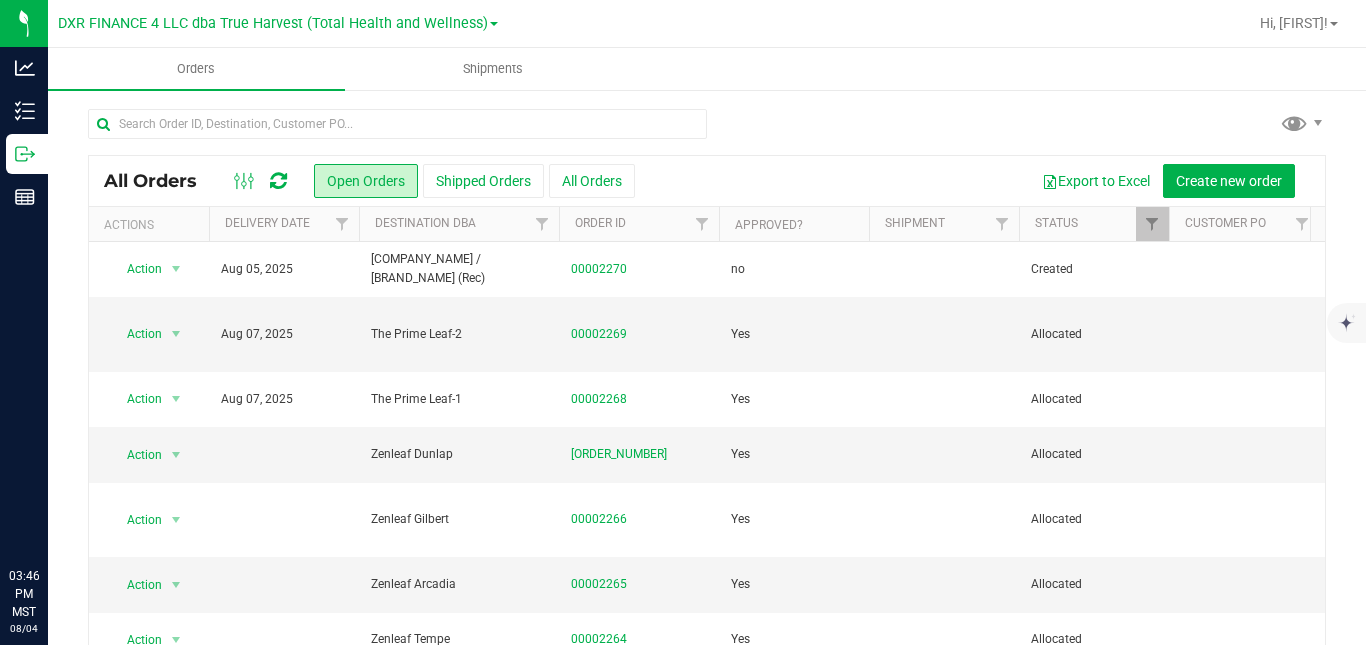 scroll, scrollTop: 0, scrollLeft: 0, axis: both 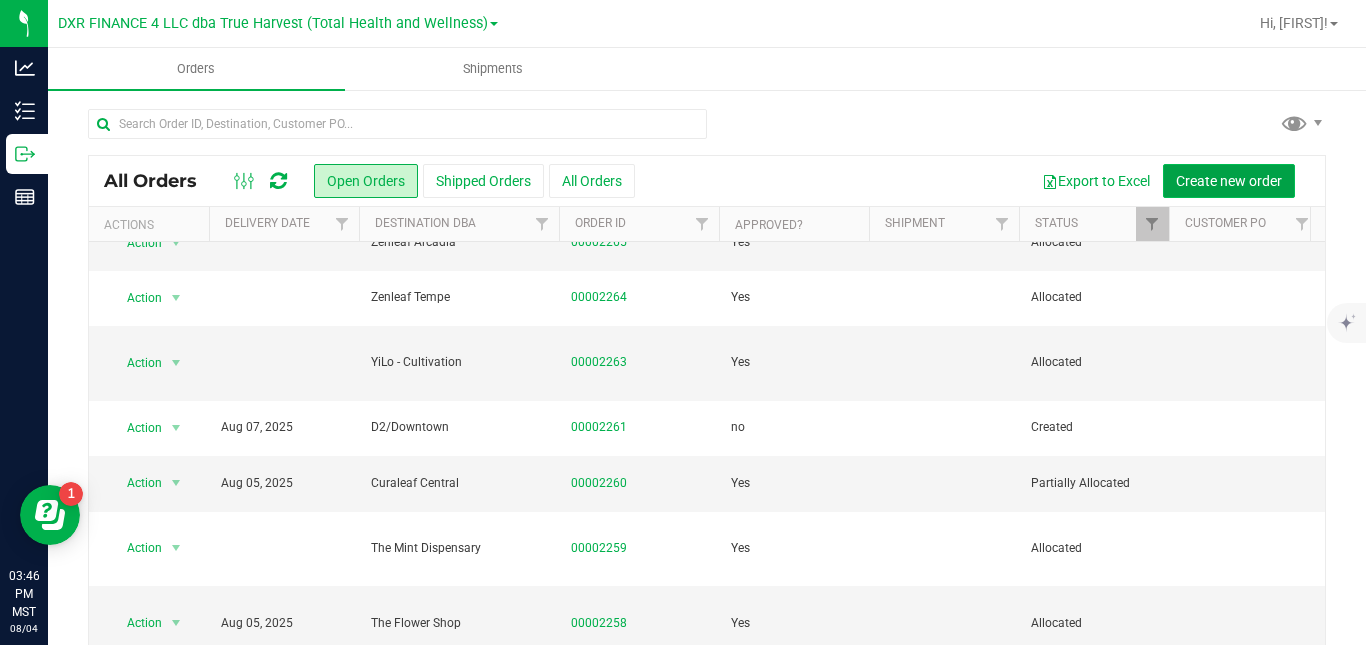 click on "Create new order" at bounding box center [1229, 181] 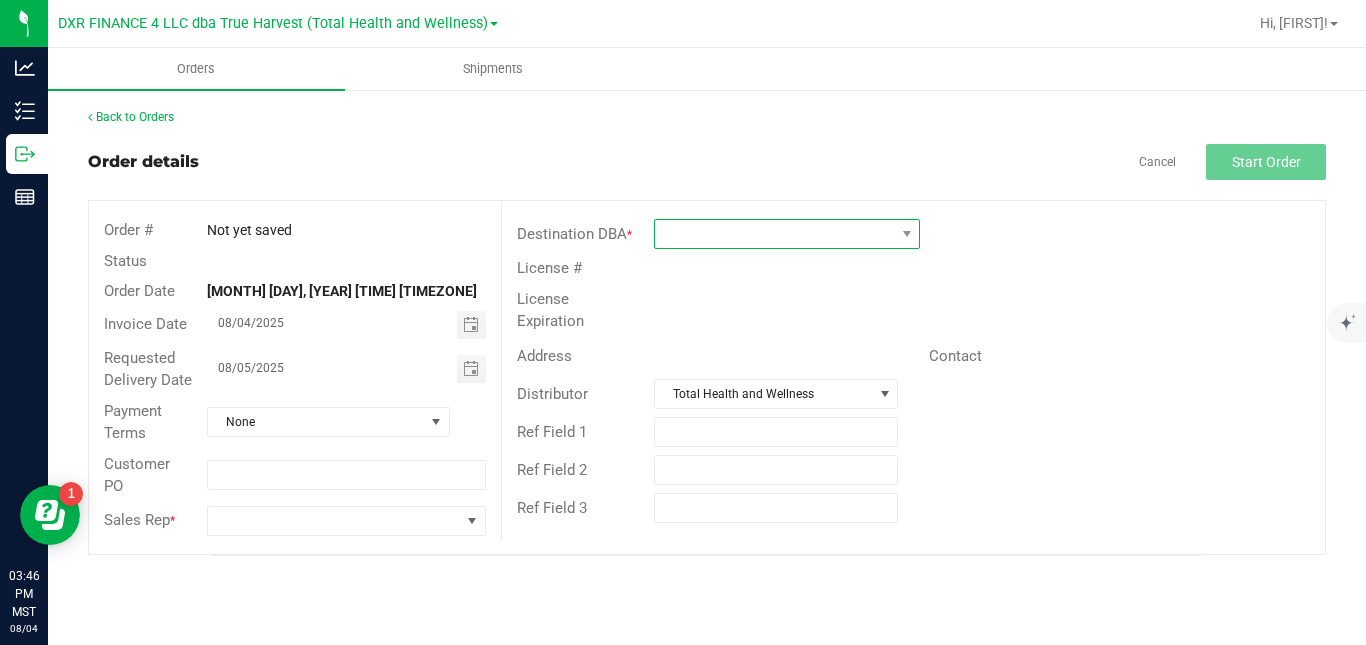 click at bounding box center [774, 234] 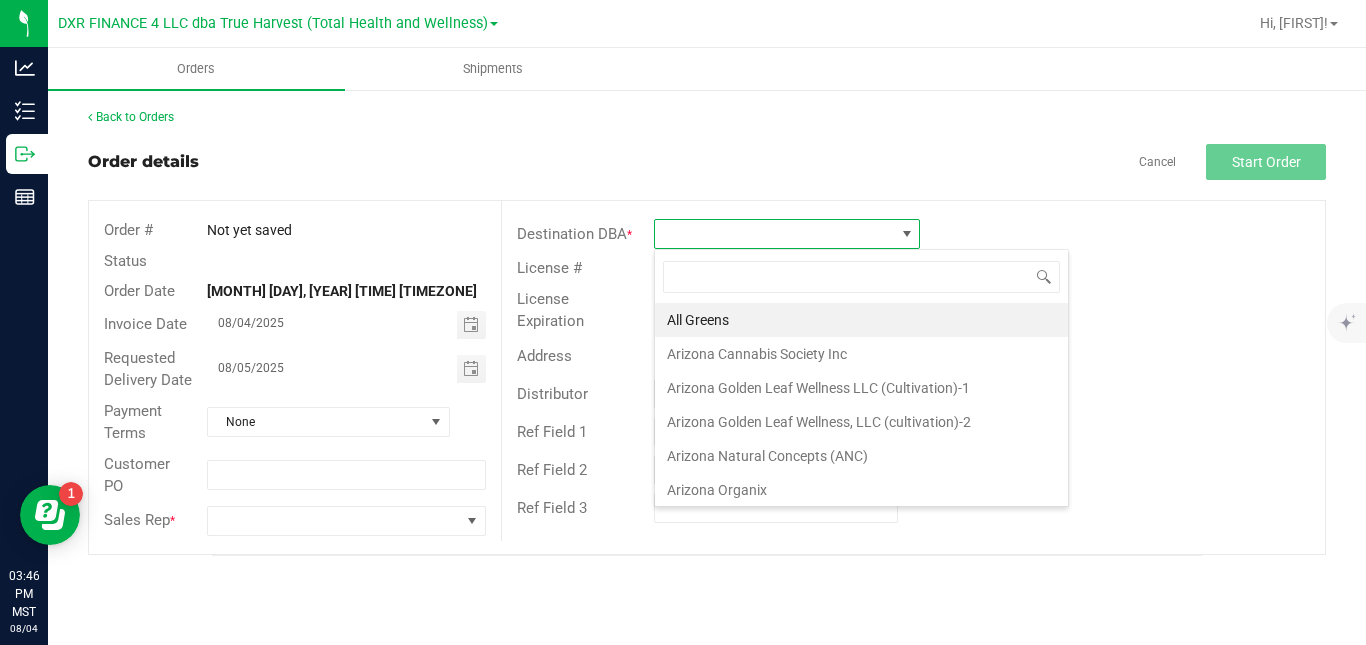 scroll, scrollTop: 99970, scrollLeft: 99734, axis: both 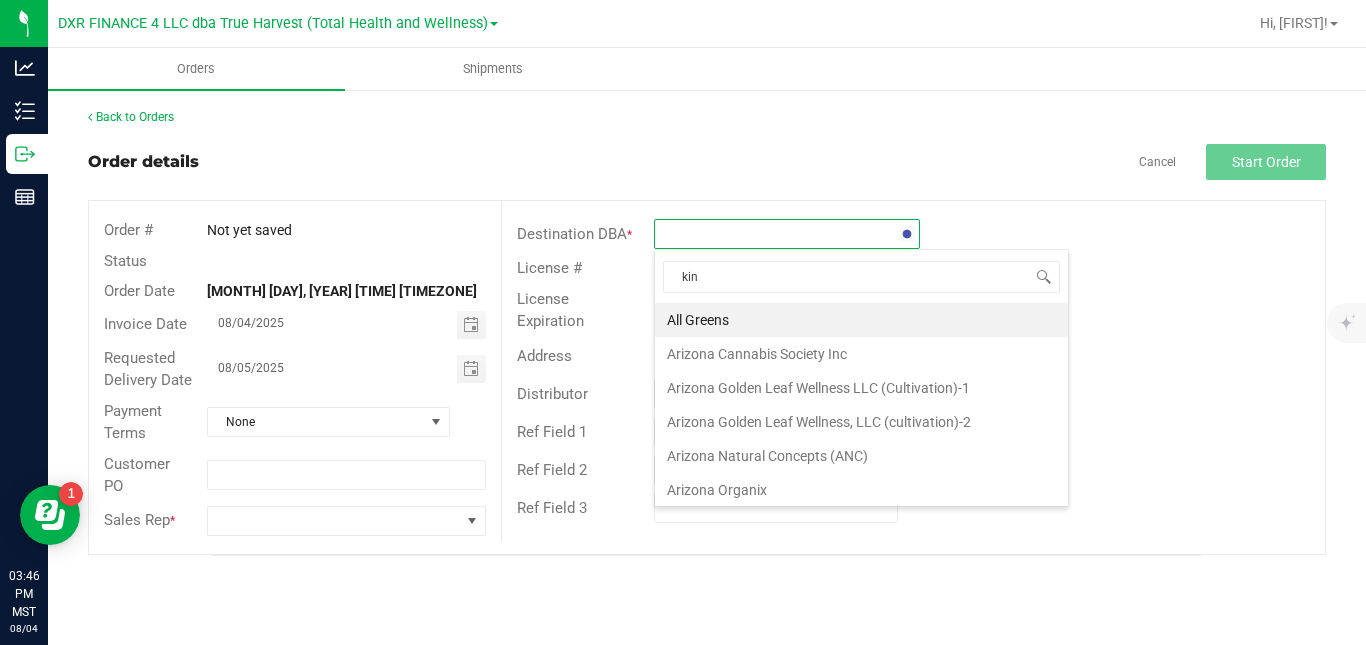 type on "kind" 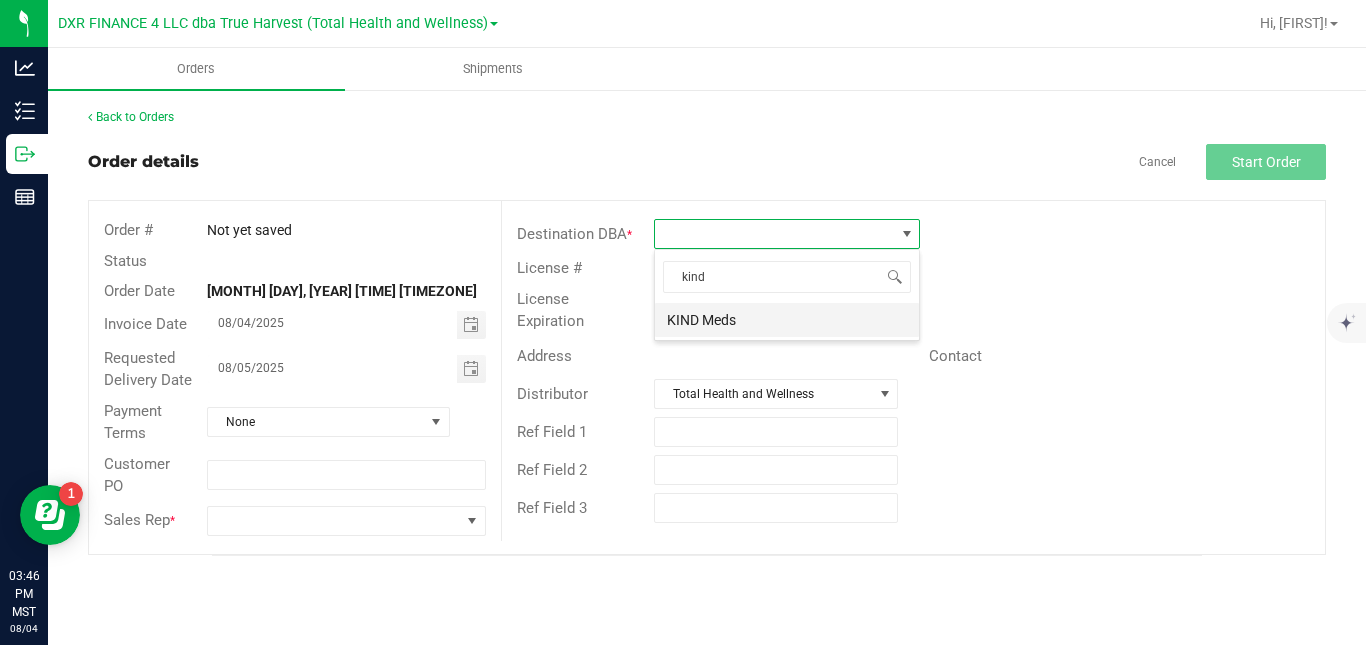 click on "KIND Meds" at bounding box center [787, 320] 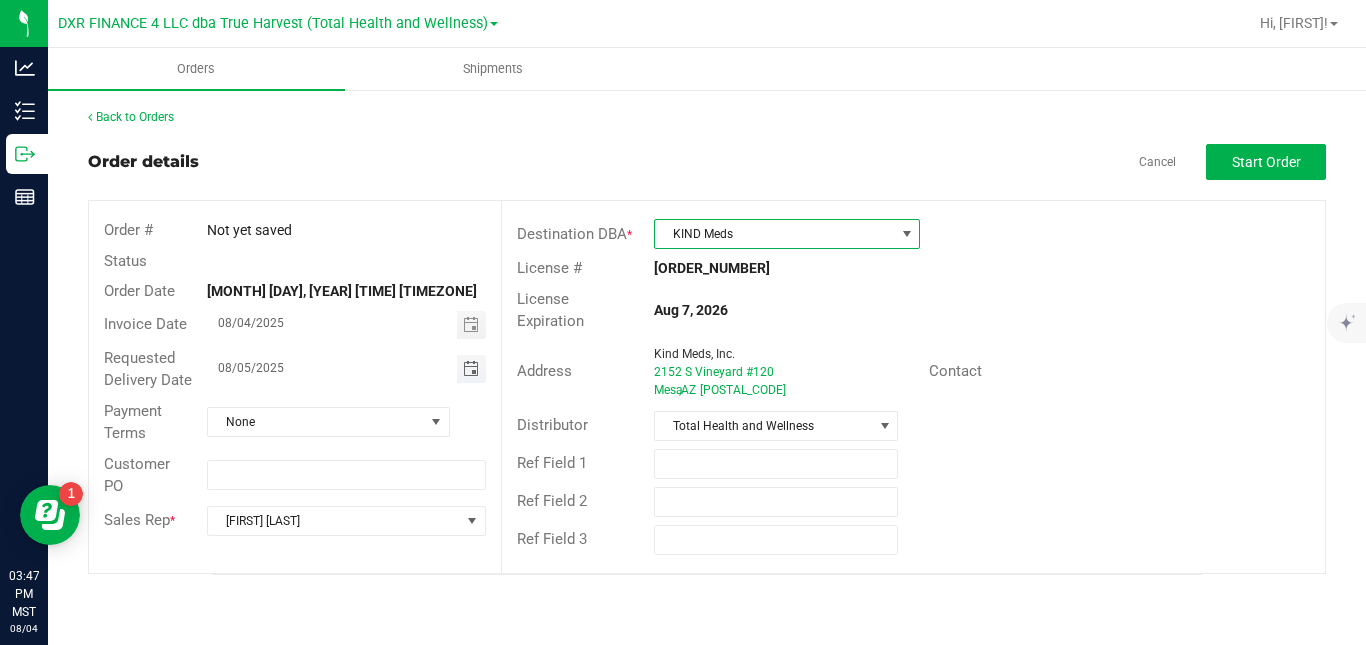 click at bounding box center (471, 369) 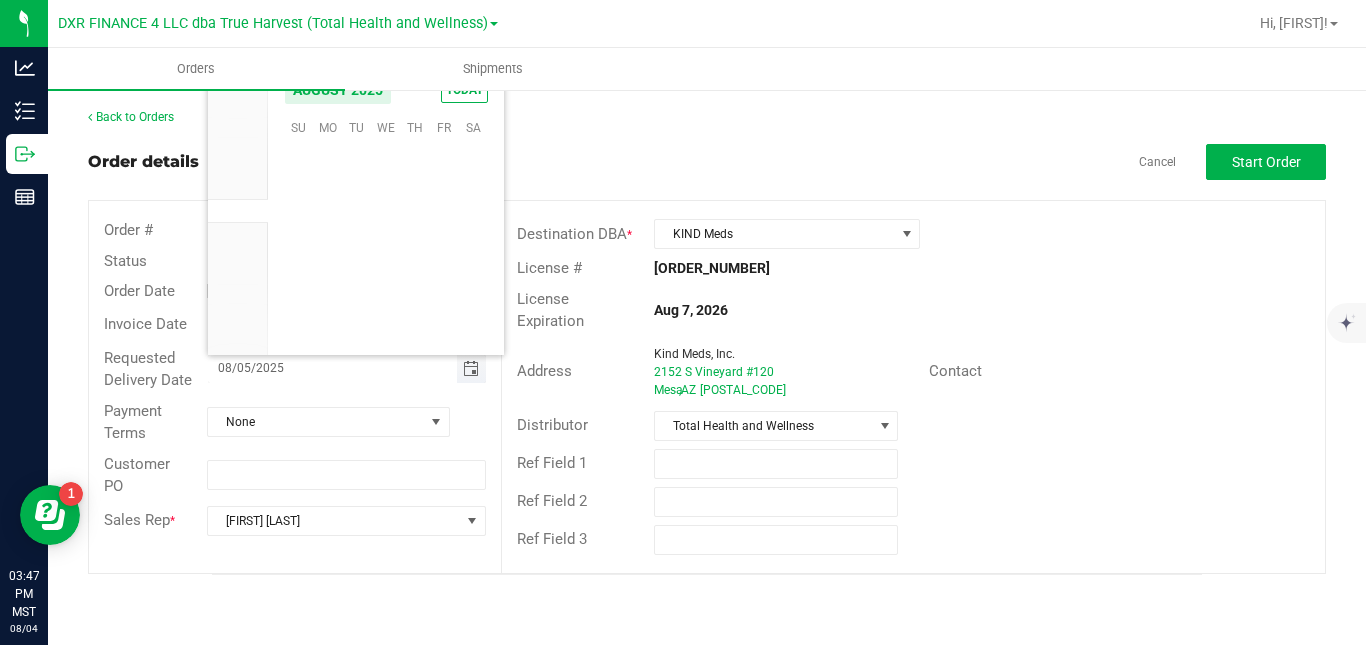 scroll, scrollTop: 0, scrollLeft: 0, axis: both 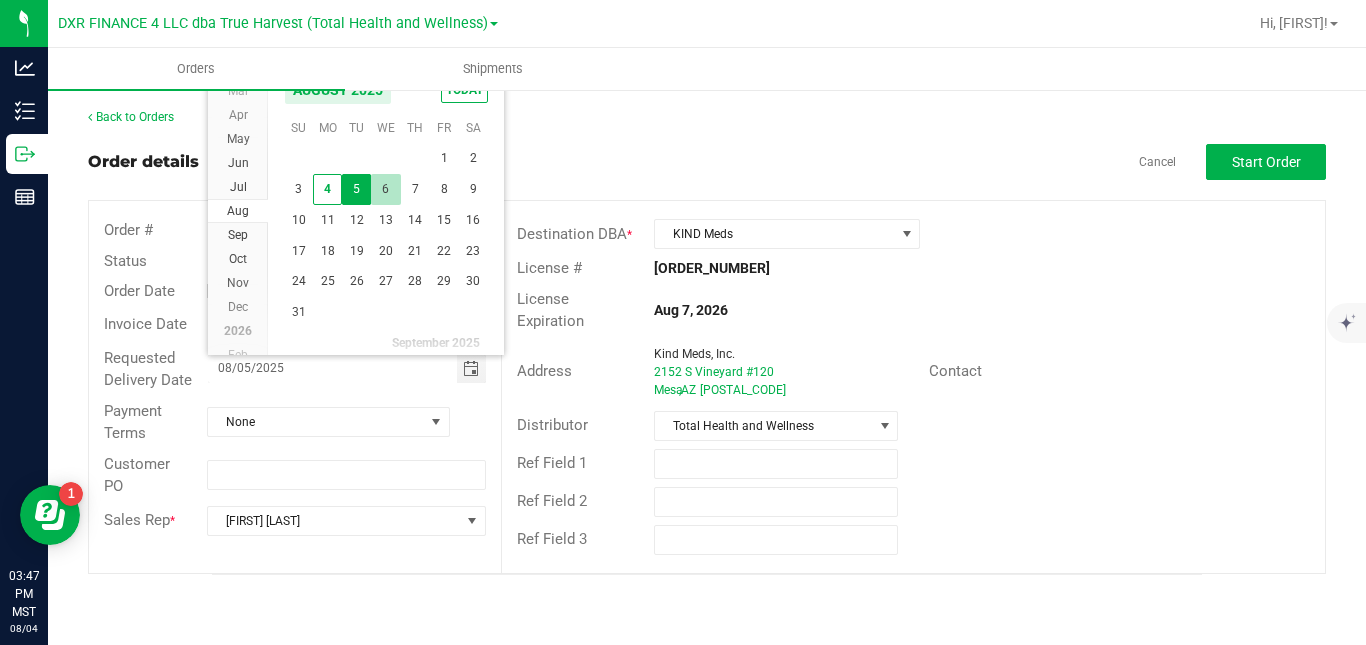 click on "6" at bounding box center (385, 189) 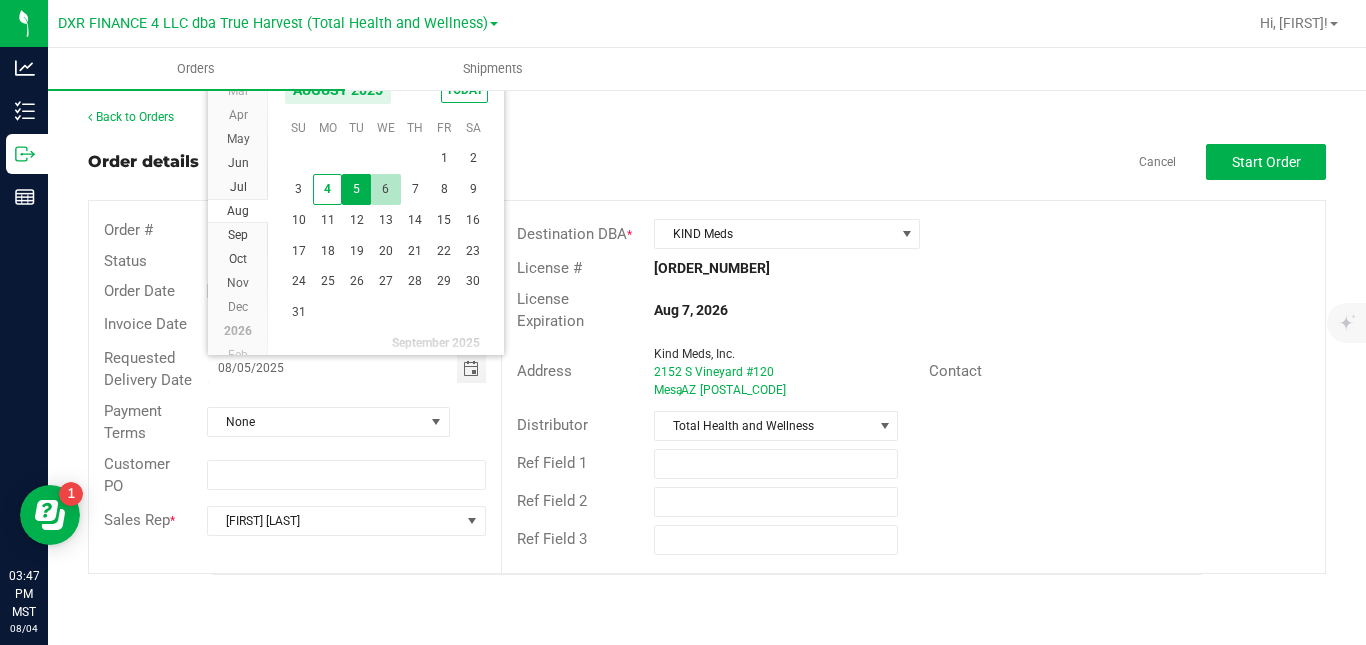 type on "08/06/2025" 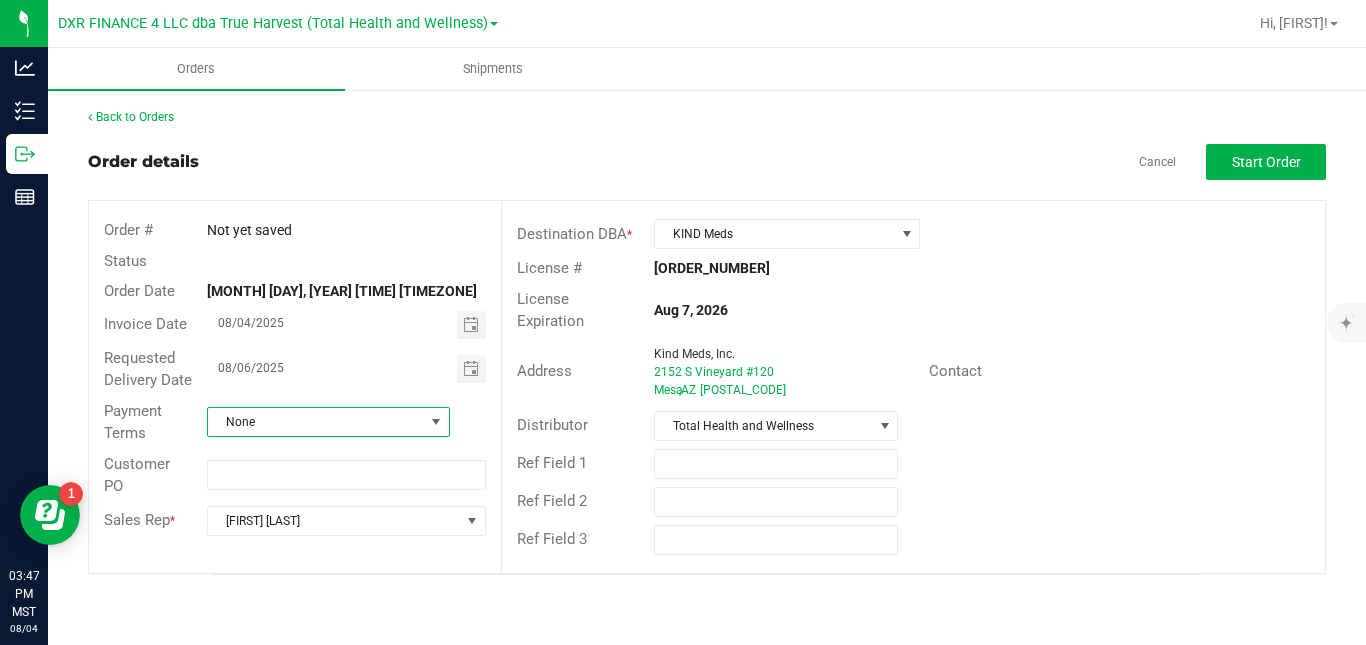 click on "None" at bounding box center [316, 422] 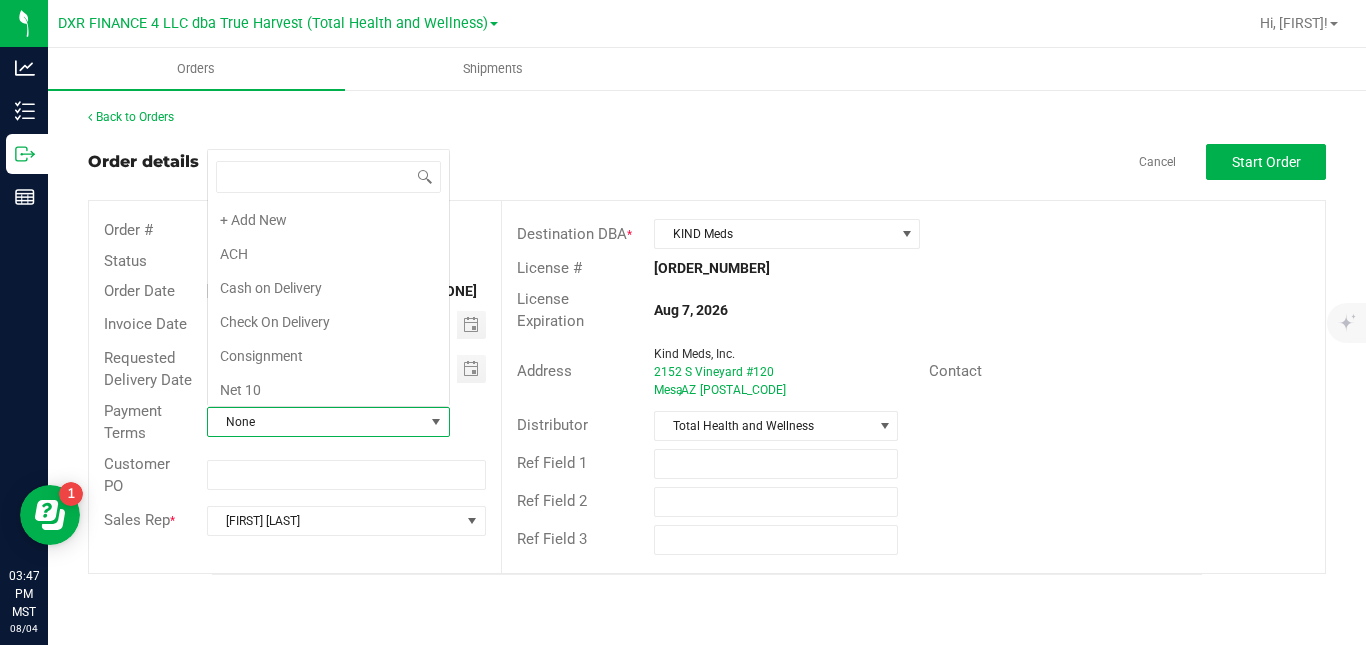 scroll, scrollTop: 0, scrollLeft: 0, axis: both 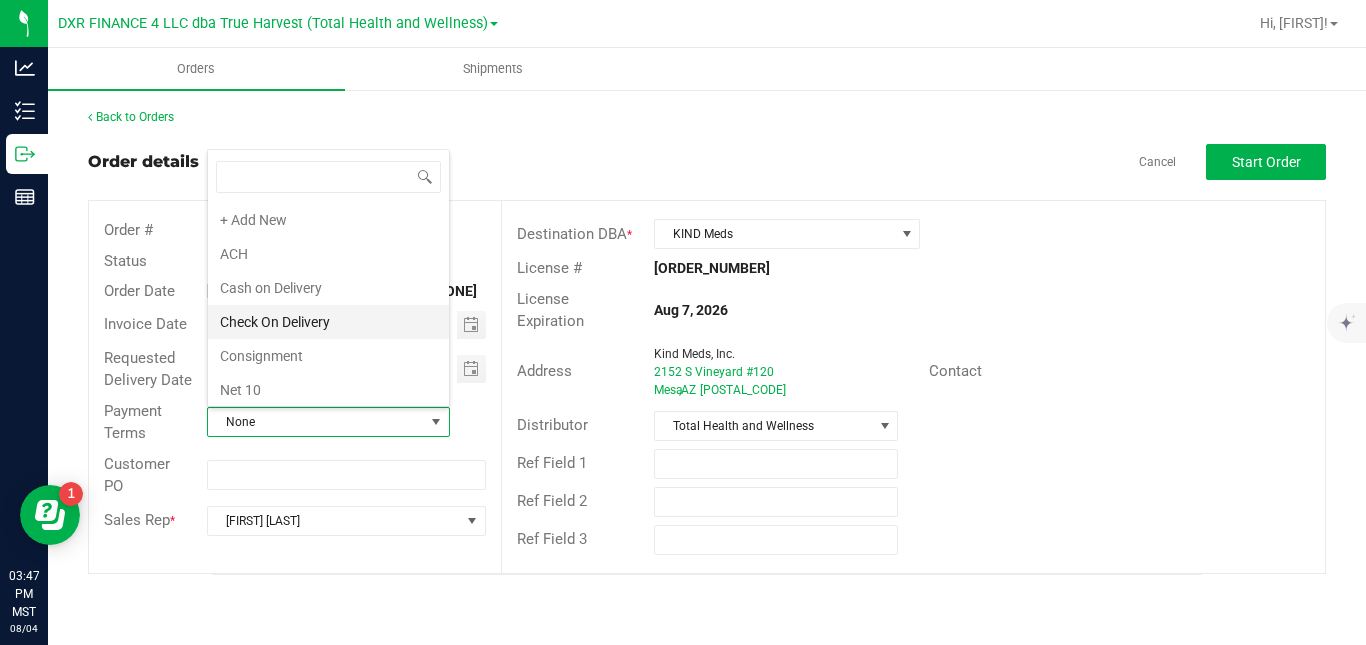 click on "Check On Delivery" at bounding box center [328, 322] 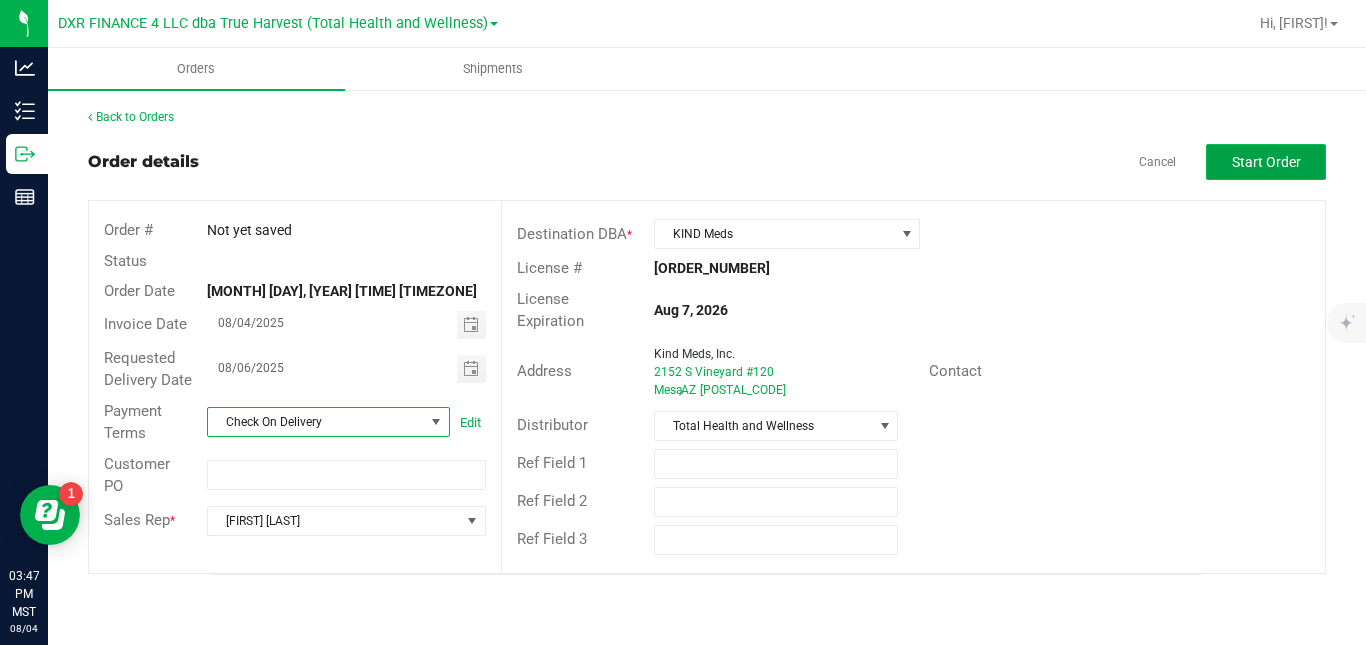 click on "Start Order" at bounding box center (1266, 162) 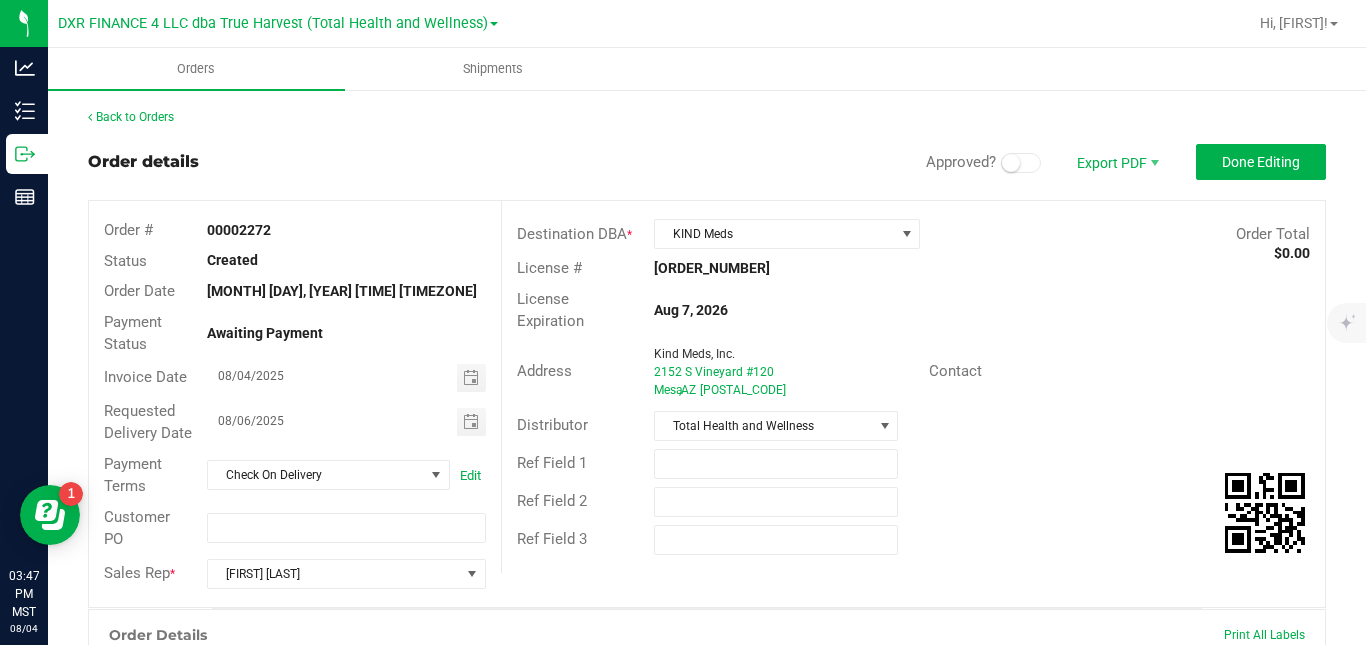 scroll, scrollTop: 521, scrollLeft: 0, axis: vertical 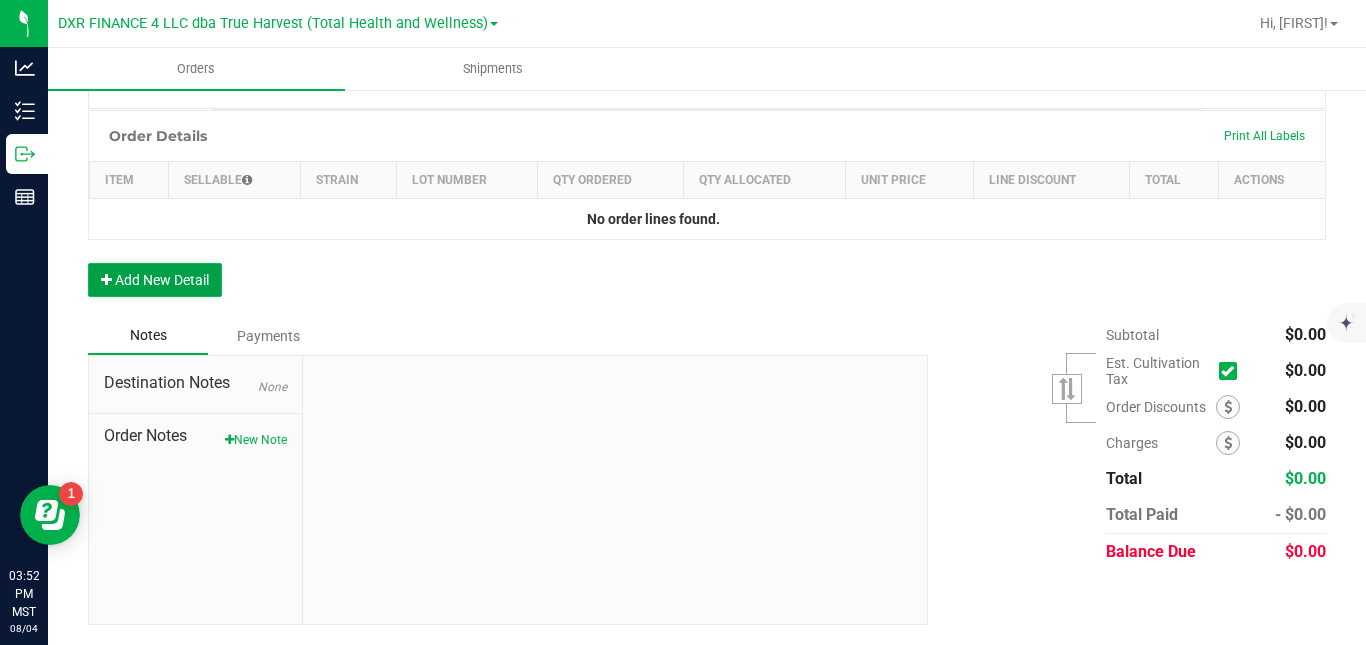 click on "Add New Detail" at bounding box center [155, 280] 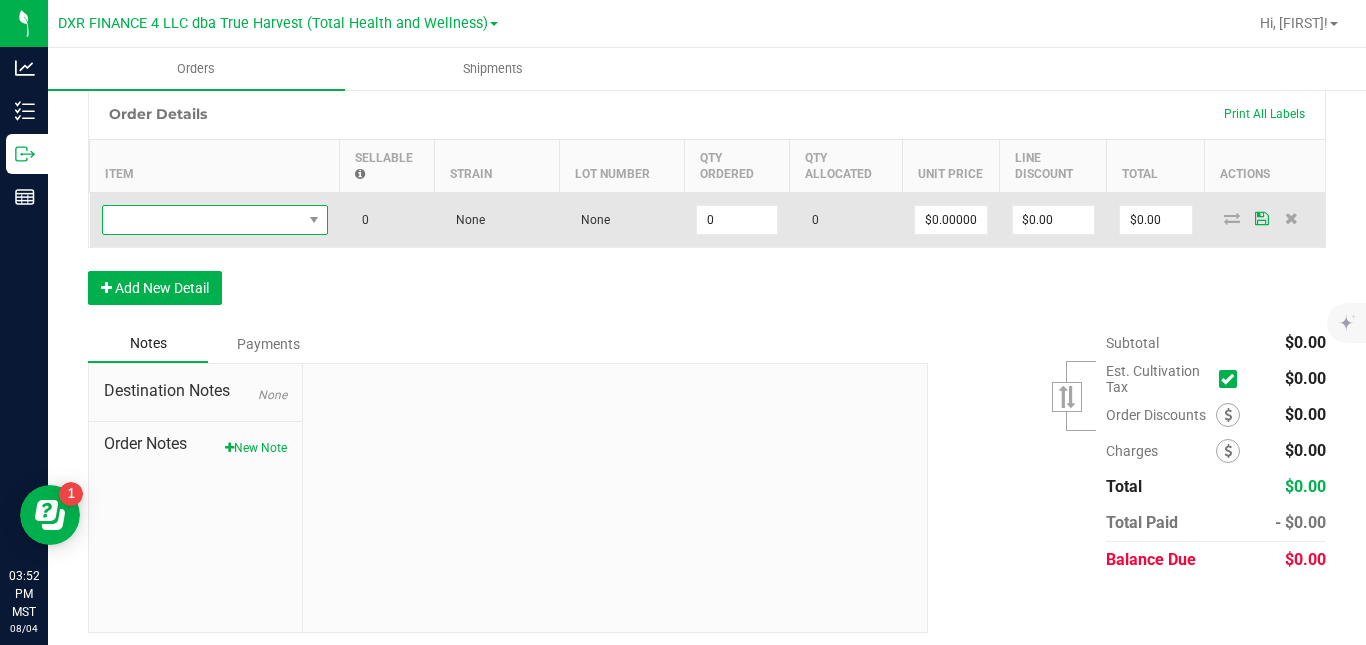 click at bounding box center (202, 220) 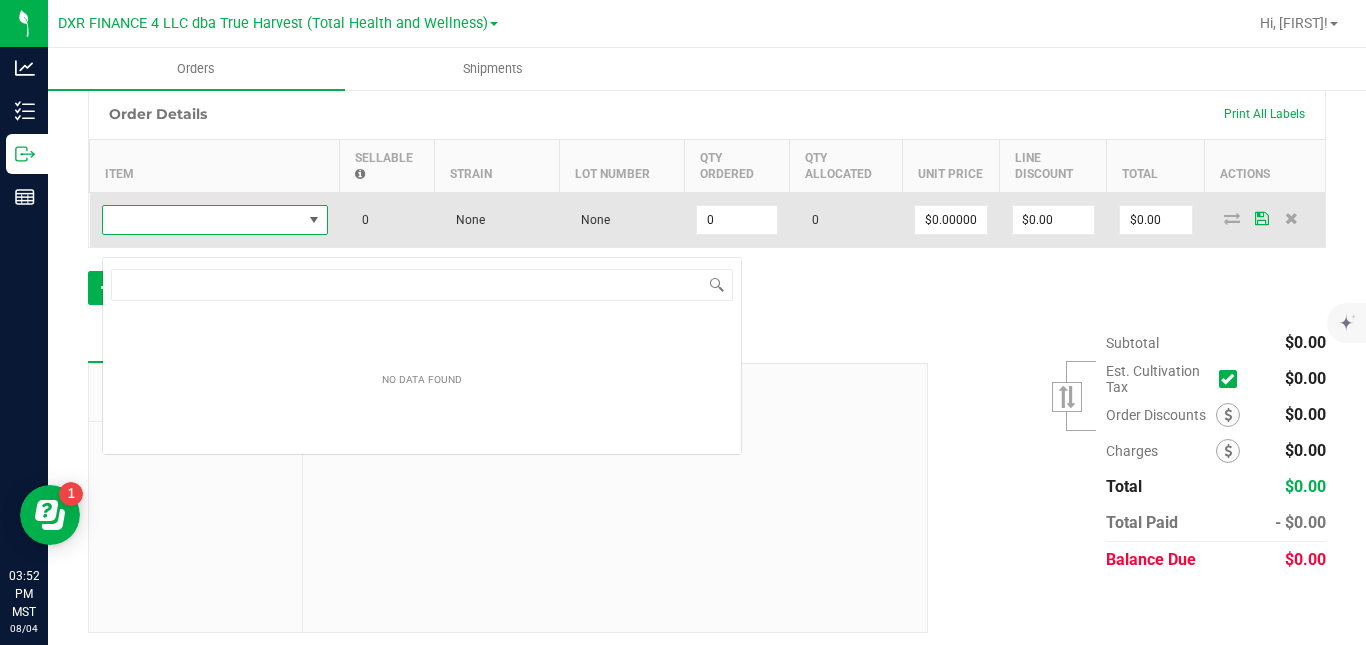 scroll, scrollTop: 99970, scrollLeft: 99774, axis: both 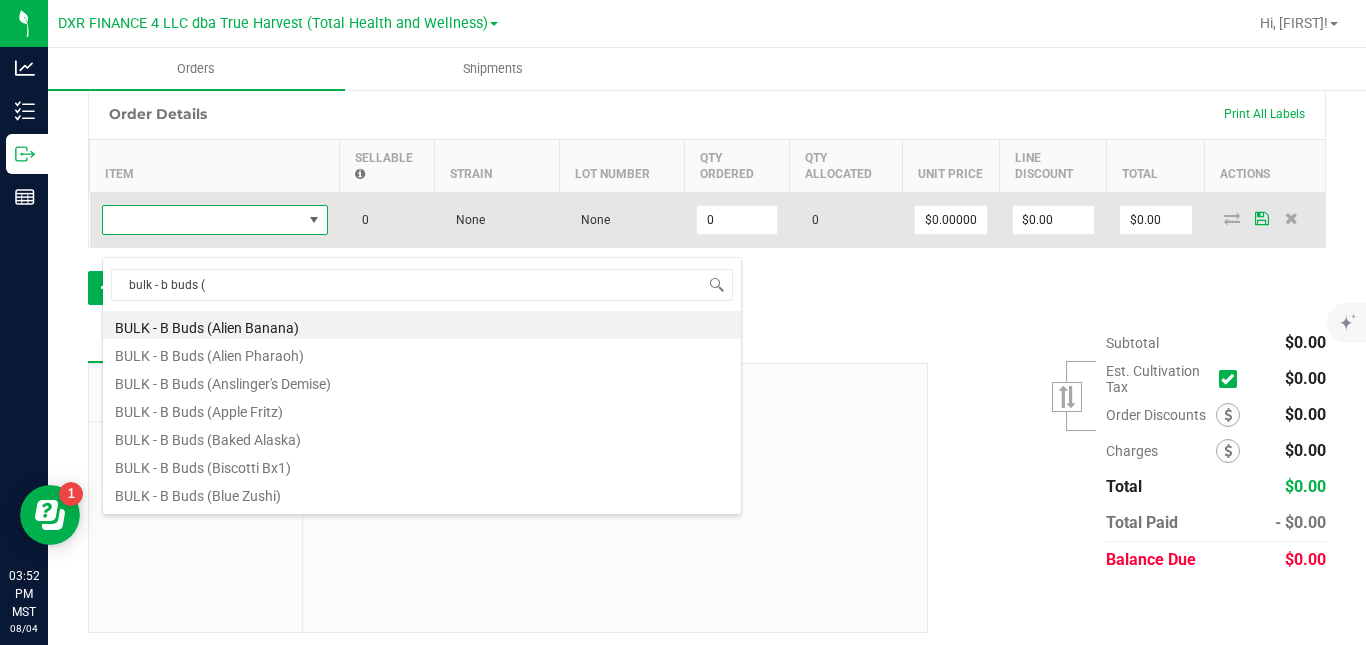 type on "bulk - b buds (m" 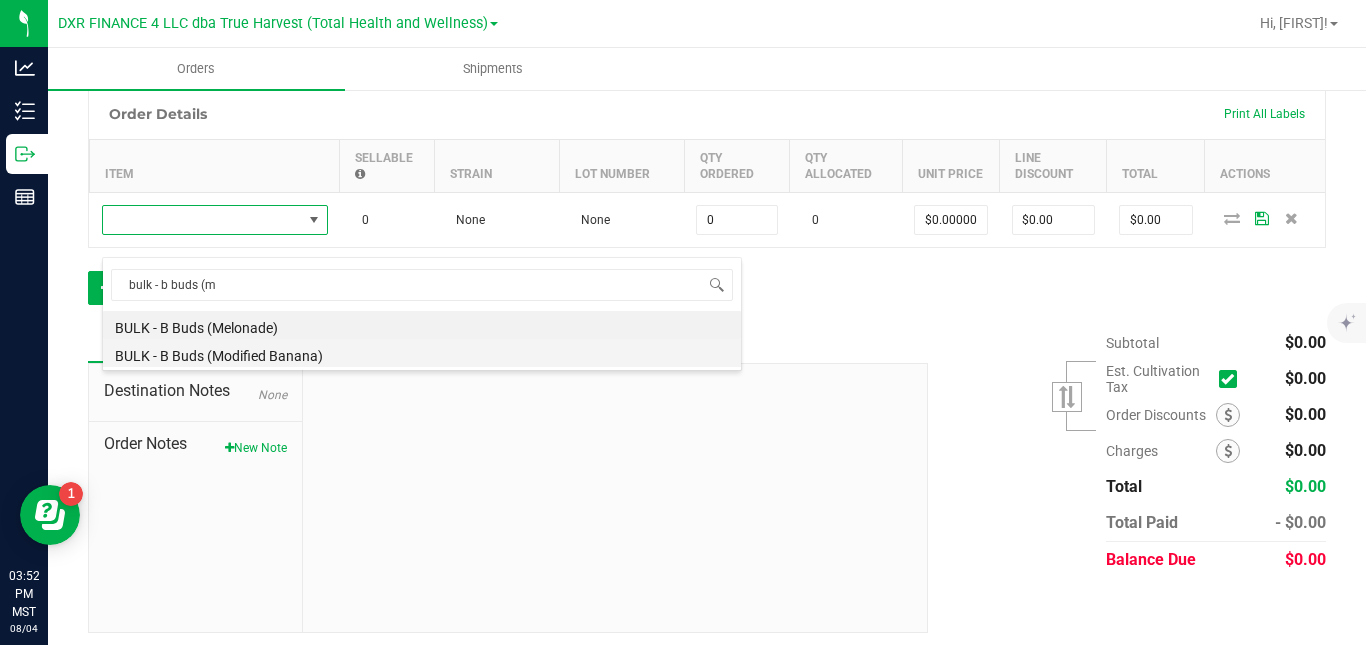 click on "BULK - B Buds (Modified Banana)" at bounding box center [422, 353] 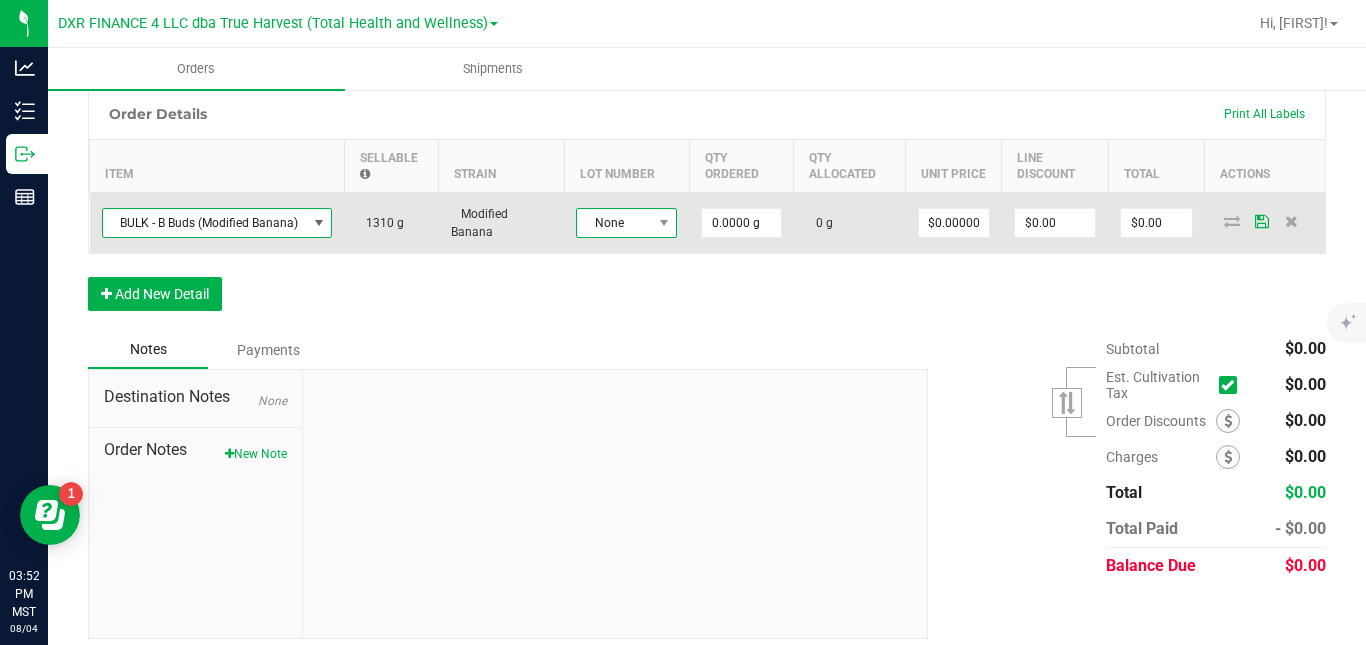 click on "None" at bounding box center (614, 223) 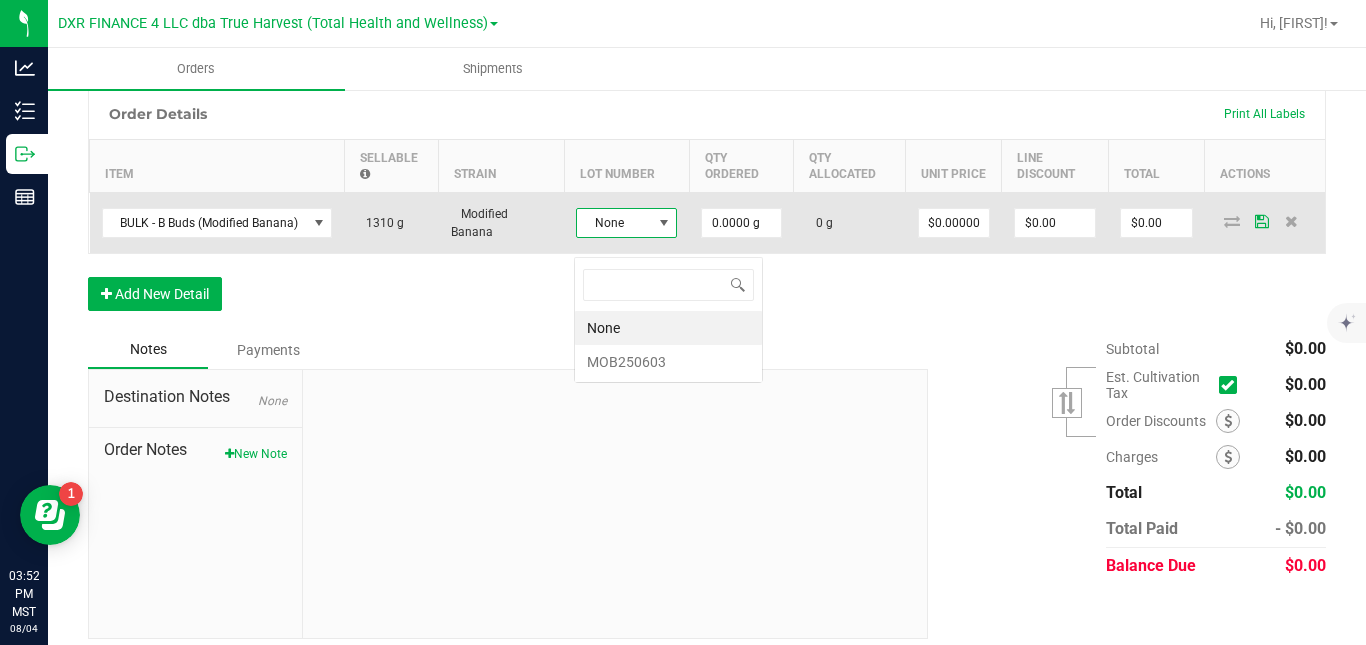 scroll, scrollTop: 99970, scrollLeft: 99899, axis: both 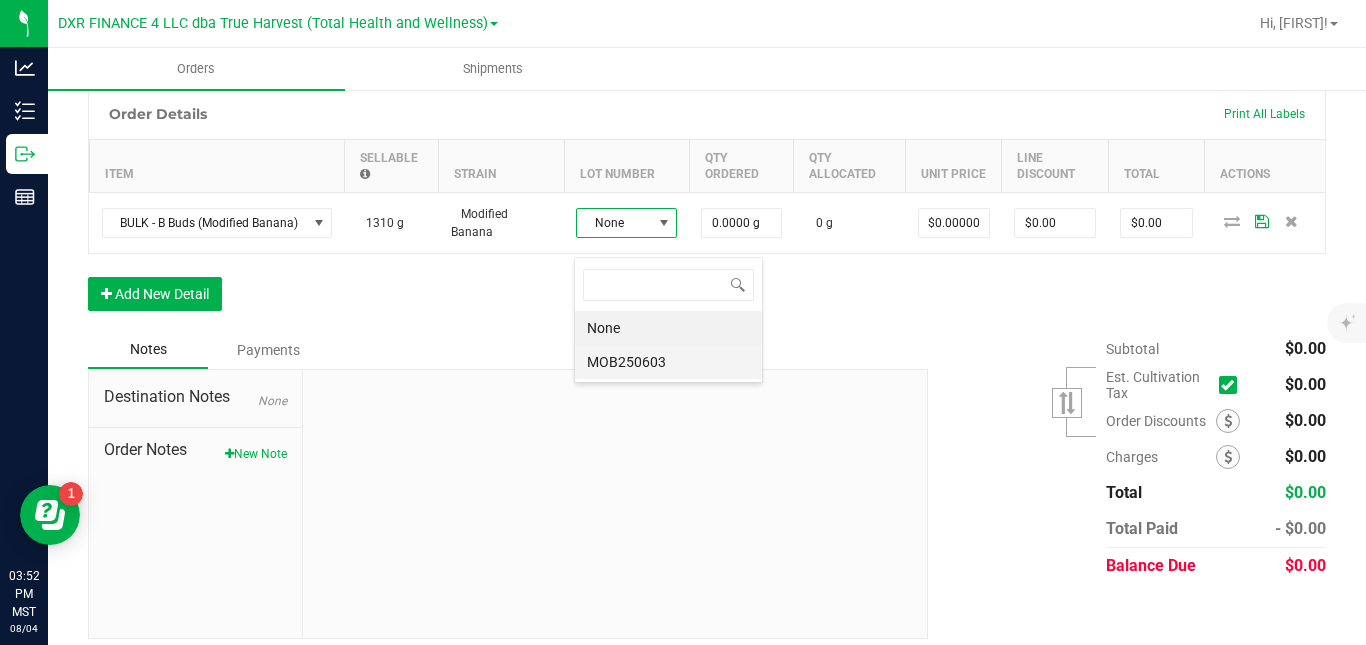 click on "MOB250603" at bounding box center (668, 362) 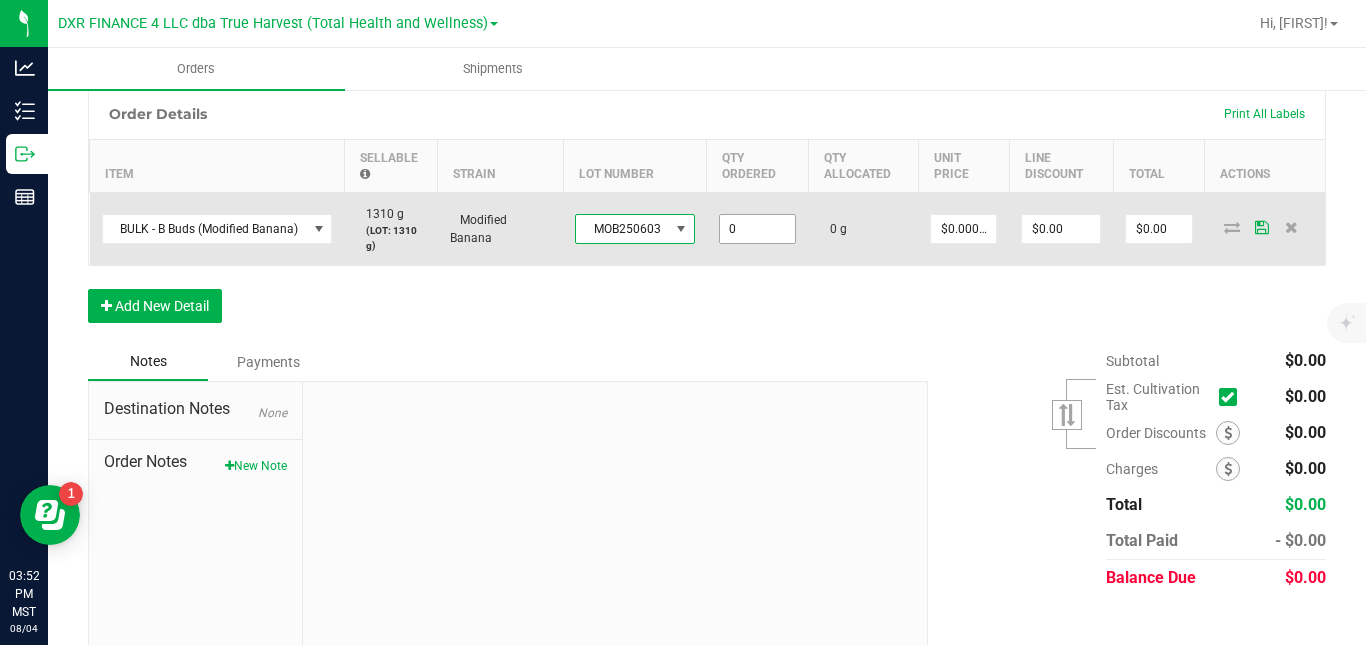 click on "0" at bounding box center (757, 229) 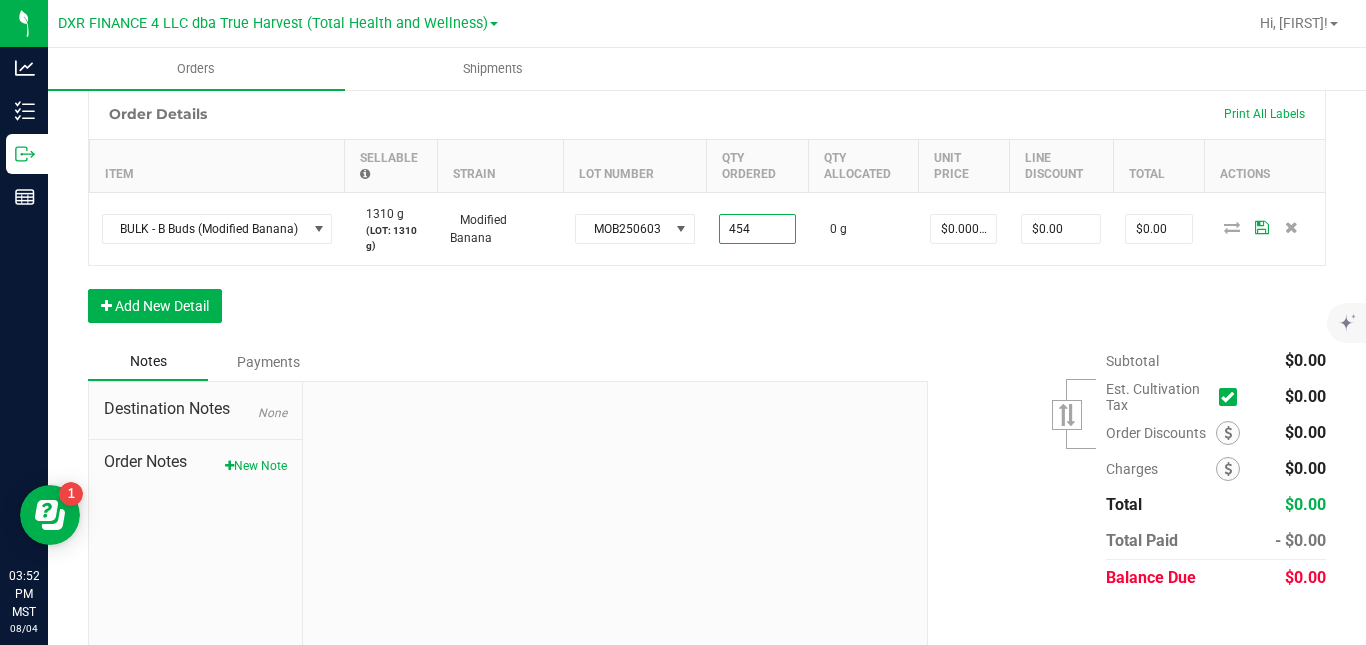 type on "454.0000 g" 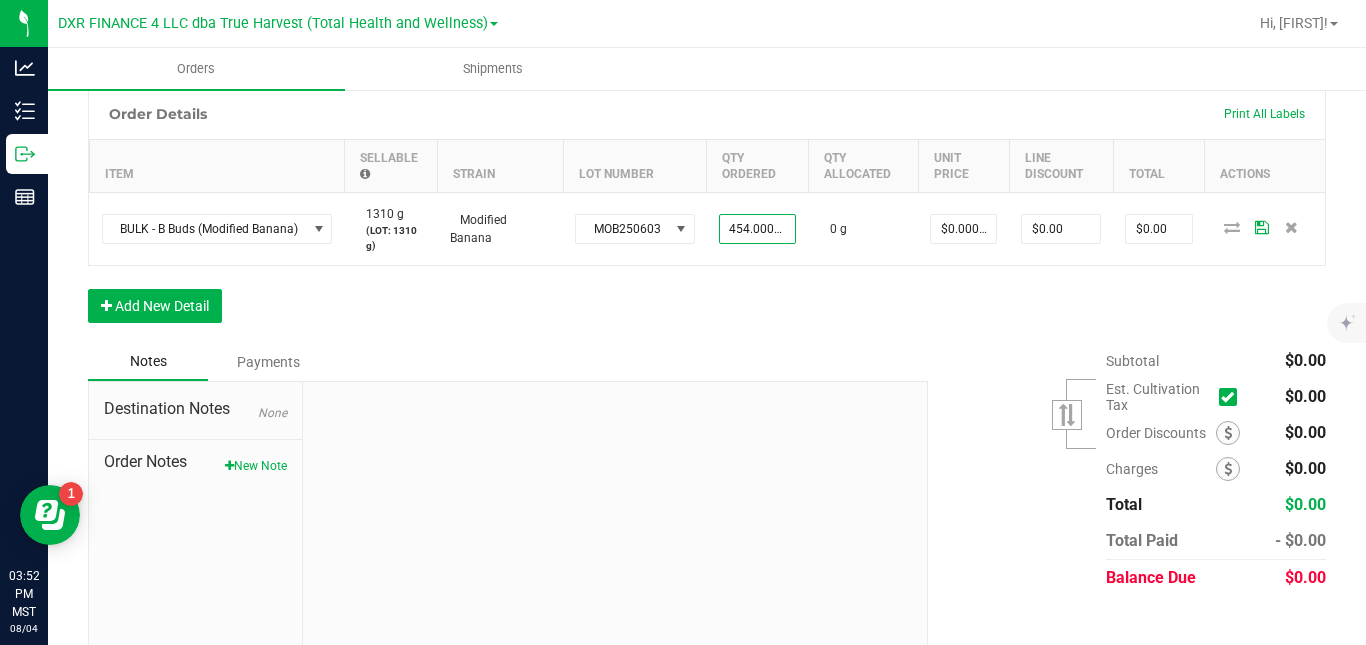 click on "Order Details Print All Labels Item Sellable Strain Lot Number Qty Ordered Qty Allocated Unit Price Line Discount Total Actions BULK - B Buds (Modified Banana) 1310 g (LOT: 1310 g) Modified Banana MOB250603 454.0000 g 0 g $0.00000 $0.00 $0.00
Add New Detail" at bounding box center [707, 215] 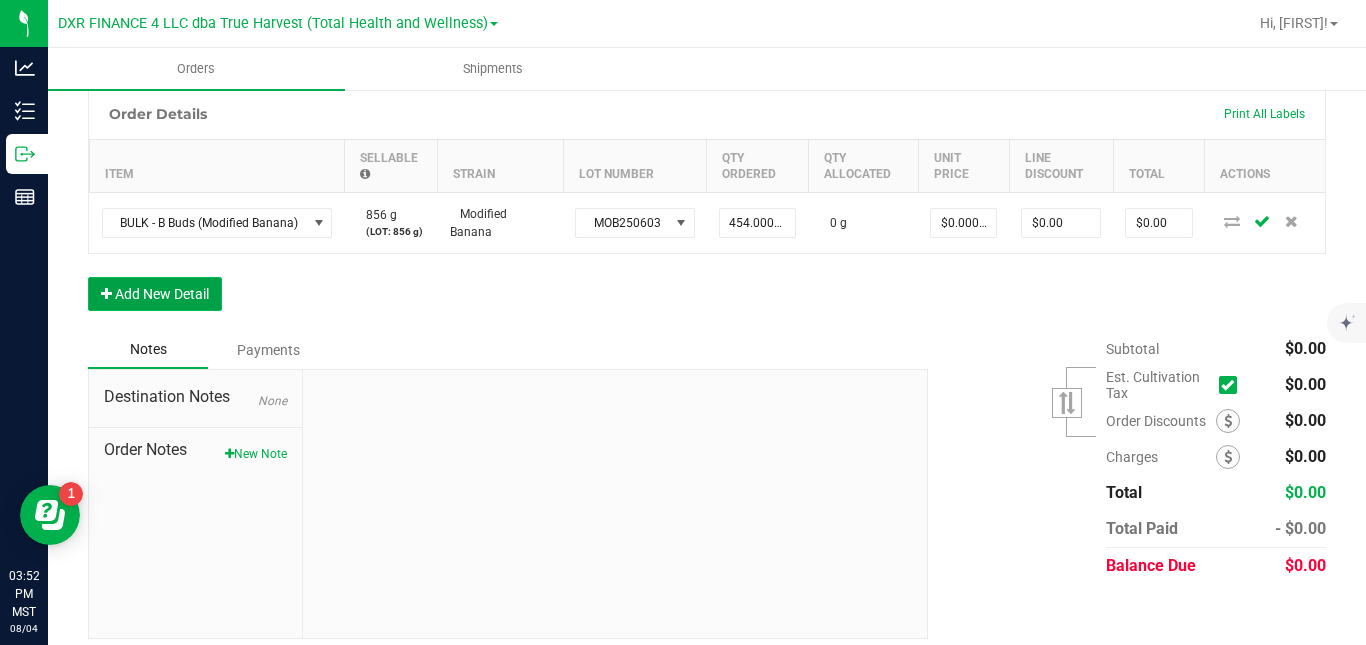 click on "Add New Detail" at bounding box center (155, 294) 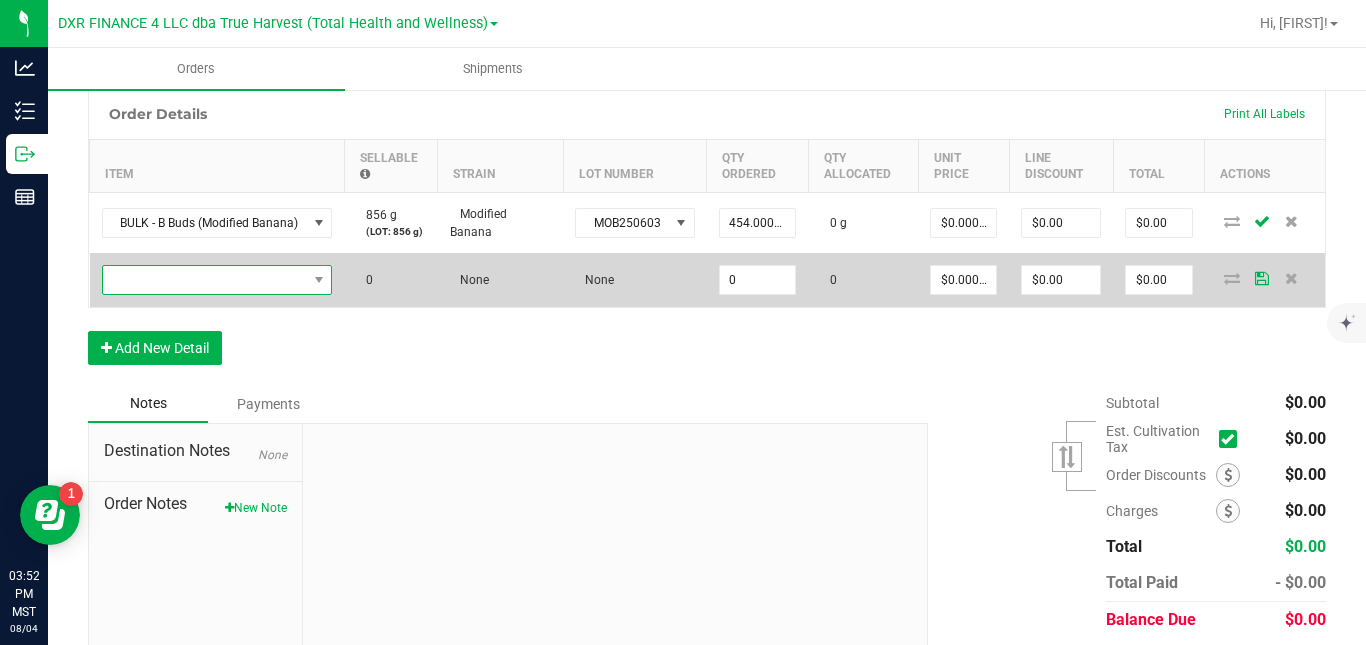 click at bounding box center (205, 280) 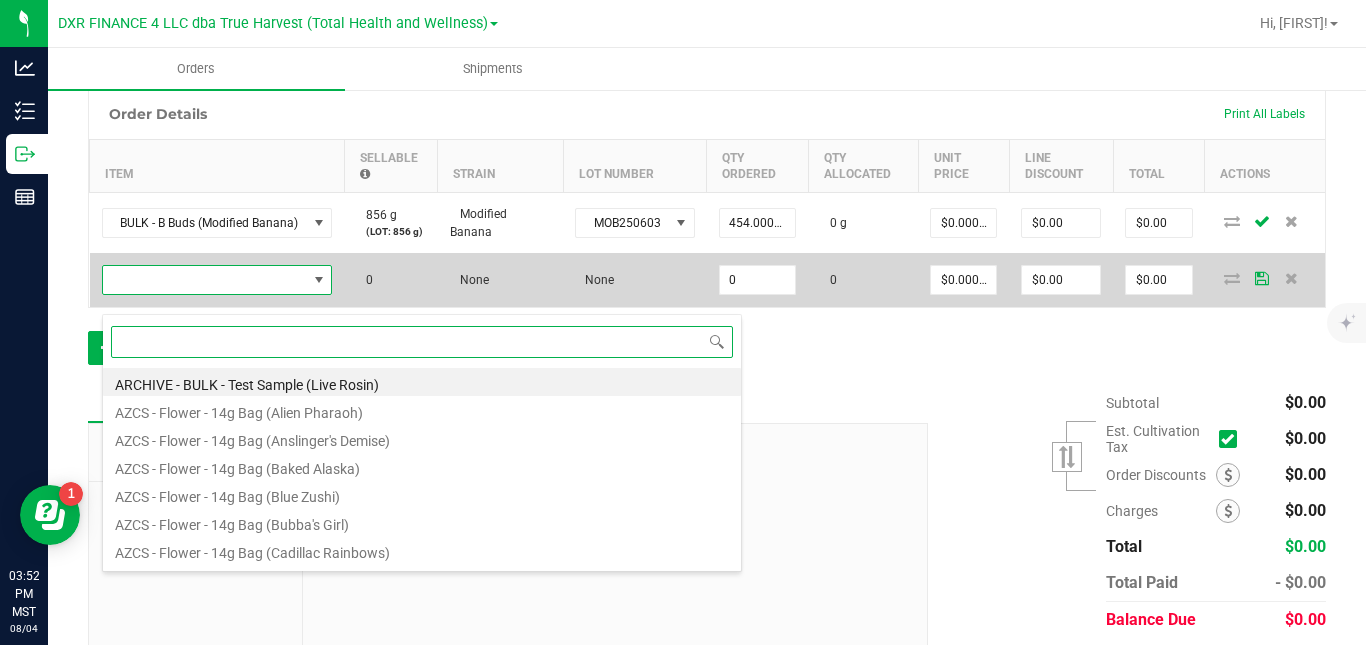 scroll, scrollTop: 99970, scrollLeft: 99770, axis: both 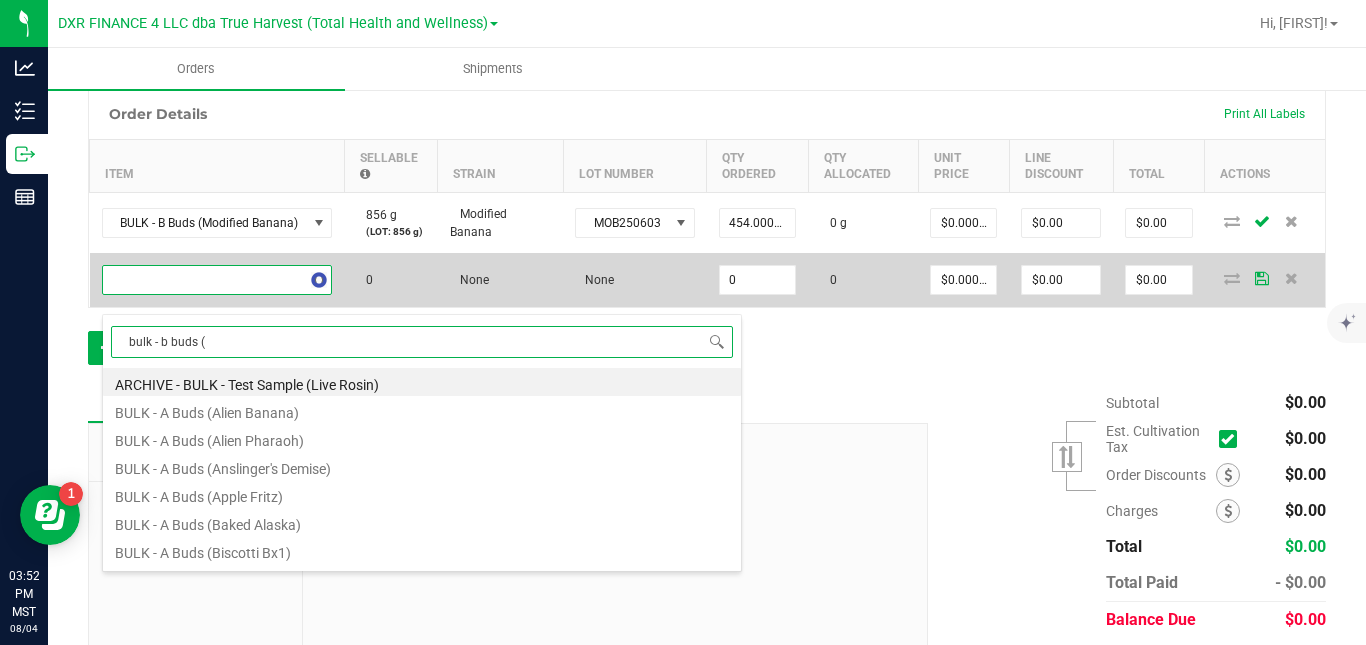 type on "bulk - b buds (s" 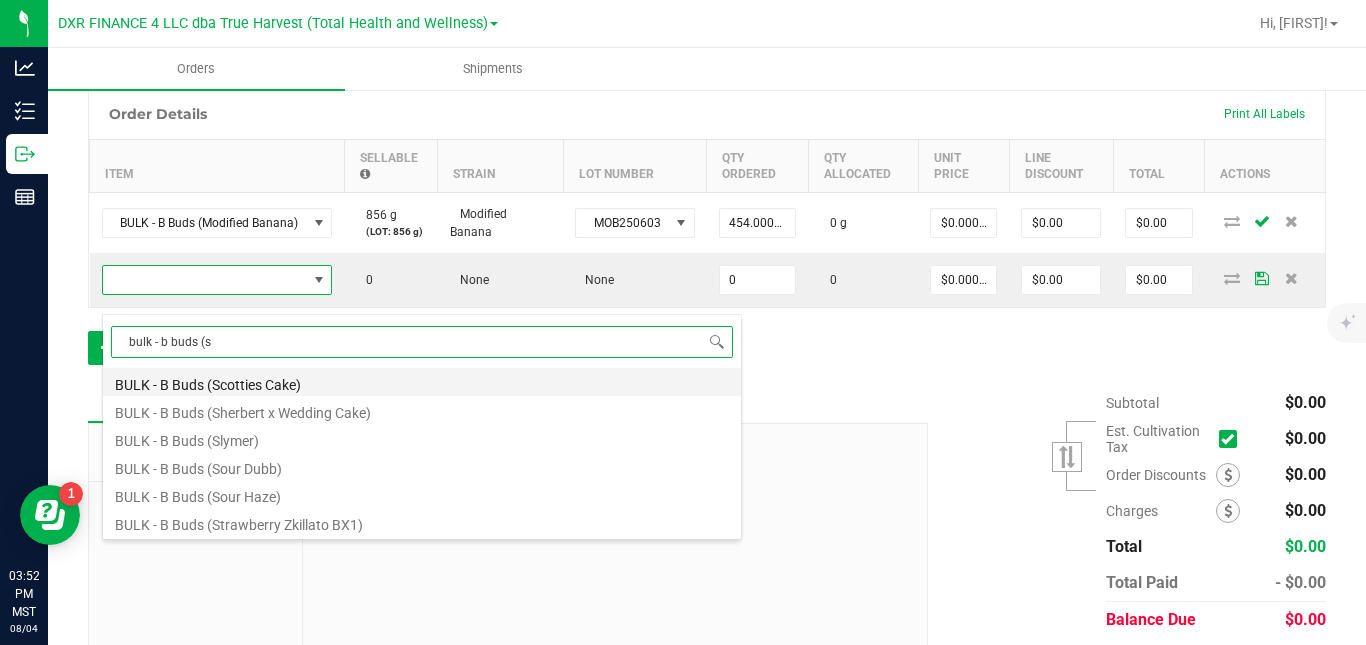 click on "BULK - B Buds (Scotties Cake)" at bounding box center (422, 382) 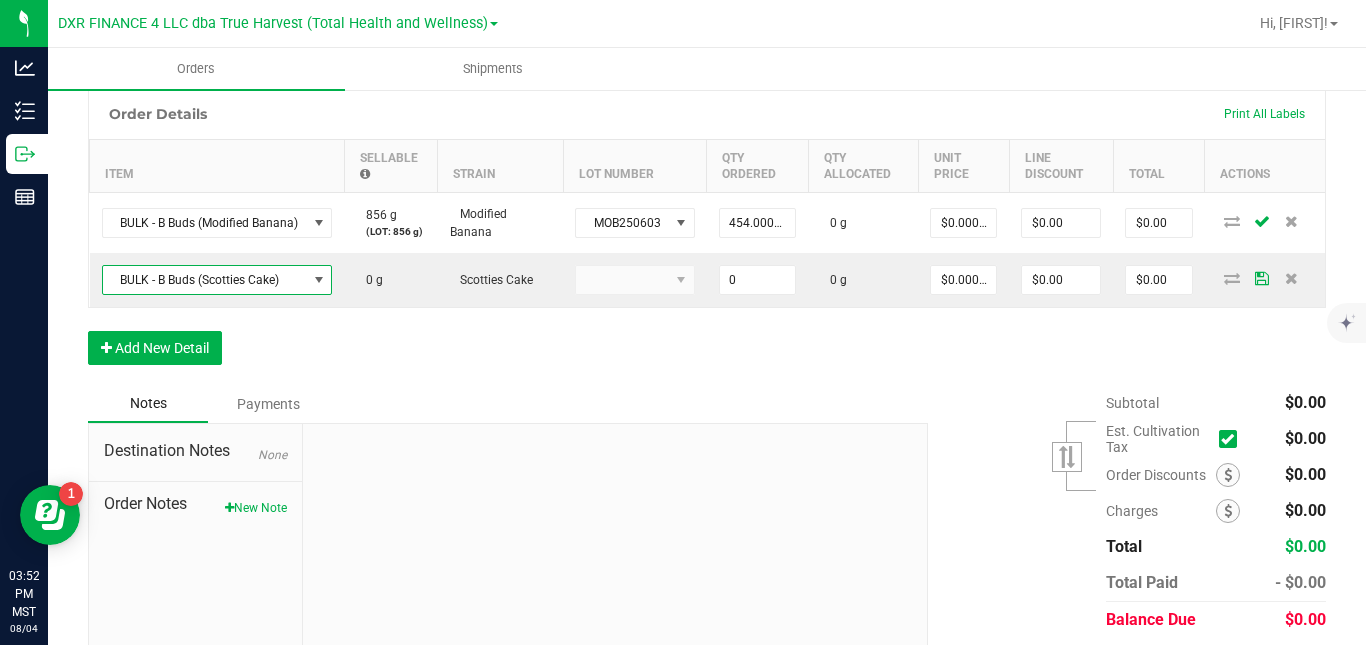type on "0.0000 g" 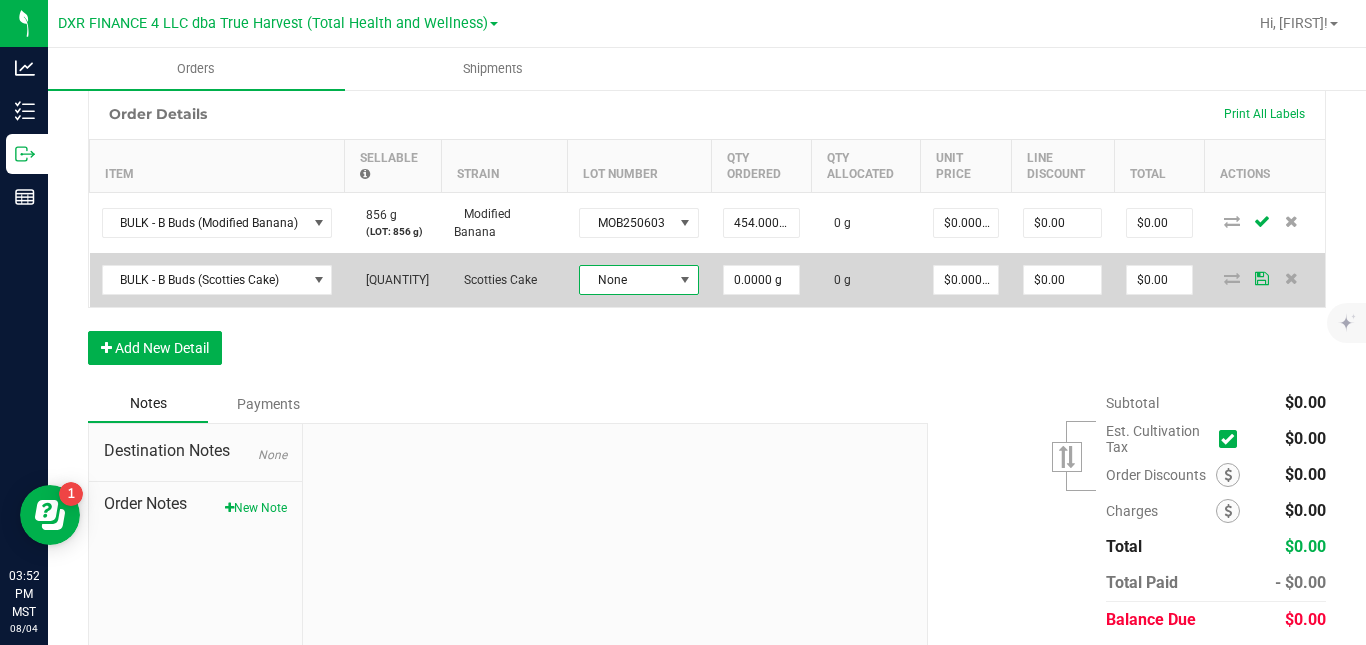 click on "None" at bounding box center (626, 280) 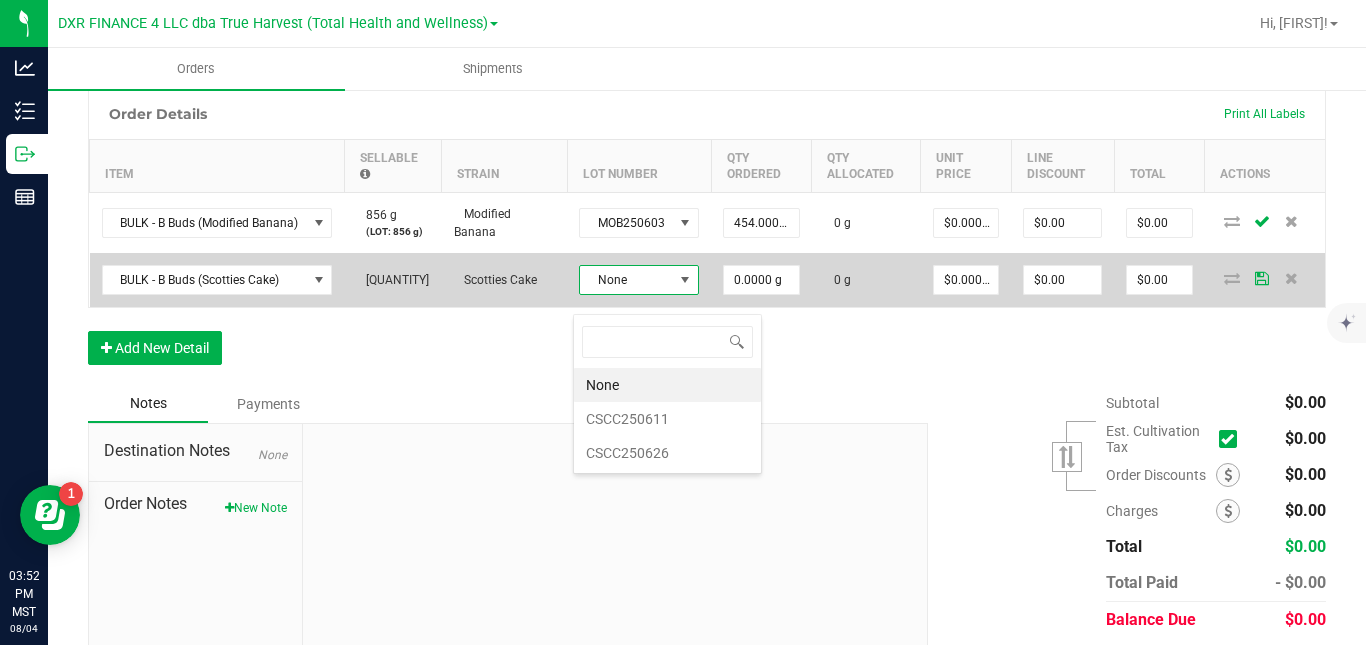 scroll, scrollTop: 99970, scrollLeft: 99881, axis: both 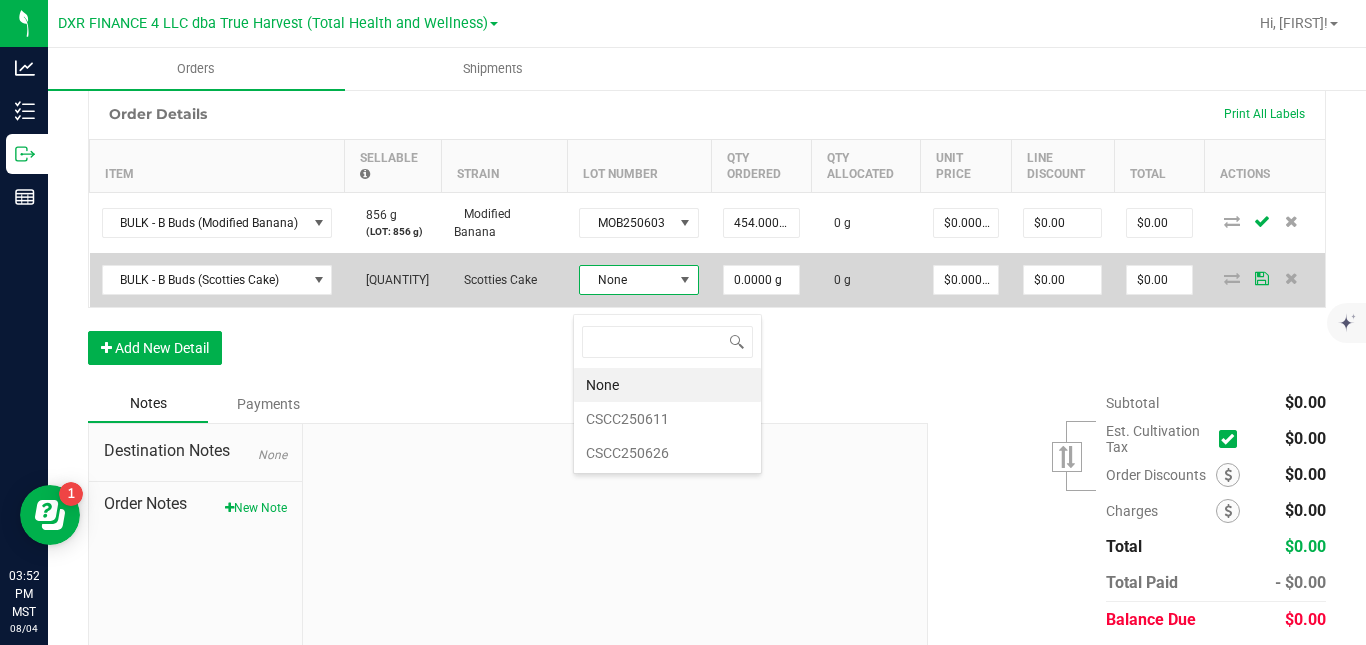 click on "None" at bounding box center (626, 280) 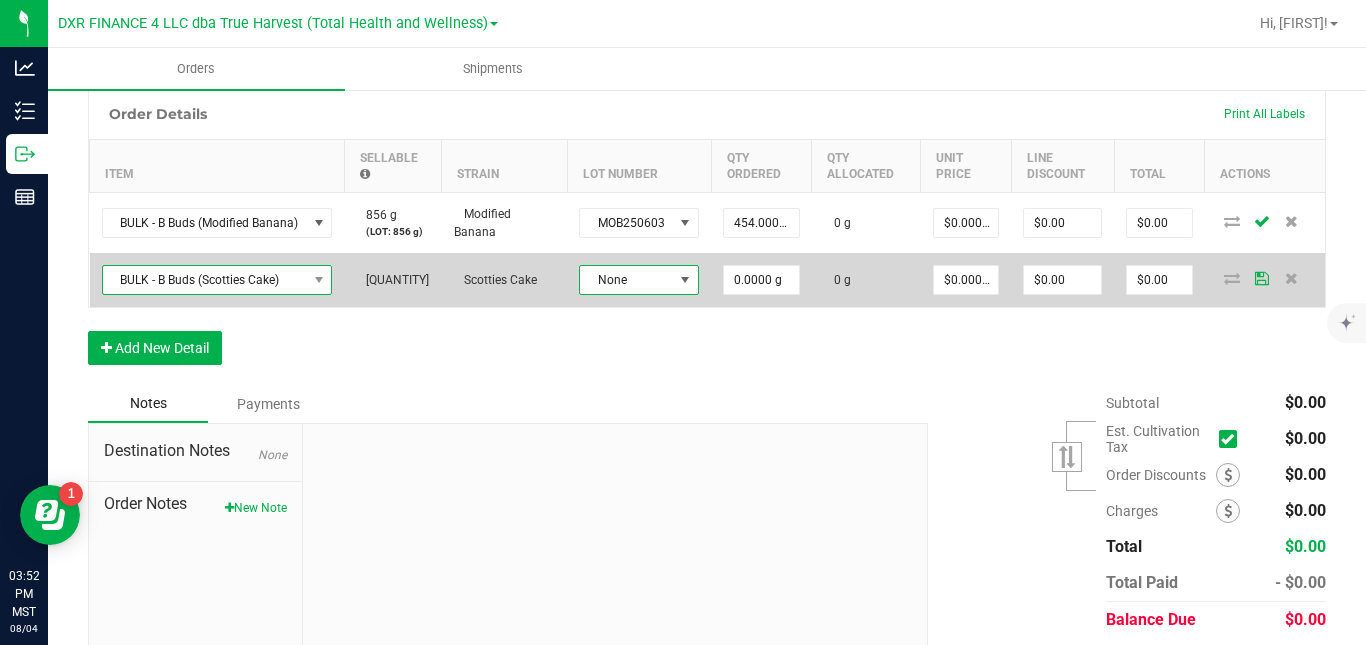 click on "BULK - B Buds (Scotties Cake)" at bounding box center (205, 280) 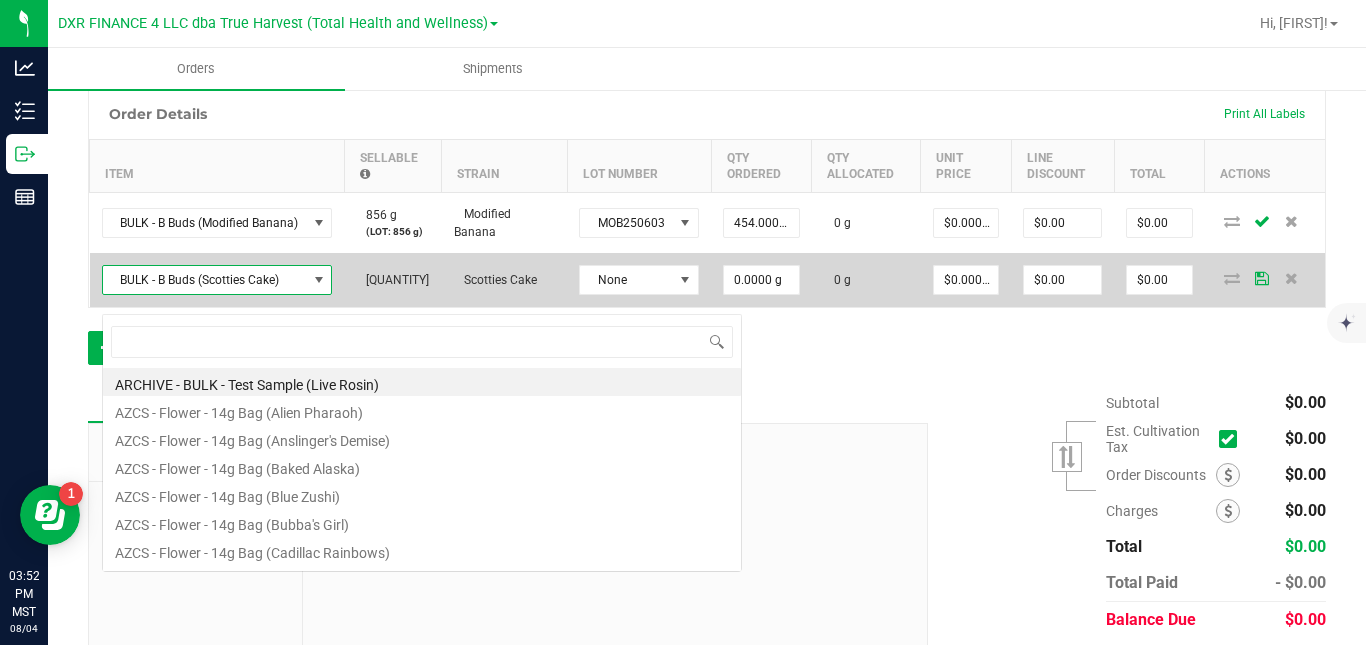 scroll, scrollTop: 99970, scrollLeft: 99770, axis: both 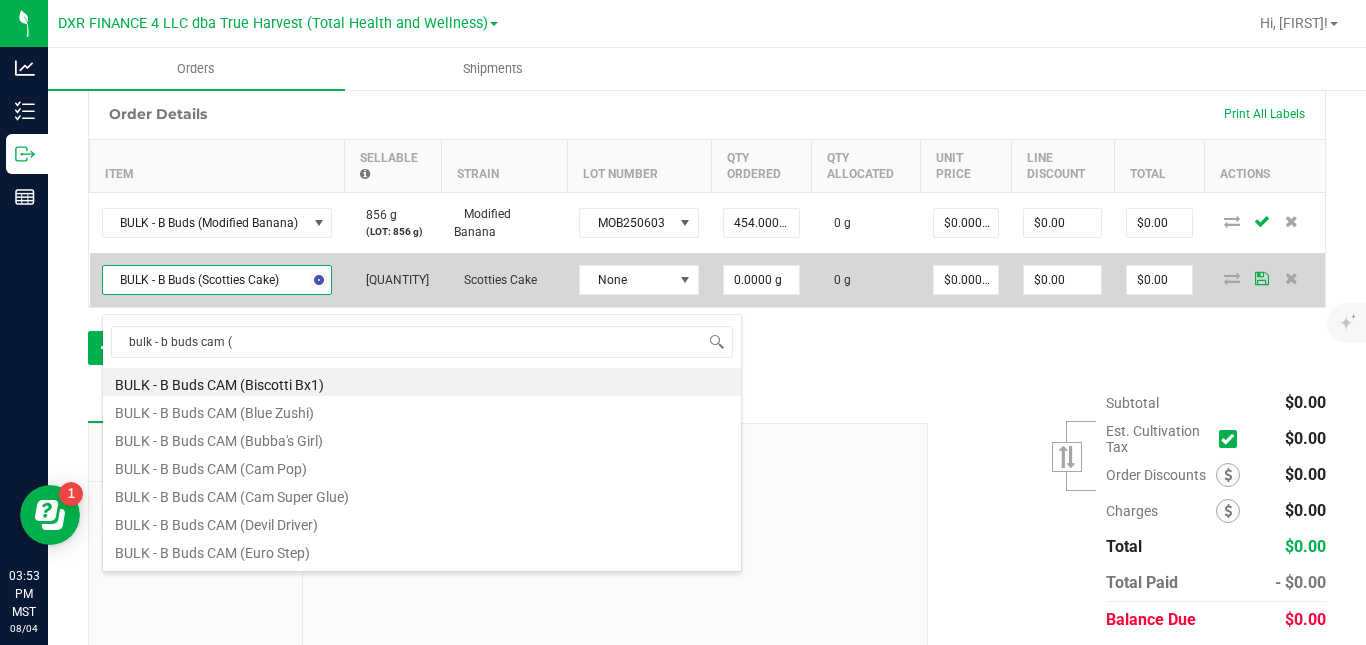 type on "bulk - b buds cam (s" 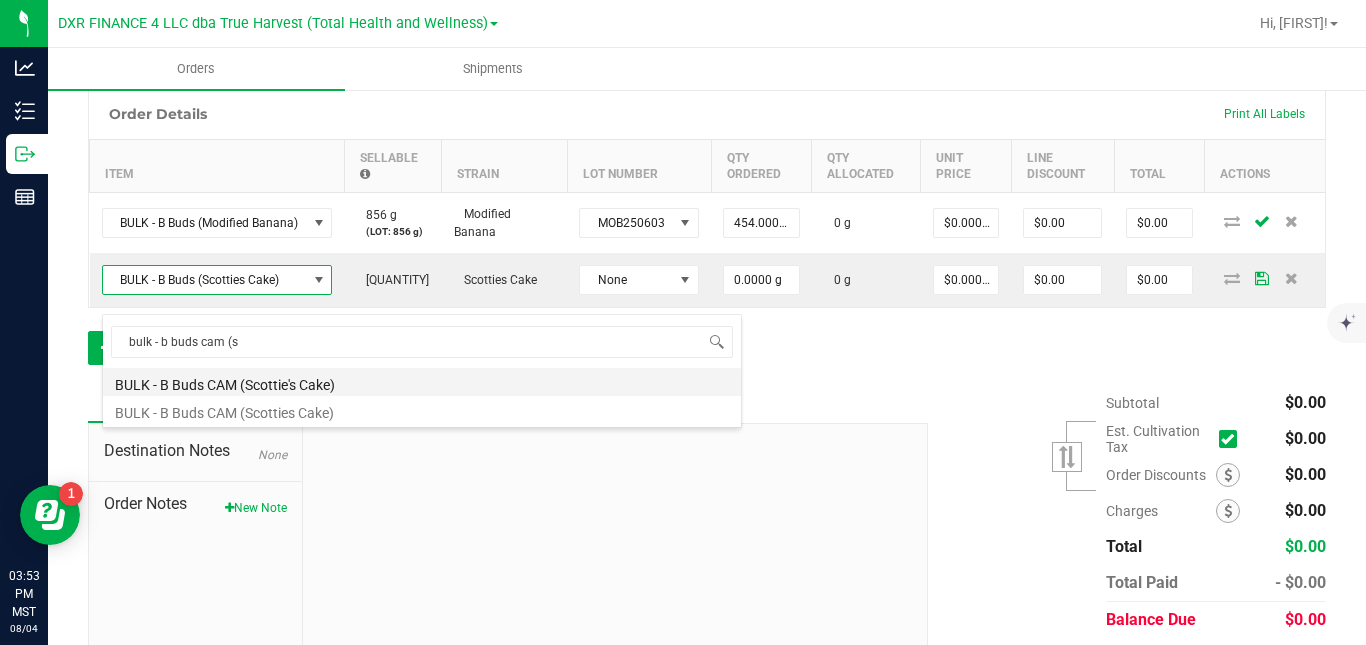 click on "BULK - B Buds CAM (Scottie's Cake)" at bounding box center (422, 382) 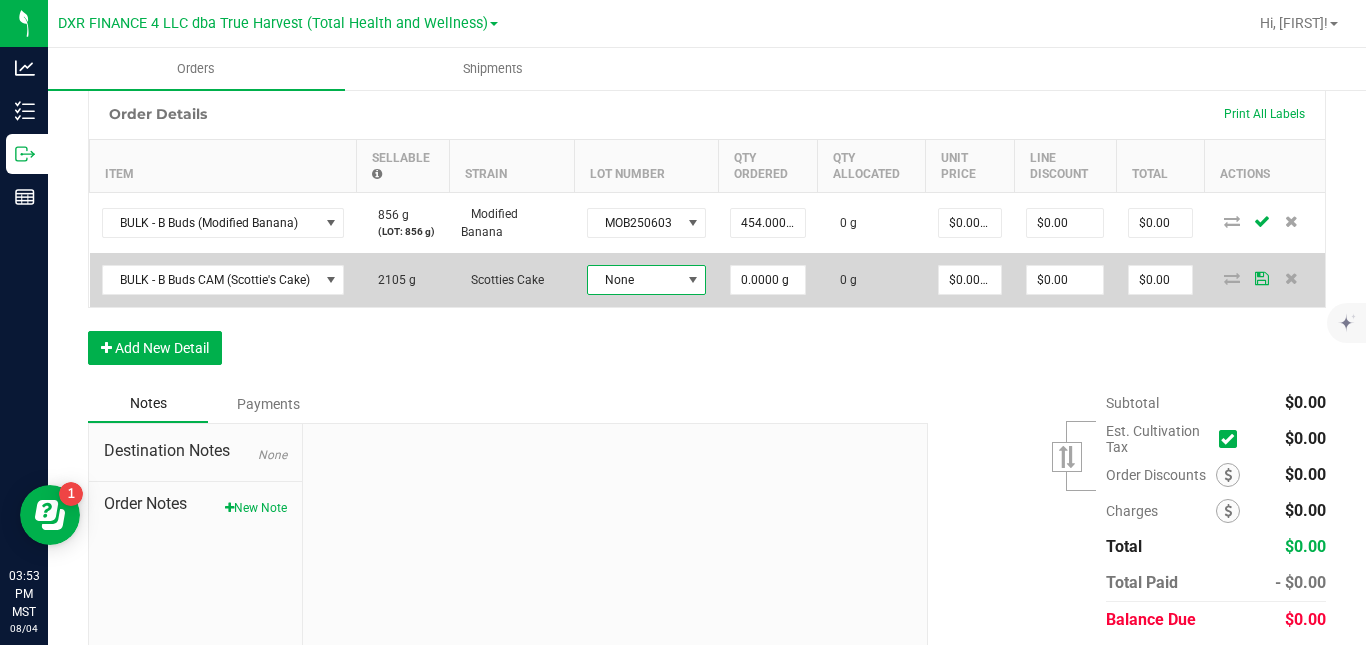 click on "None" at bounding box center (634, 280) 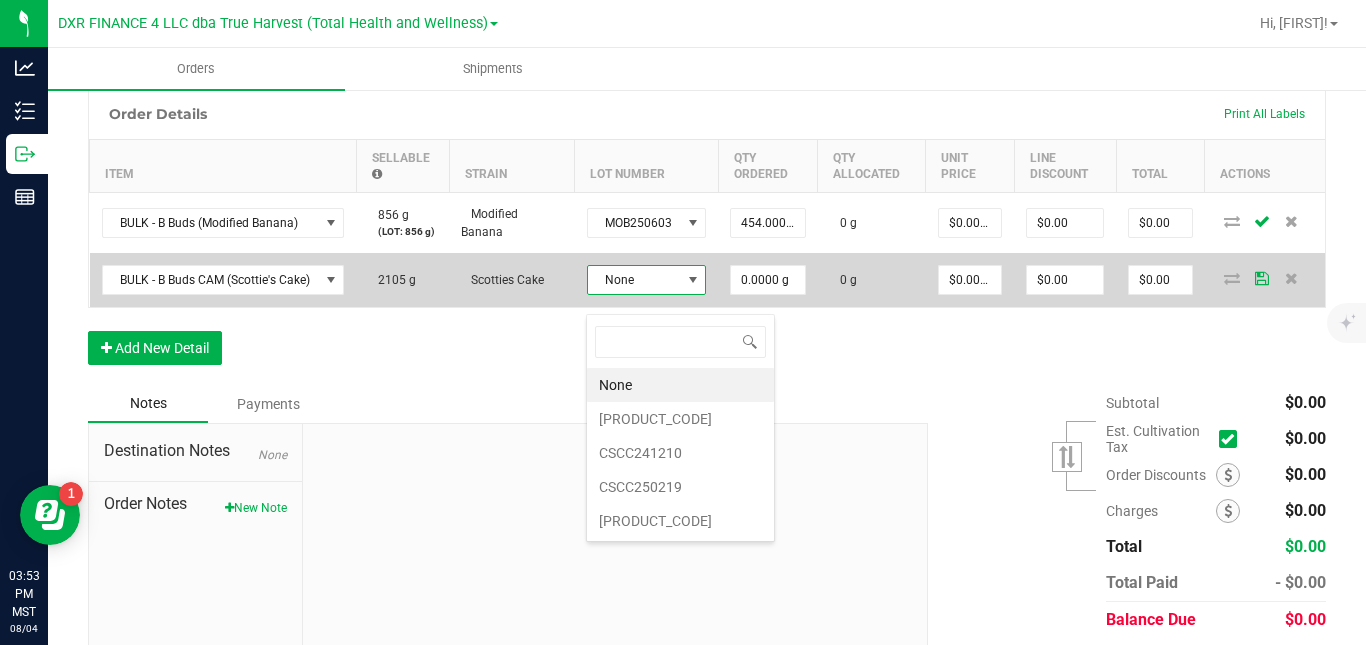 scroll, scrollTop: 99970, scrollLeft: 99881, axis: both 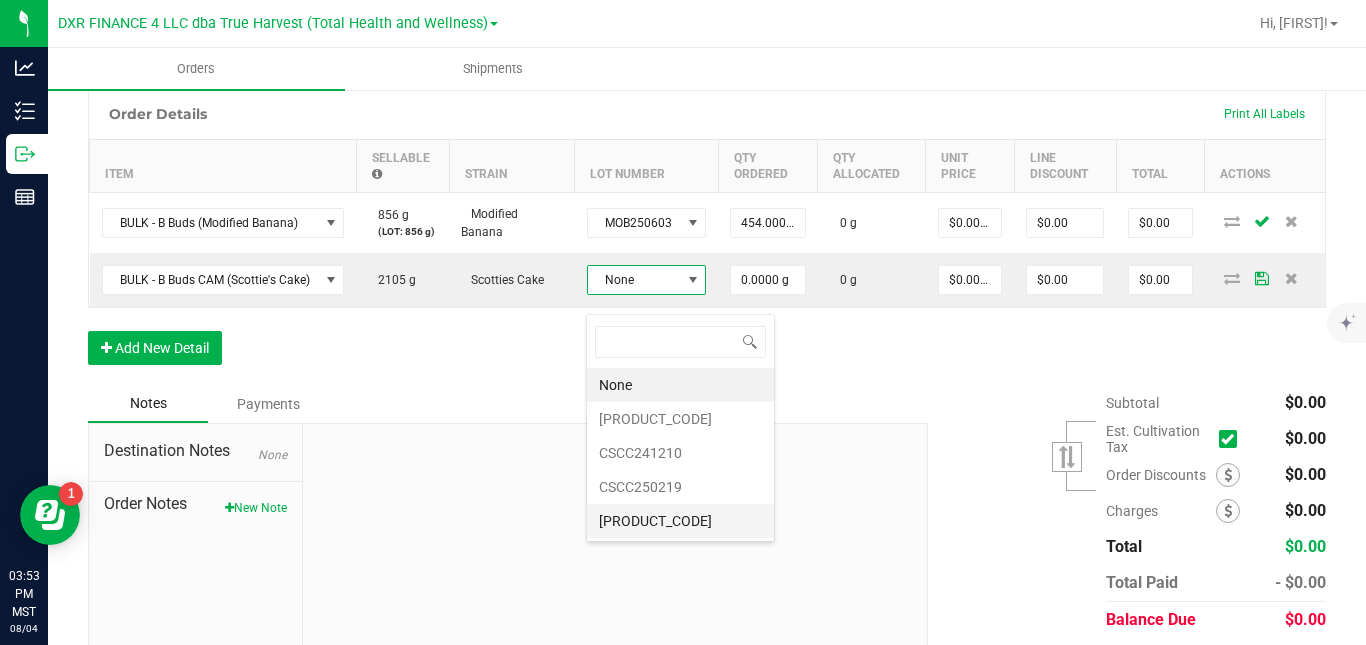 click on "[PRODUCT_CODE]" at bounding box center (680, 521) 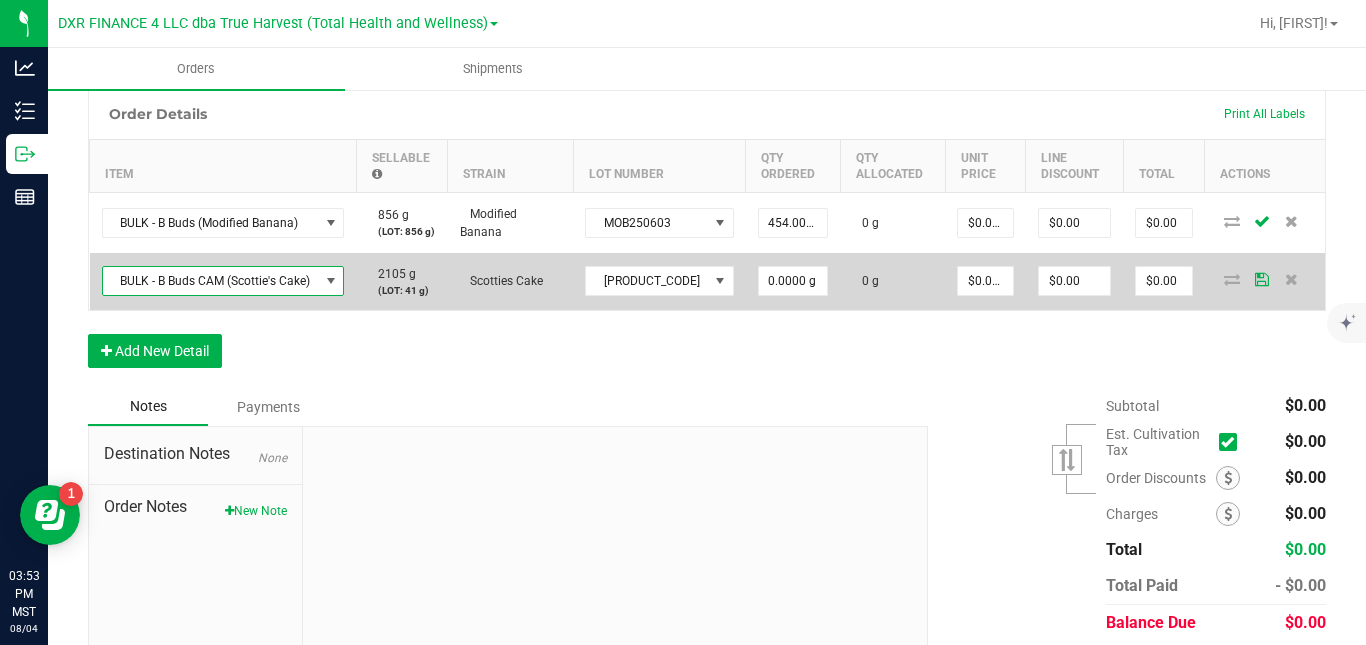 click on "BULK - B Buds CAM (Scottie's Cake)" at bounding box center (211, 281) 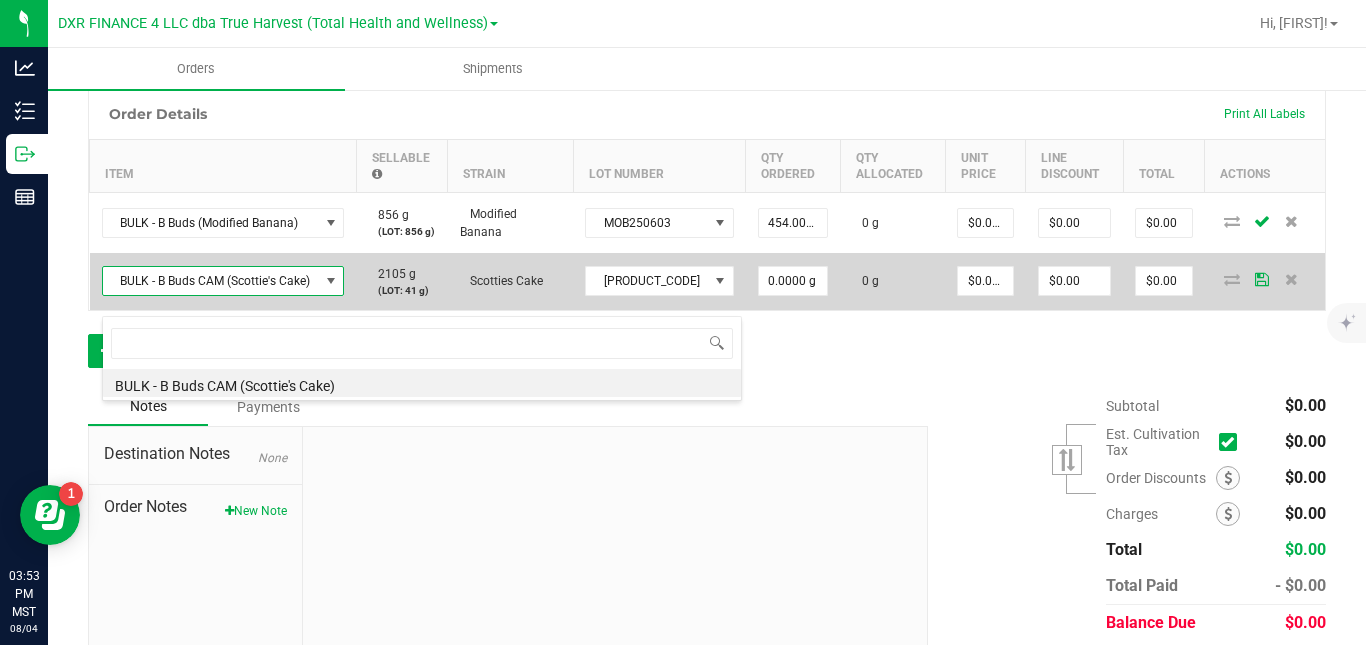 scroll, scrollTop: 99970, scrollLeft: 99756, axis: both 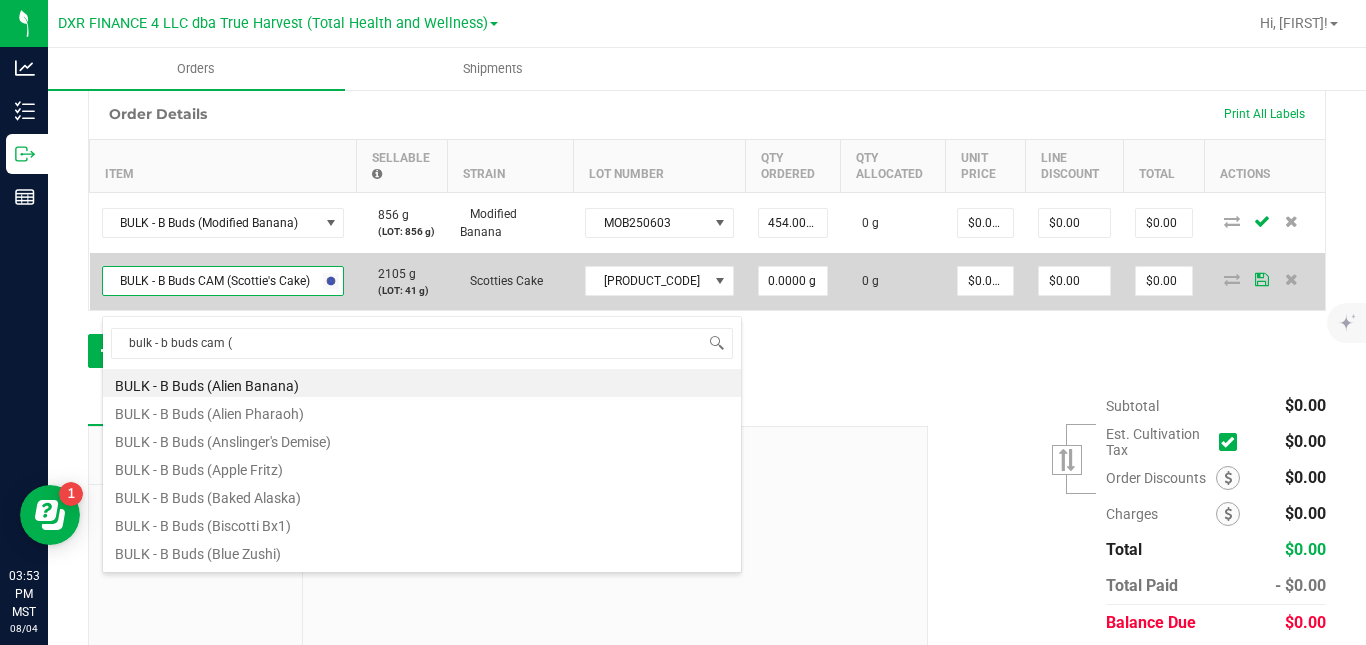 type on "bulk - b buds cam (s" 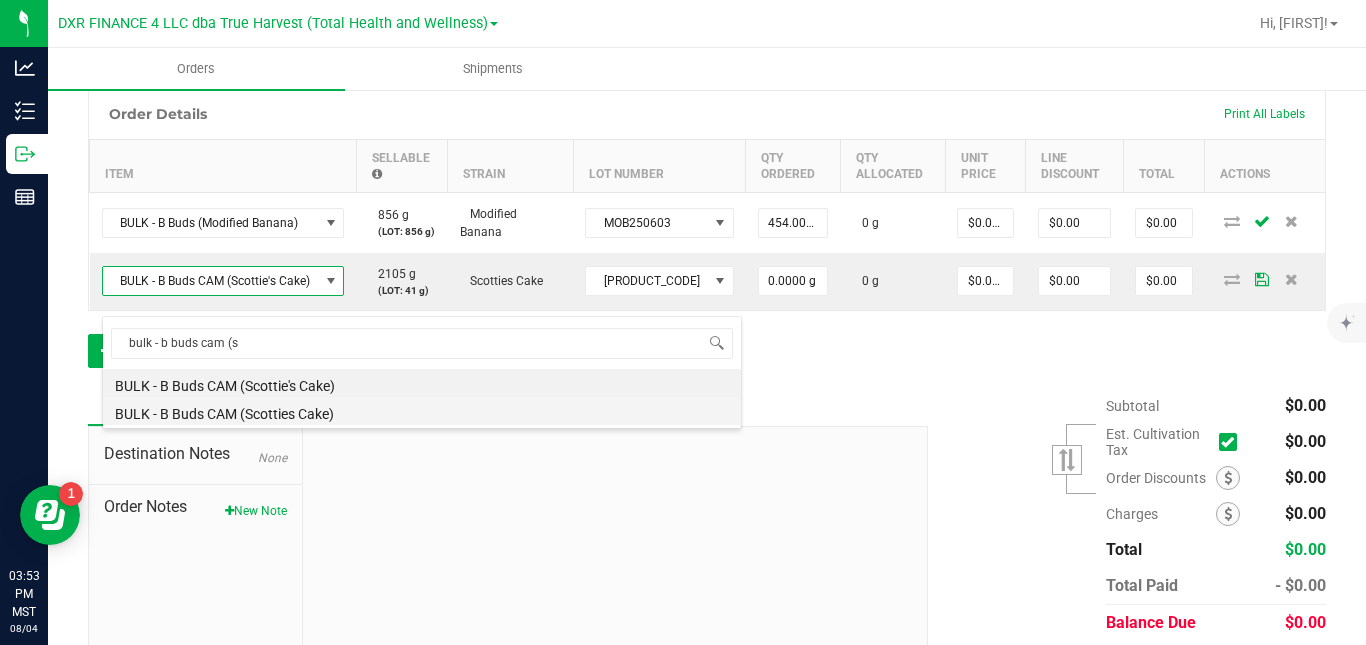 click on "BULK - B Buds CAM (Scotties Cake)" at bounding box center [422, 411] 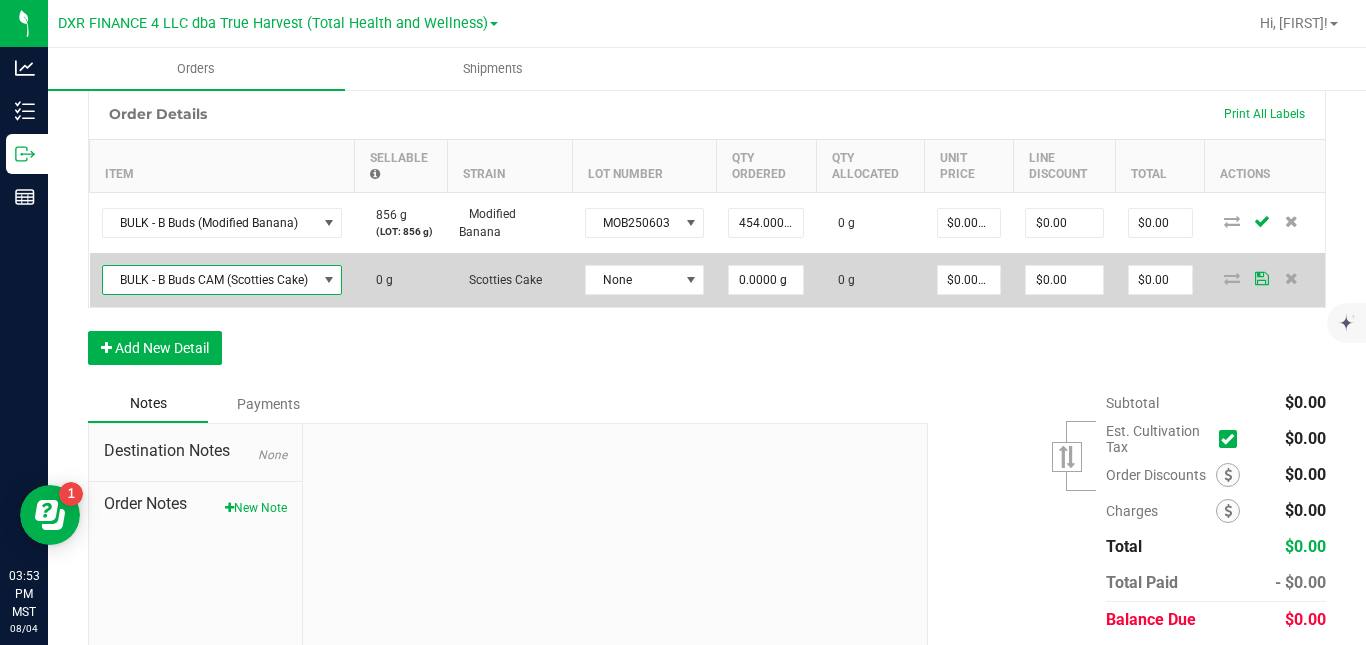 click at bounding box center [329, 280] 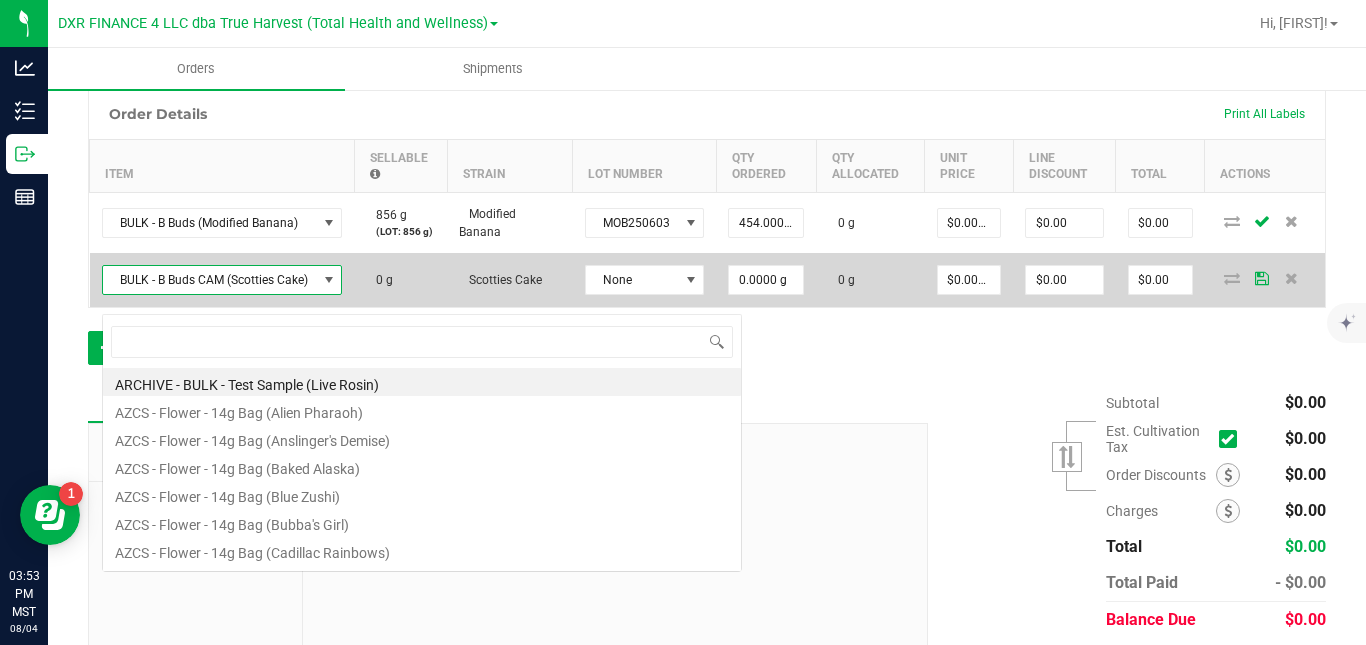 scroll, scrollTop: 99970, scrollLeft: 99758, axis: both 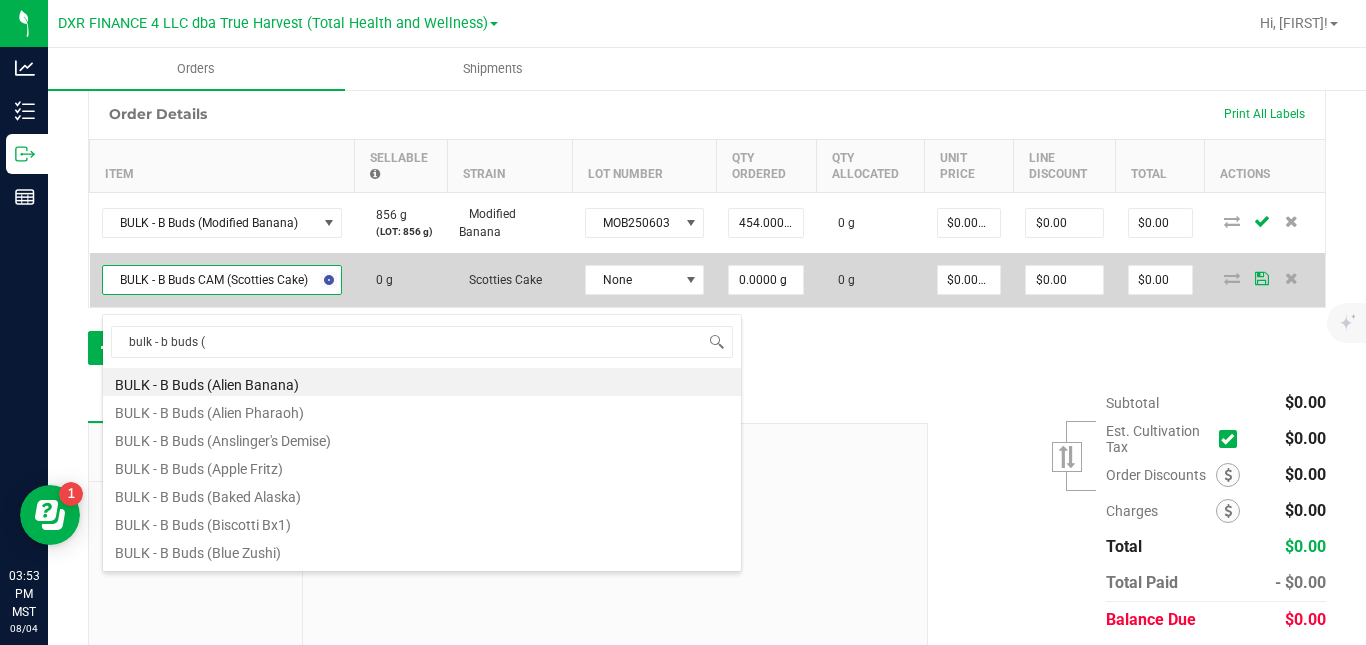 type on "bulk - b buds (s" 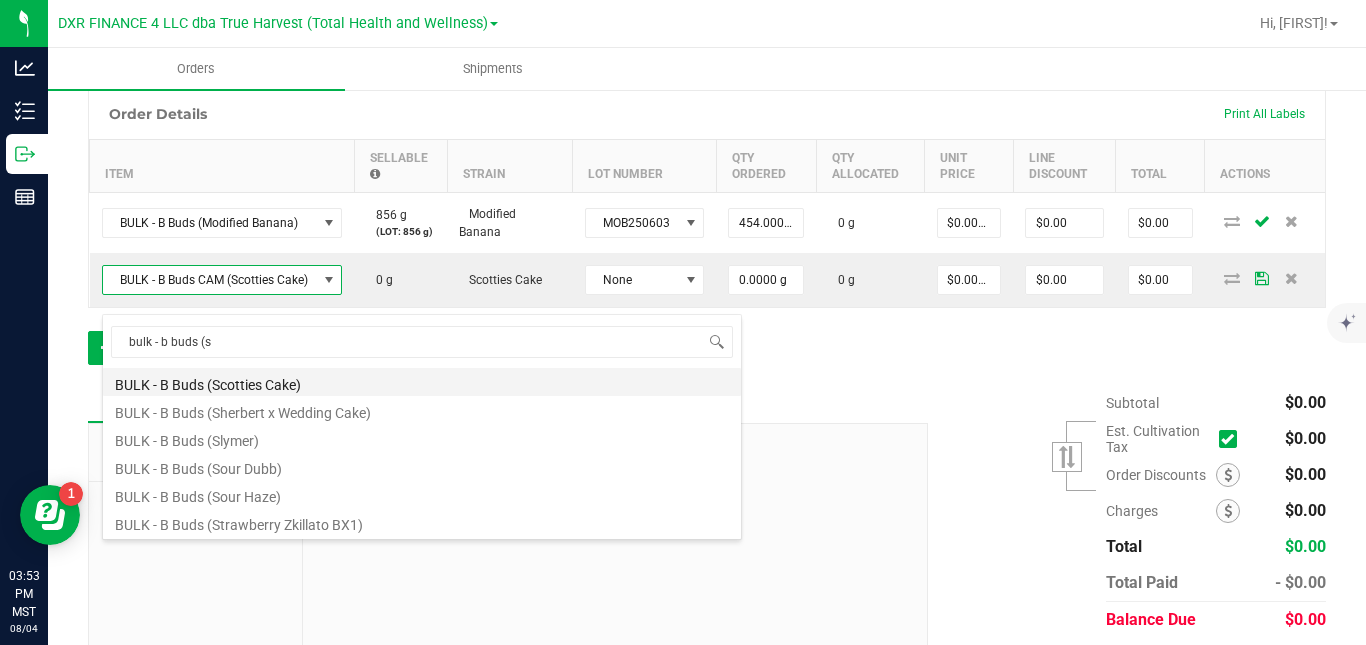 click on "BULK - B Buds (Scotties Cake)" at bounding box center (422, 382) 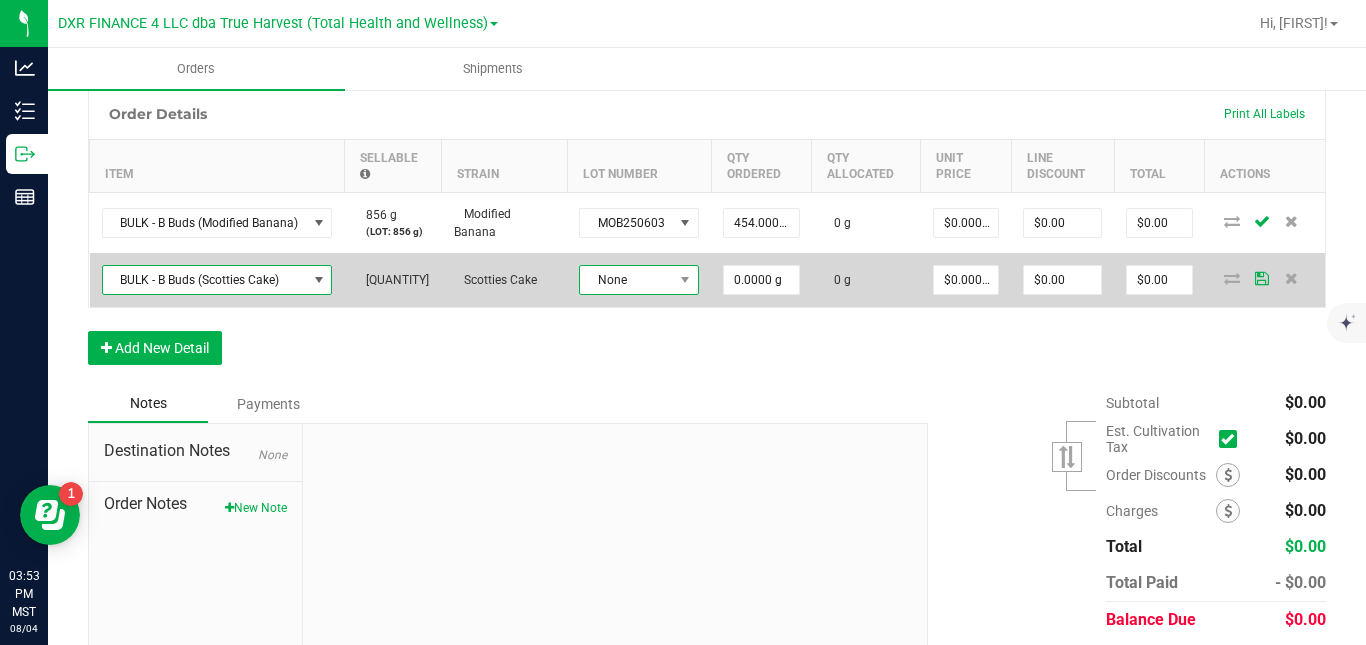 click on "None" at bounding box center (626, 280) 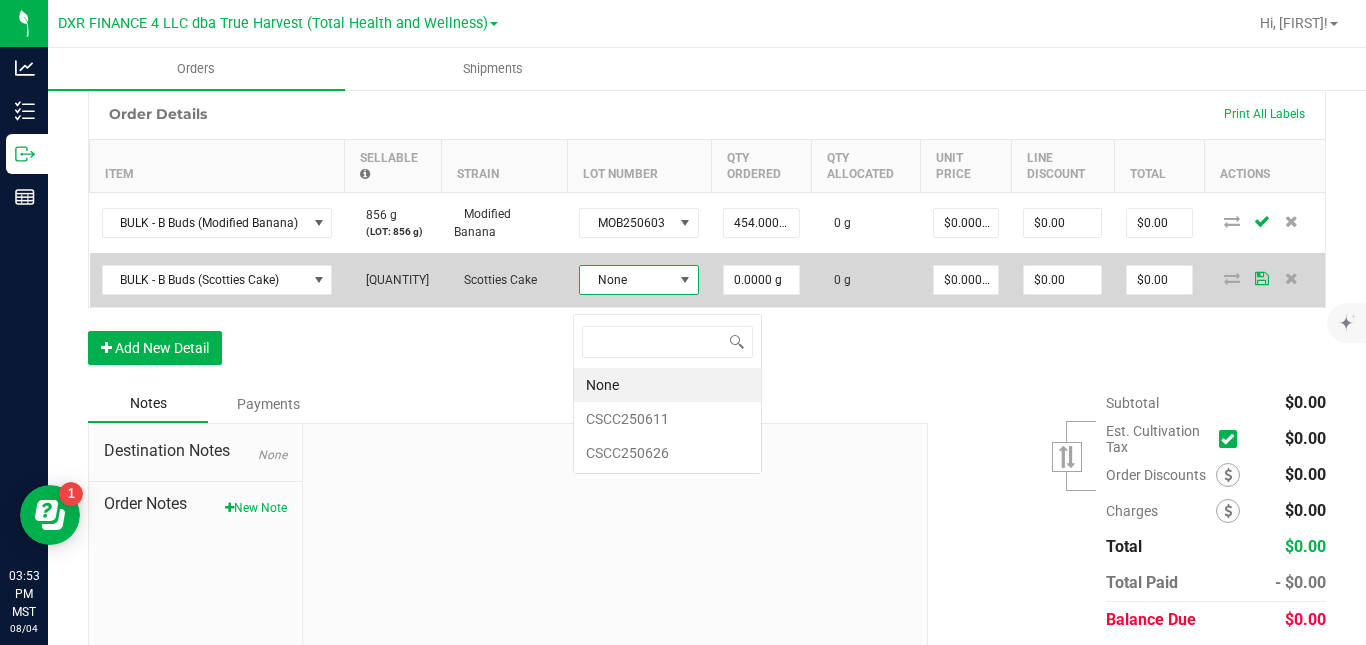 scroll, scrollTop: 99970, scrollLeft: 99881, axis: both 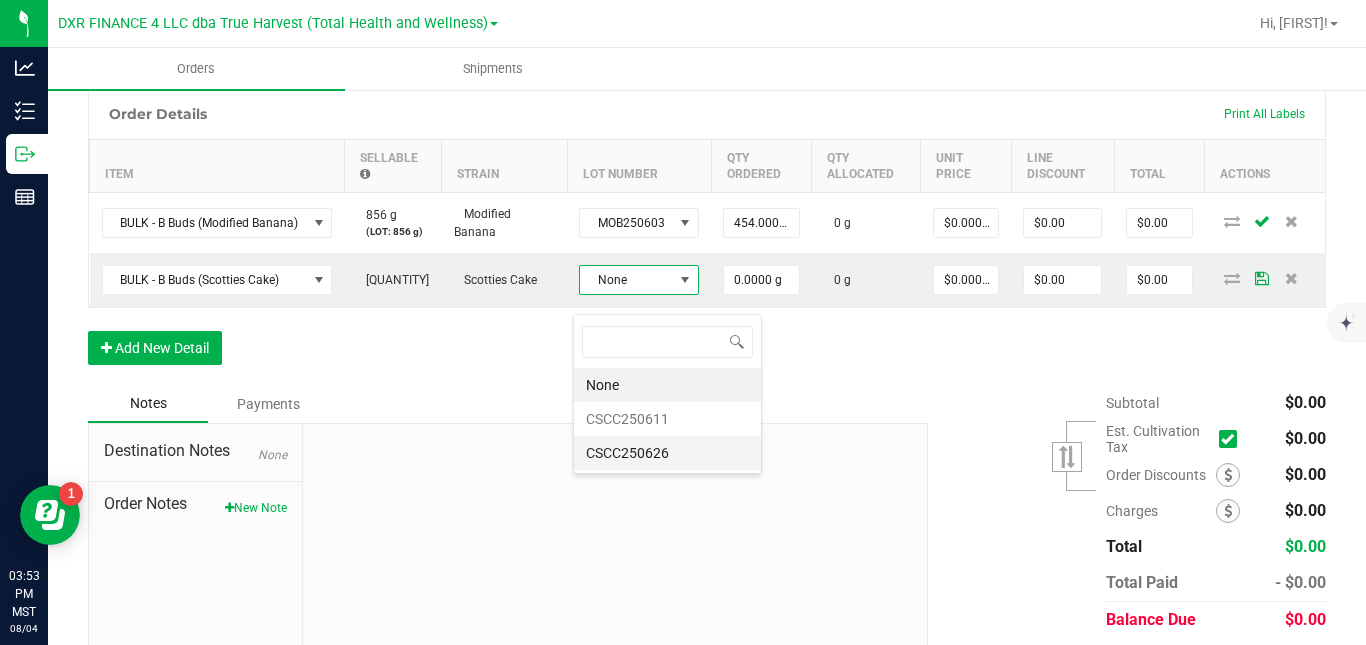 click on "CSCC250626" at bounding box center (667, 453) 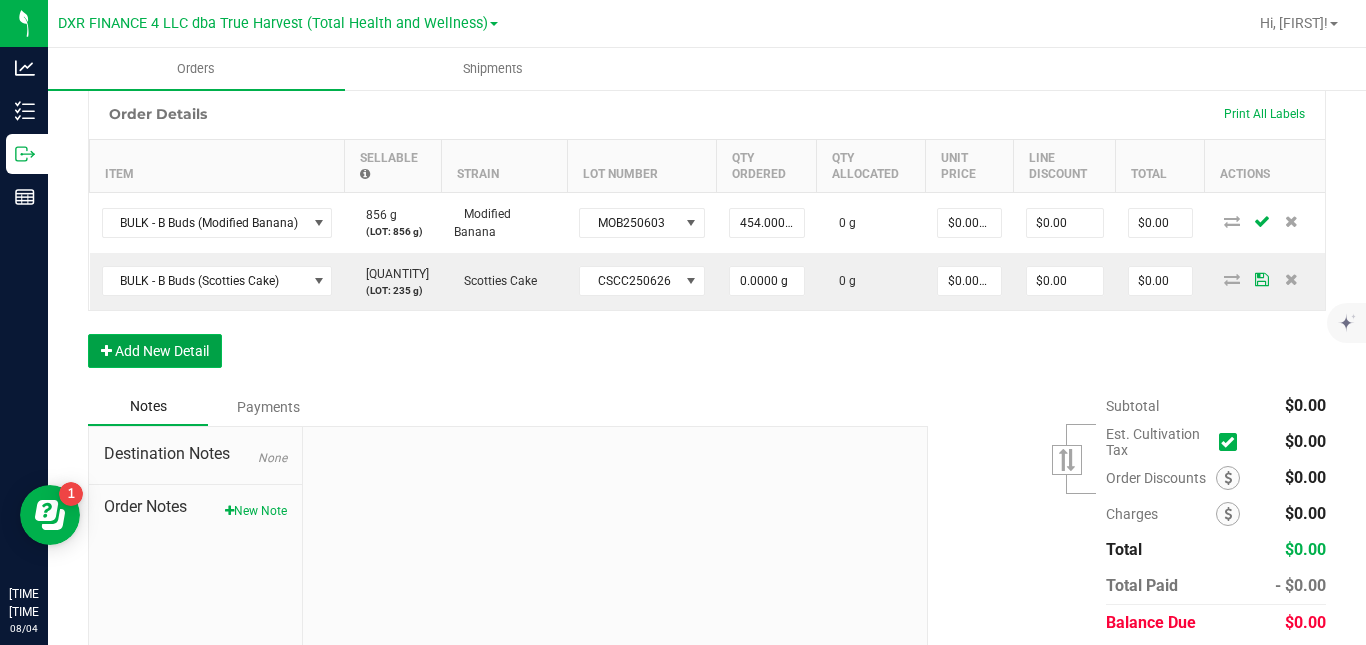 click on "Add New Detail" at bounding box center [155, 351] 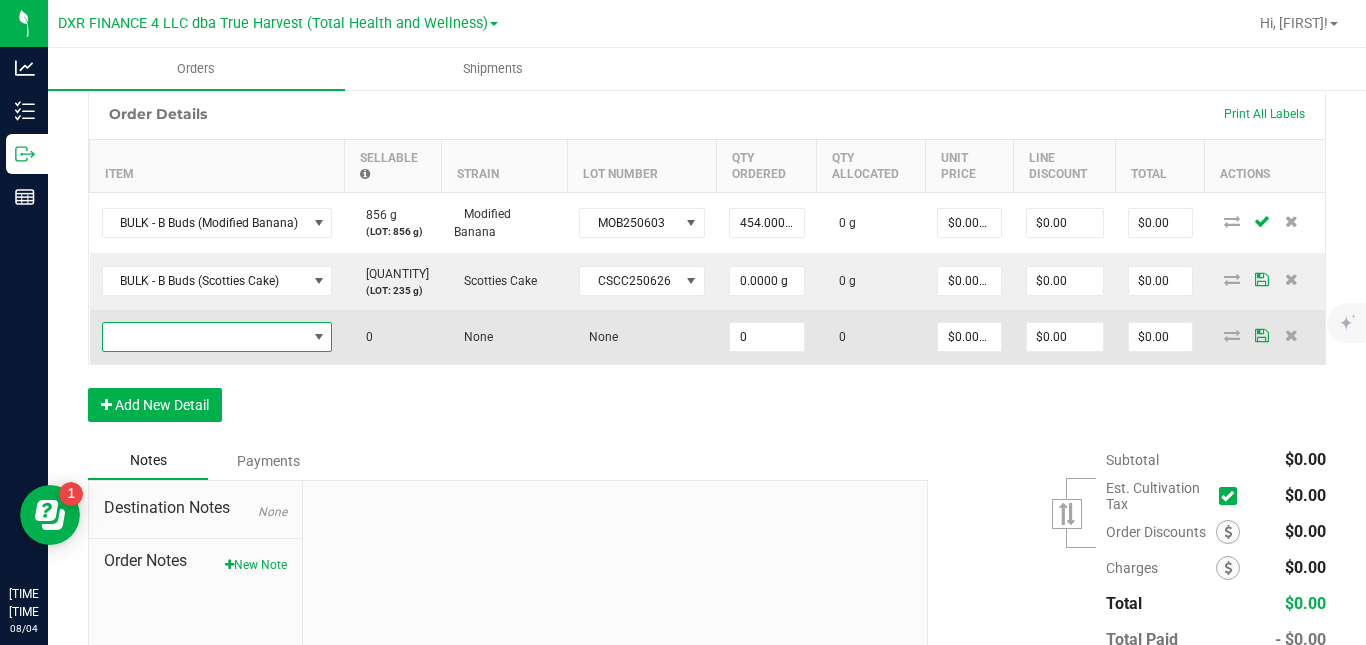 click at bounding box center (205, 337) 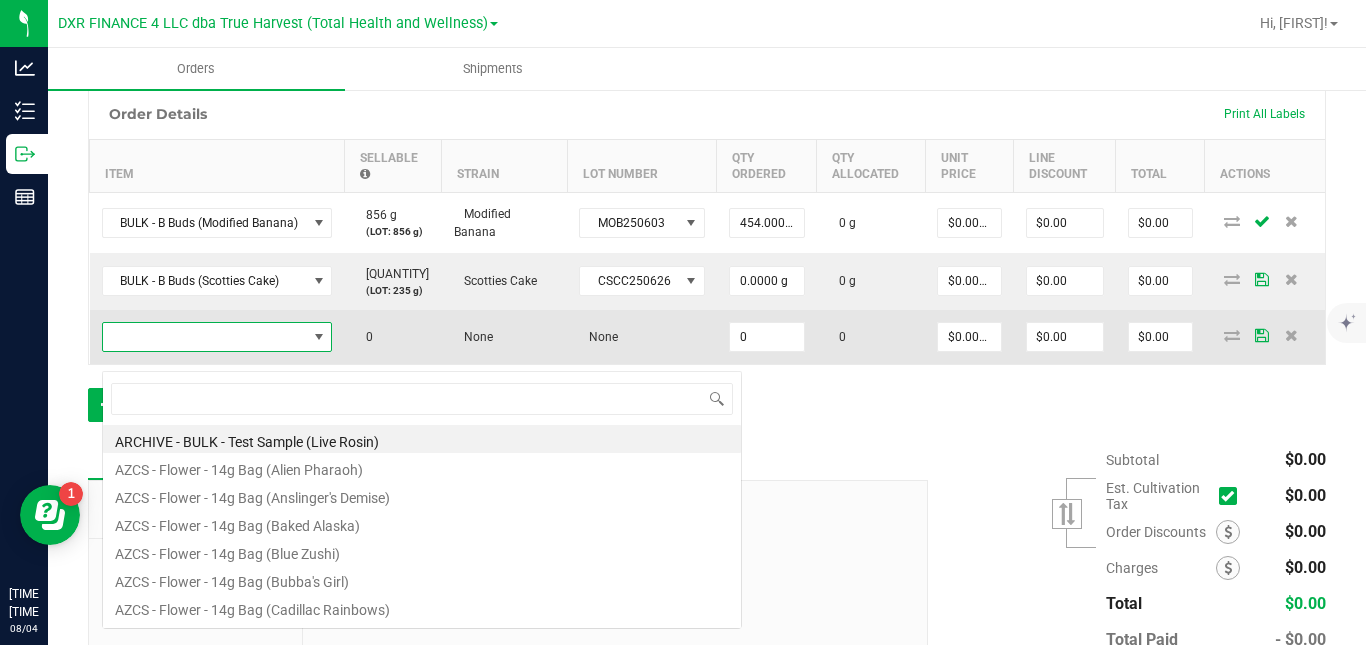 scroll, scrollTop: 99970, scrollLeft: 99770, axis: both 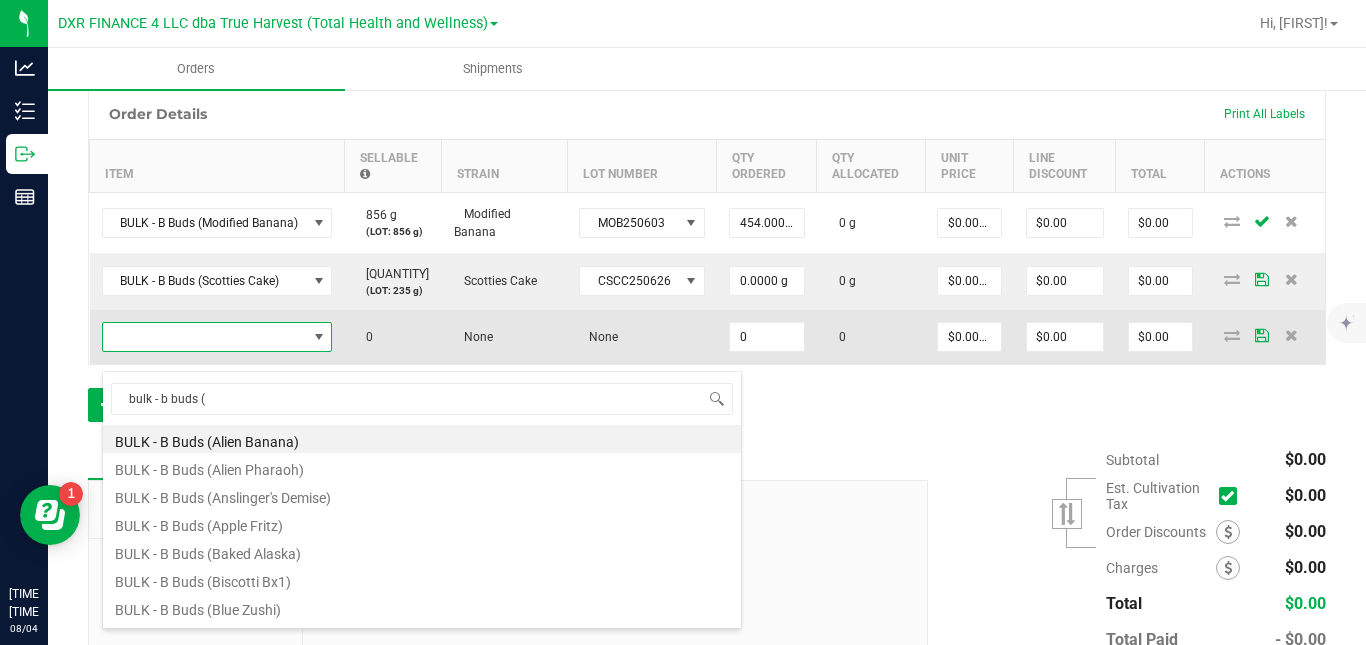 type on "bulk - b buds (g" 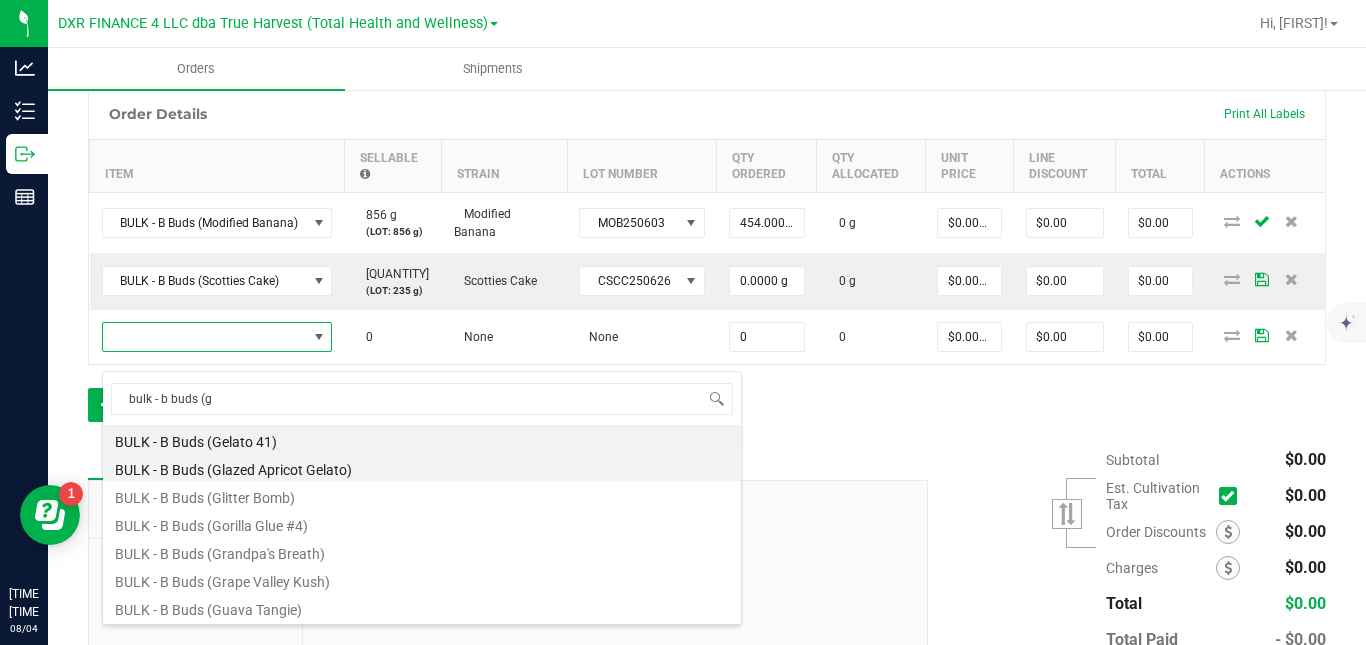 click on "BULK - B Buds (Glazed Apricot Gelato)" at bounding box center [422, 467] 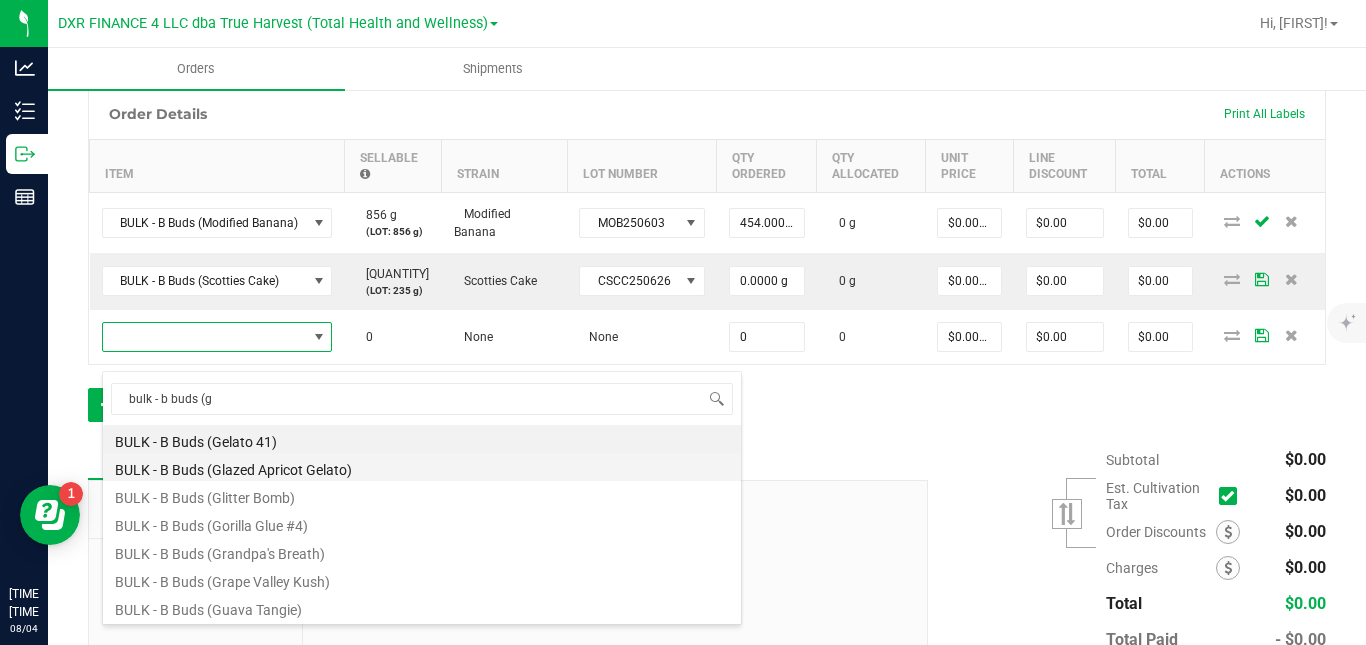type on "0.0000 g" 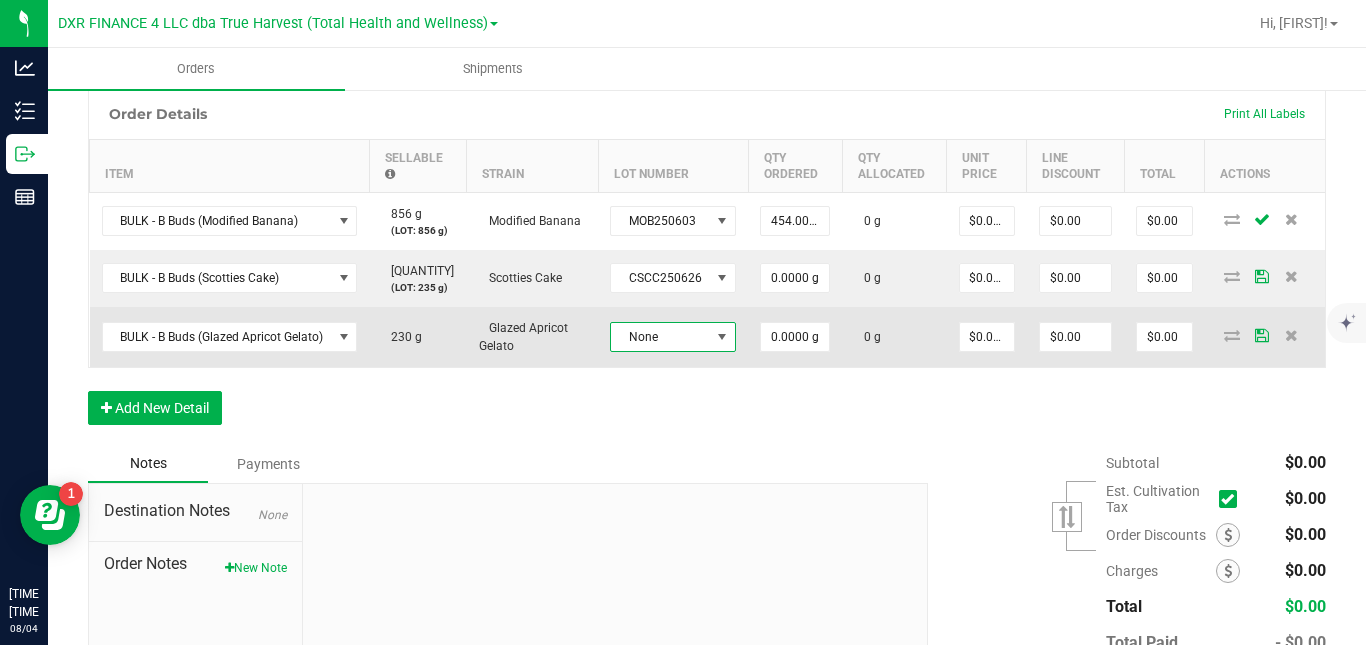 click on "None" at bounding box center [660, 337] 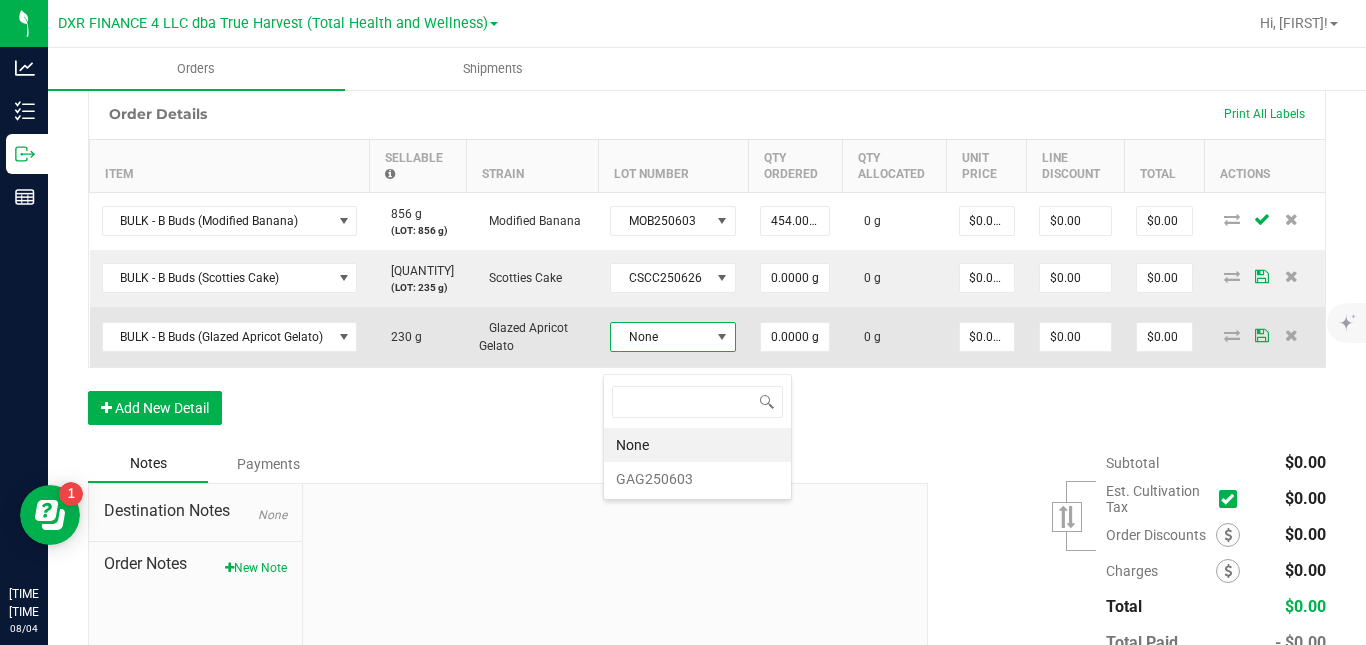 scroll, scrollTop: 99970, scrollLeft: 99876, axis: both 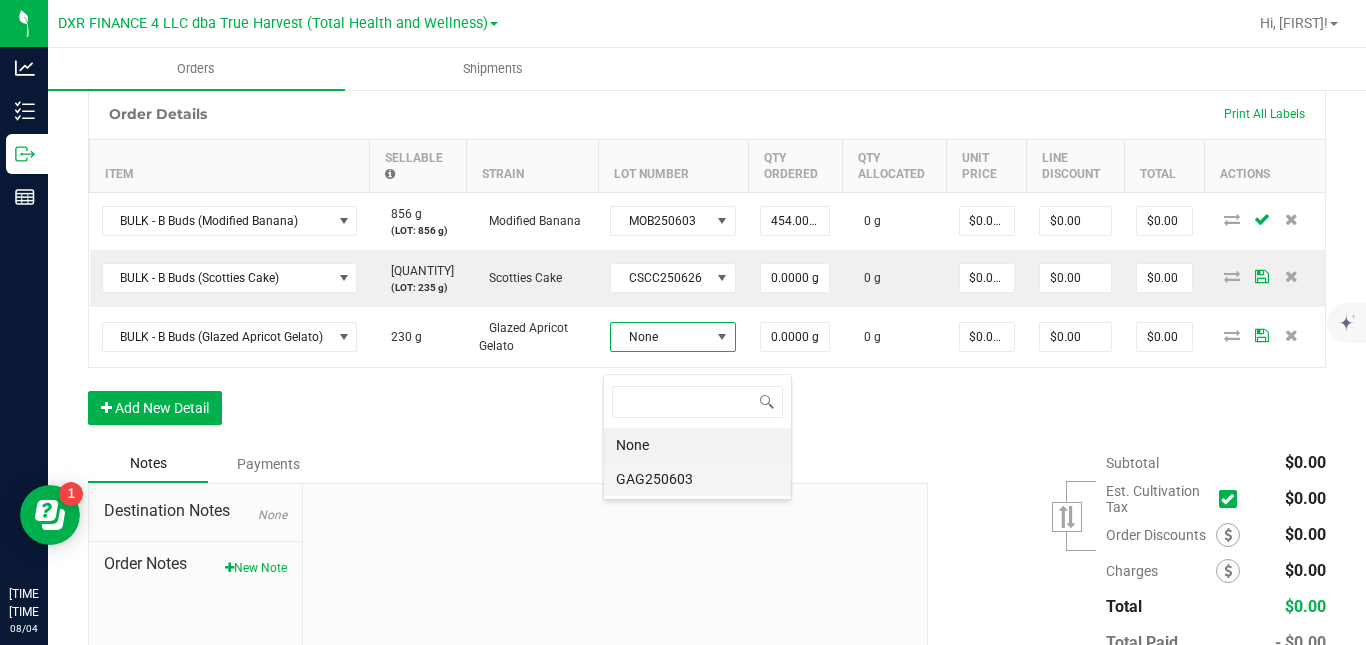 click on "GAG250603" at bounding box center (697, 479) 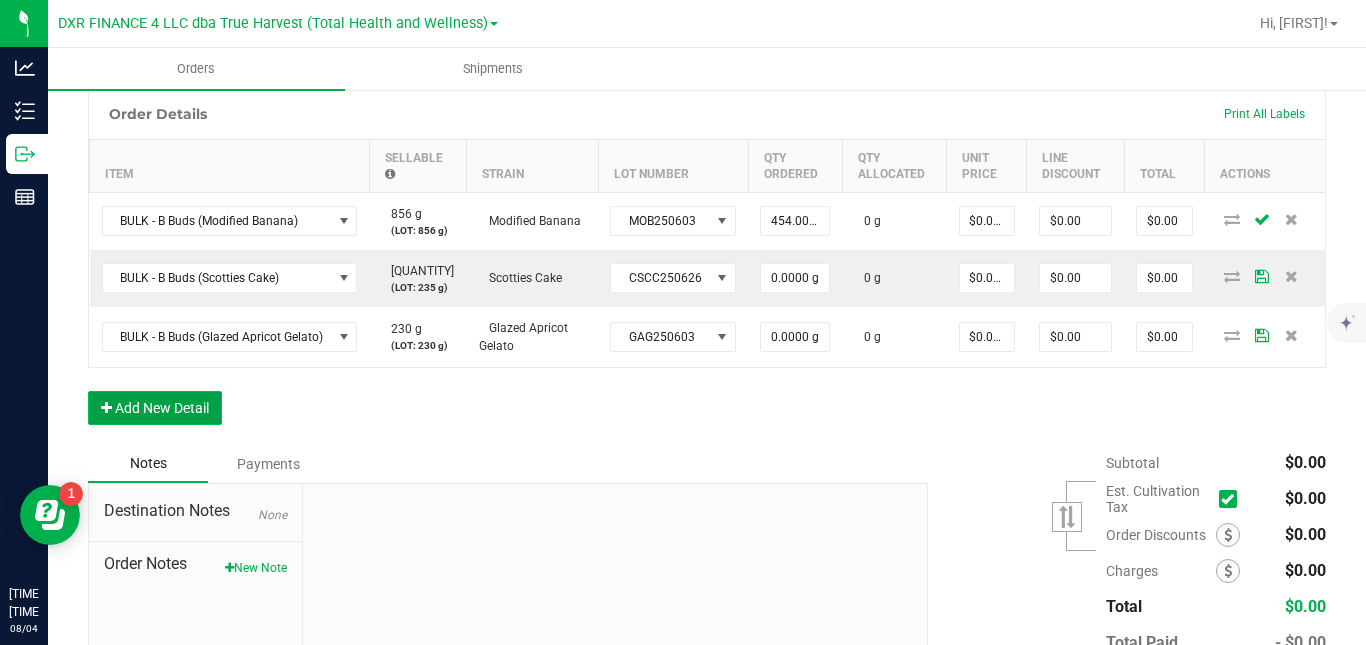 click on "Add New Detail" at bounding box center (155, 408) 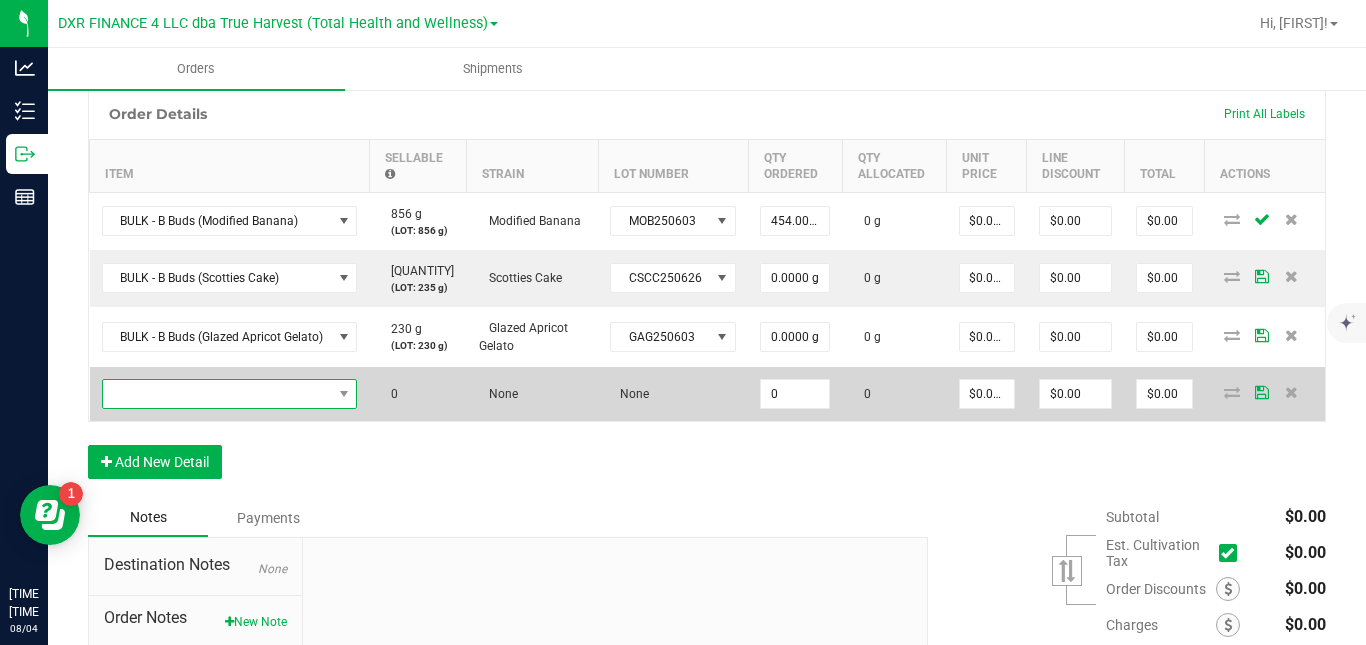 click at bounding box center [217, 394] 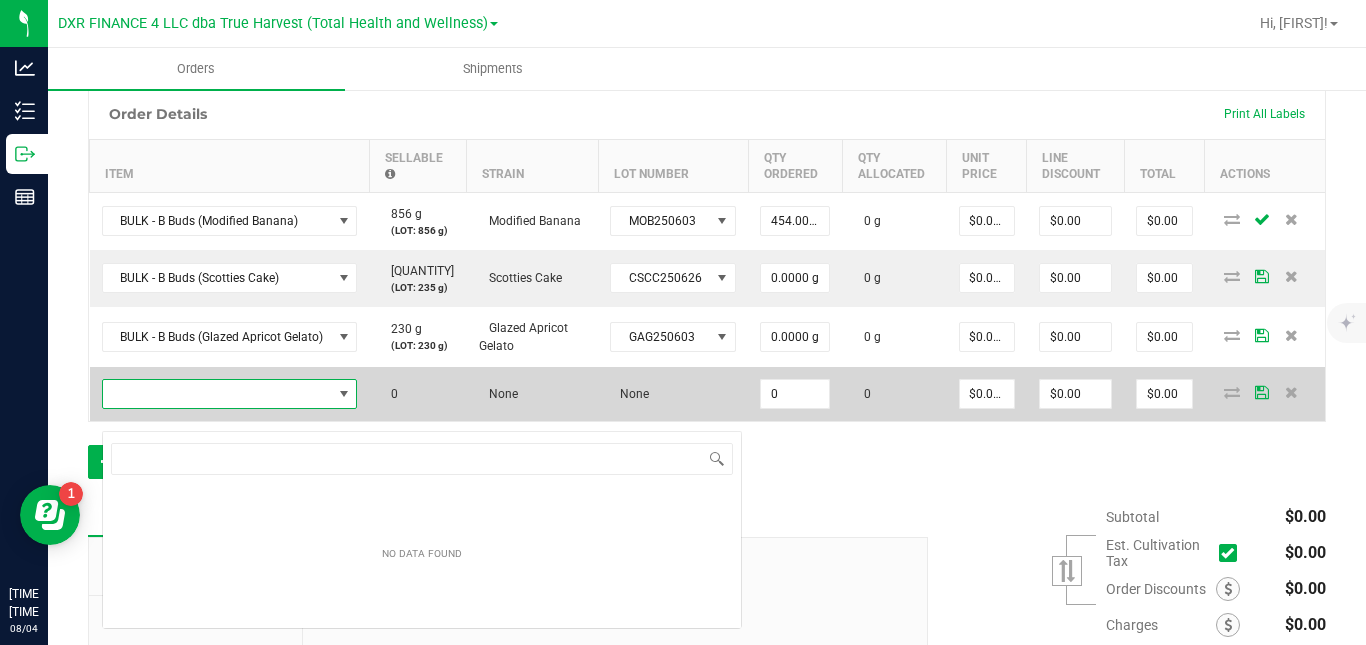 scroll, scrollTop: 99970, scrollLeft: 99744, axis: both 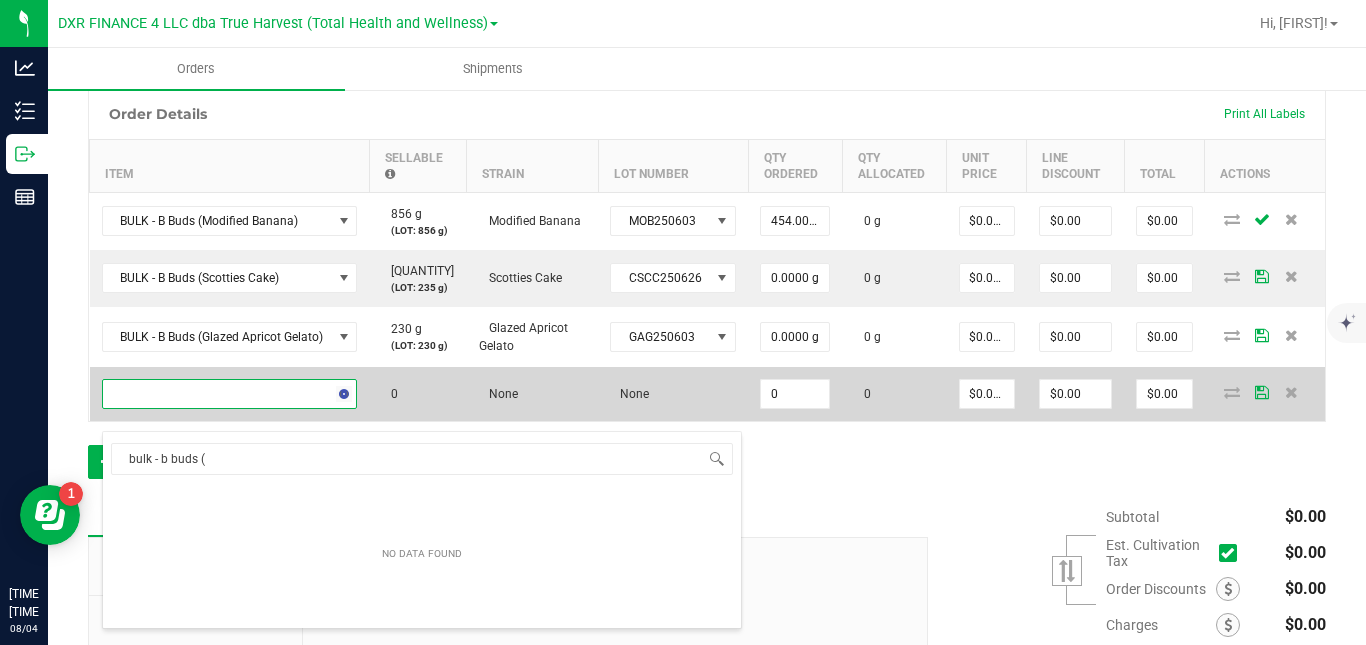 type on "bulk - b buds (i" 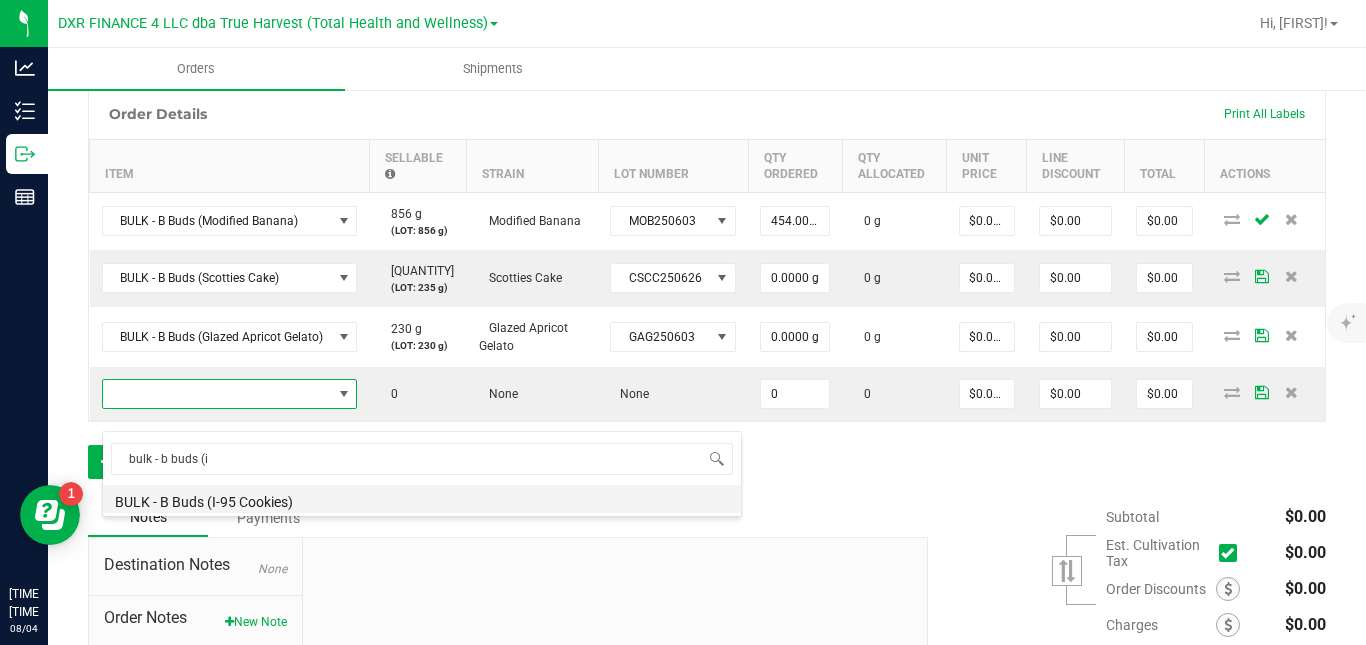 click on "BULK - B Buds (I-95 Cookies)" at bounding box center (422, 499) 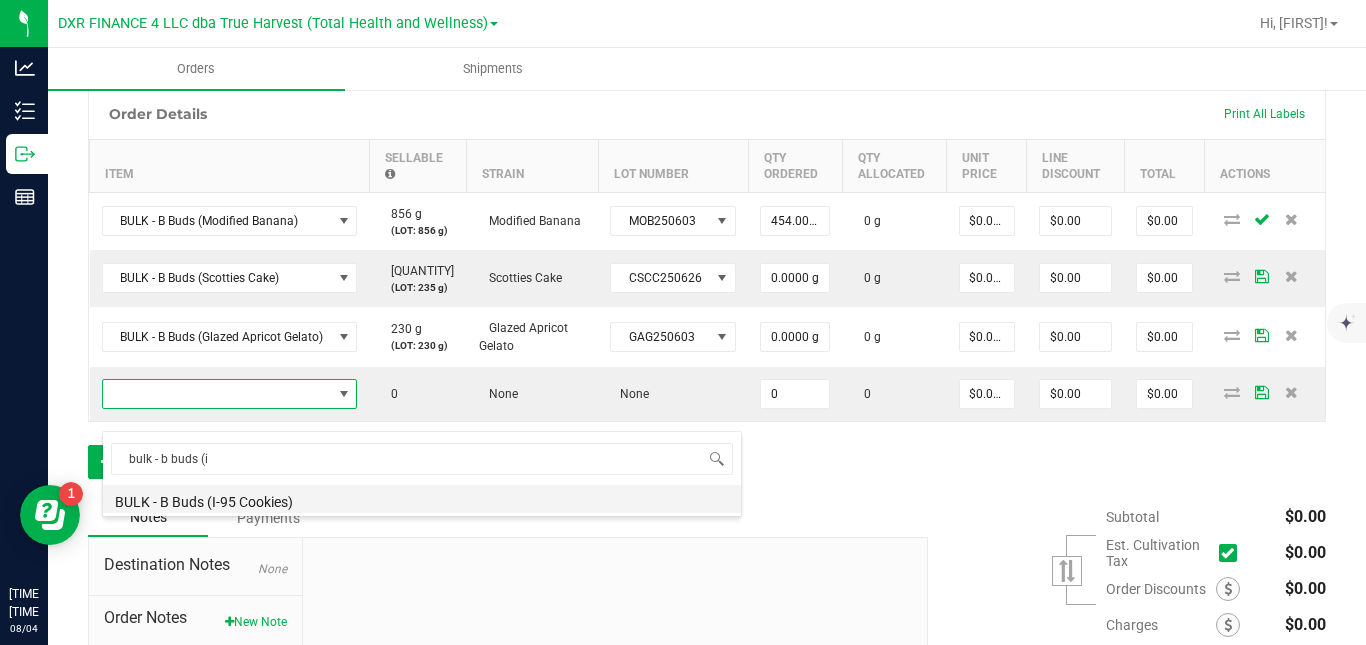 type on "0.0000 g" 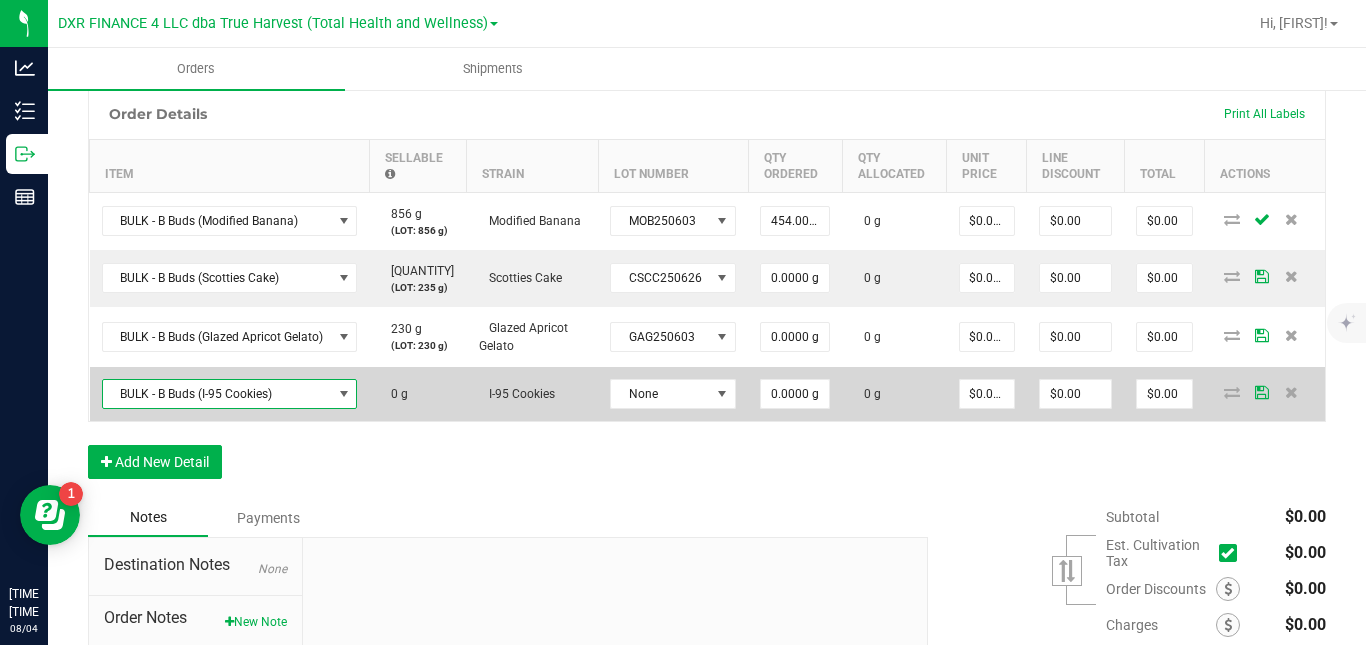 click on "BULK - B Buds (I-95 Cookies)" at bounding box center (217, 394) 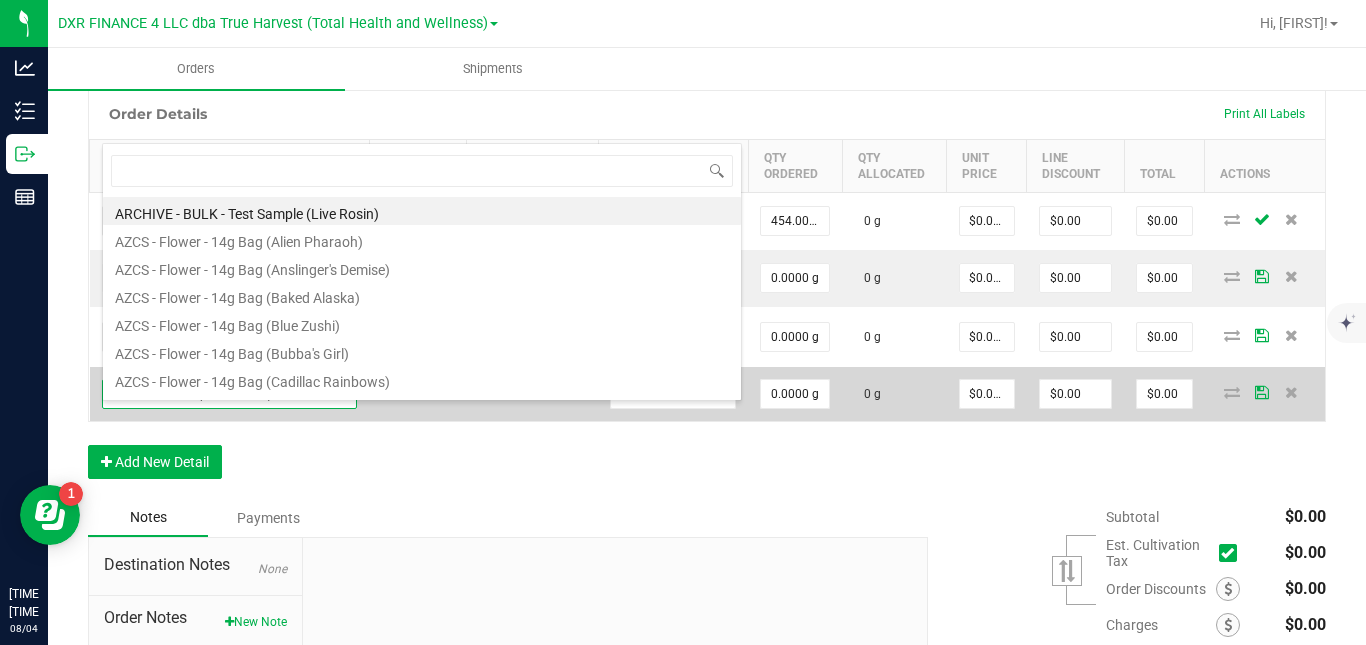 scroll, scrollTop: 99970, scrollLeft: 99744, axis: both 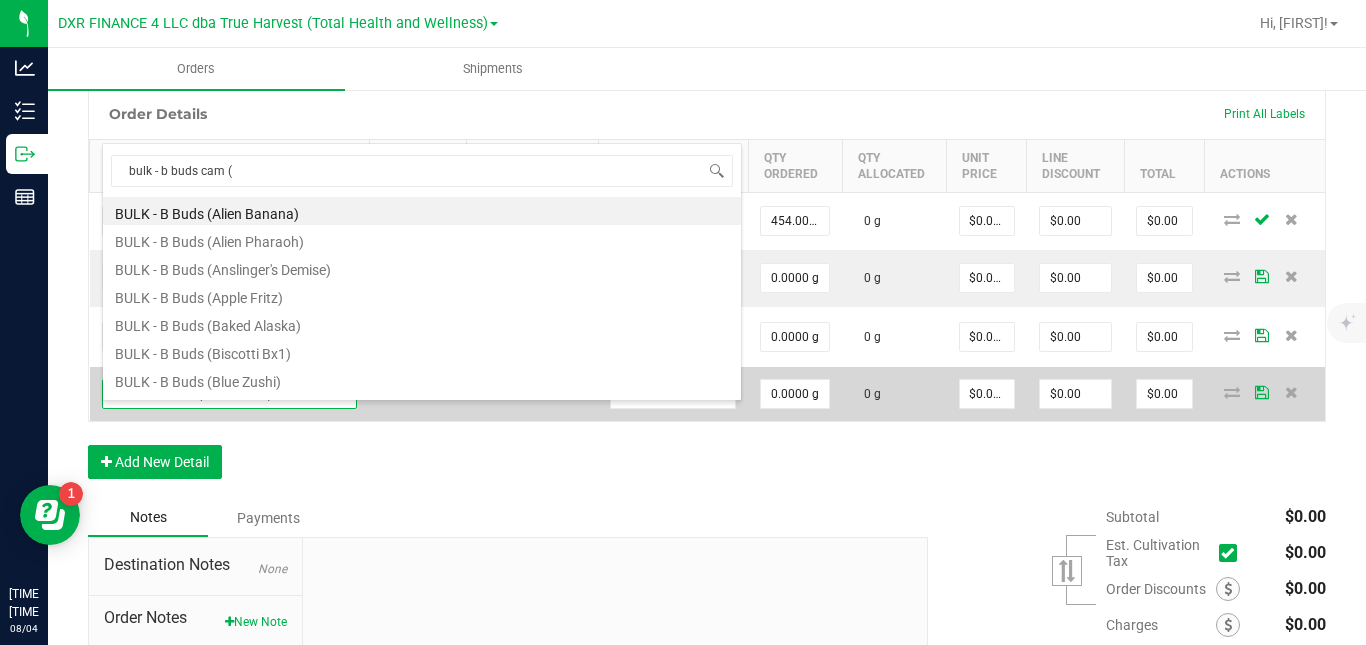 type on "bulk - b buds cam (I" 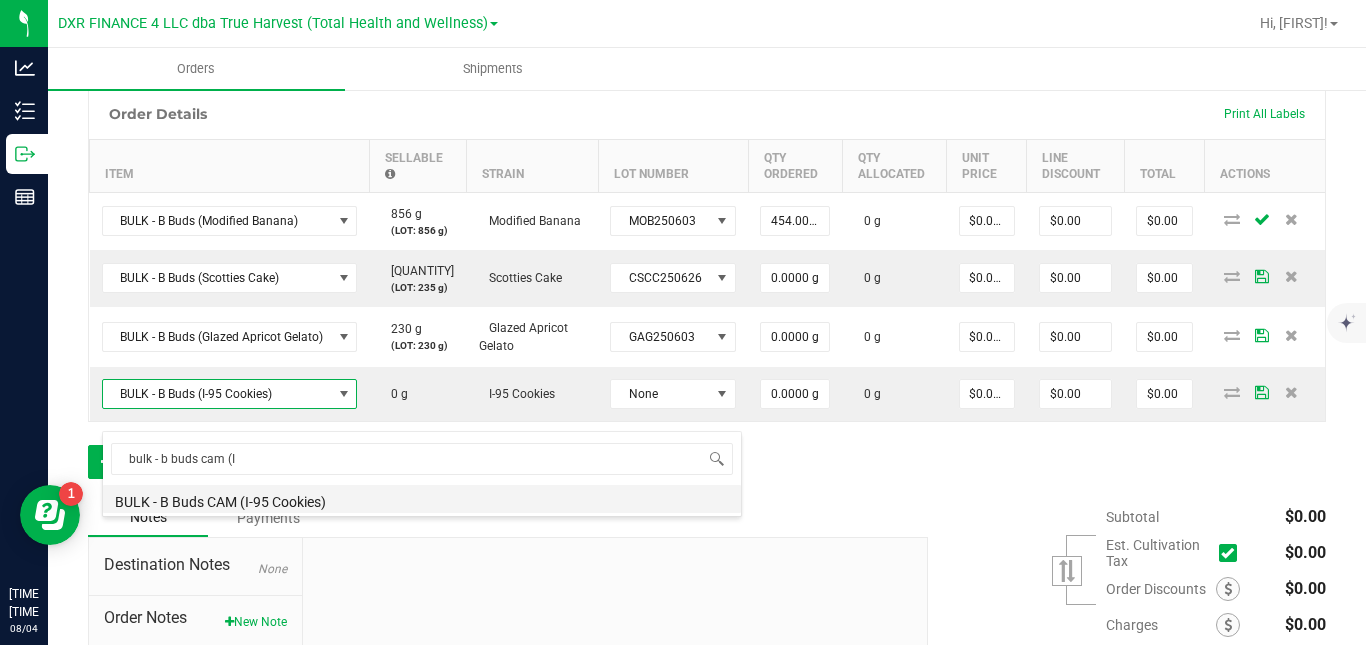 click on "BULK - B Buds CAM (I-95 Cookies)" at bounding box center [422, 499] 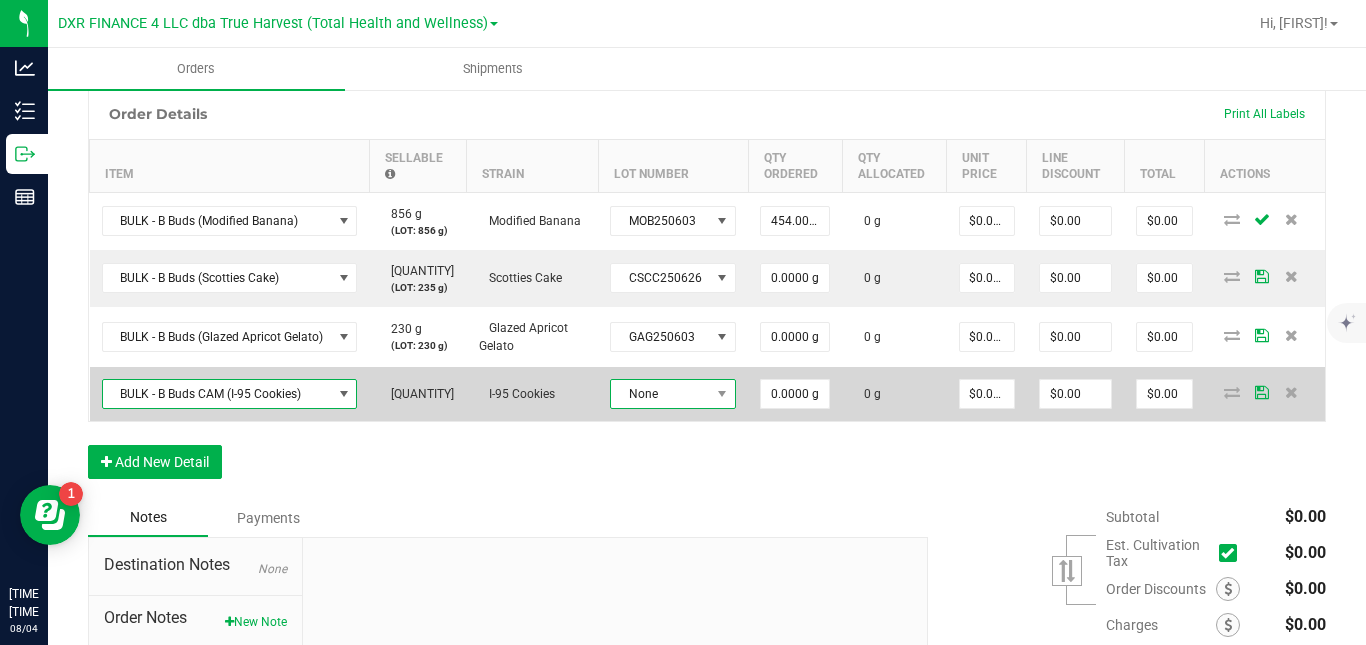 click on "None" at bounding box center (660, 394) 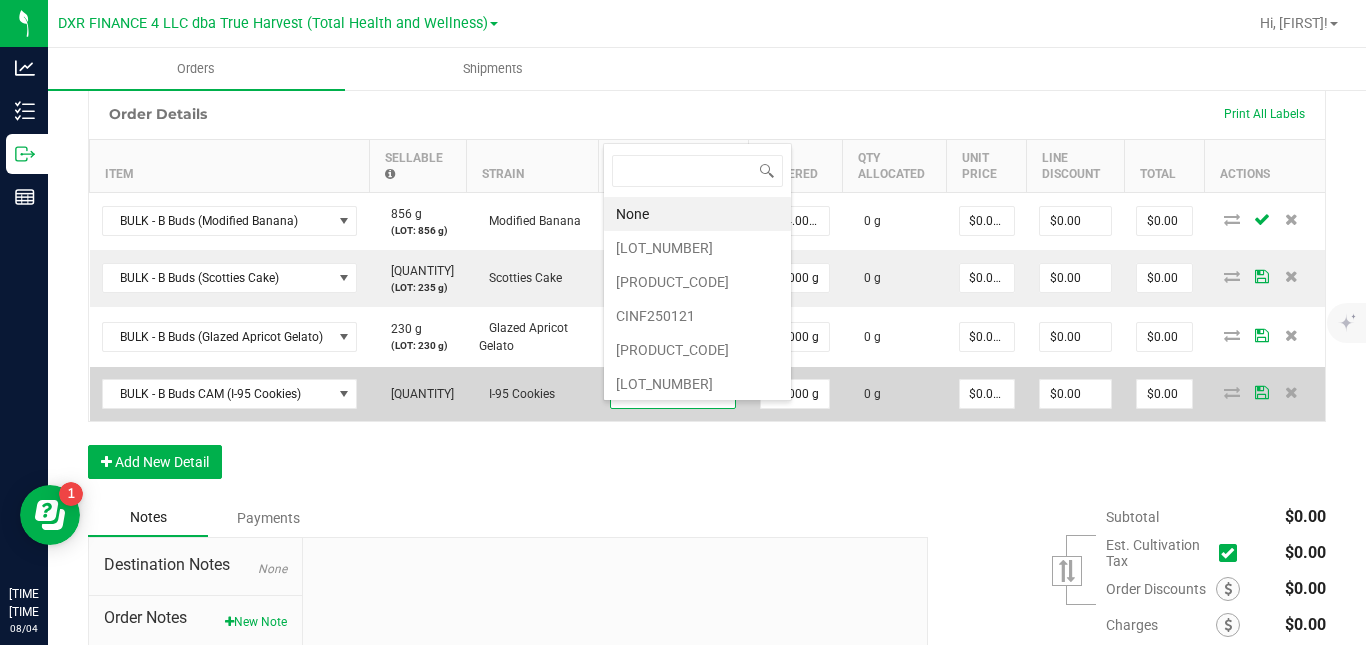 scroll, scrollTop: 0, scrollLeft: 0, axis: both 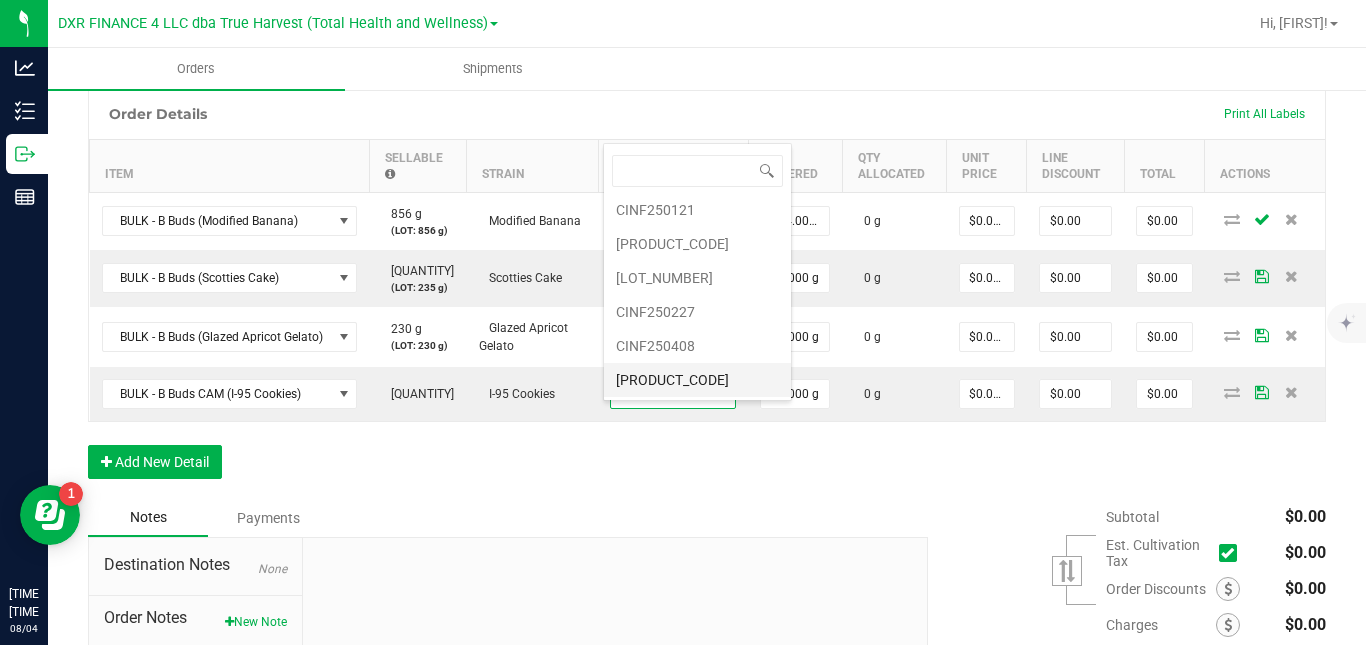 click on "[PRODUCT_CODE]" at bounding box center [697, 380] 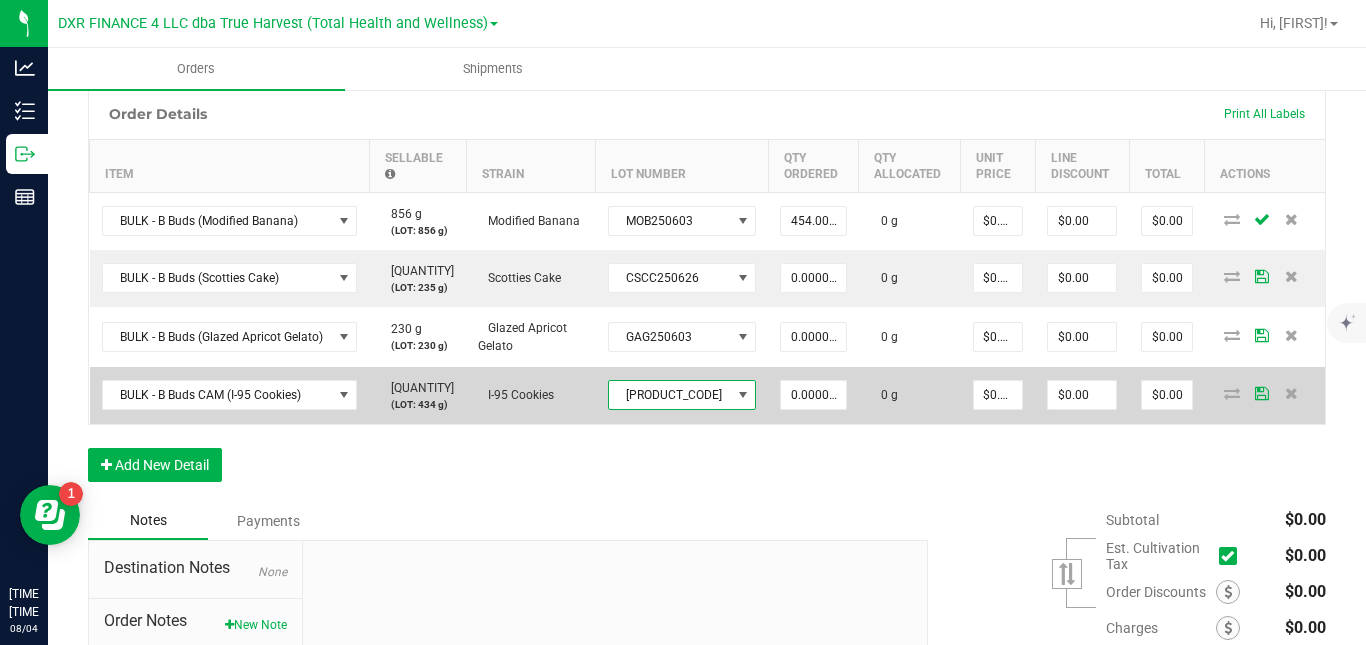 click on "[PRODUCT_CODE]" at bounding box center (670, 395) 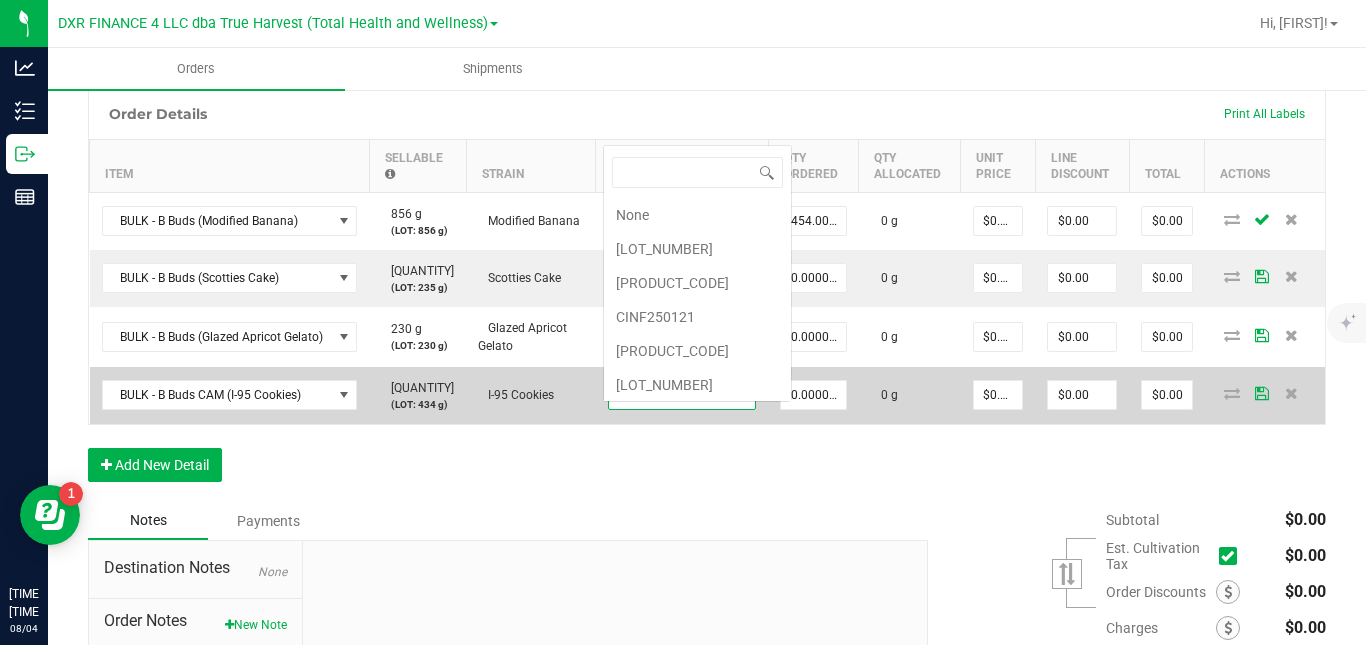 scroll, scrollTop: 0, scrollLeft: 0, axis: both 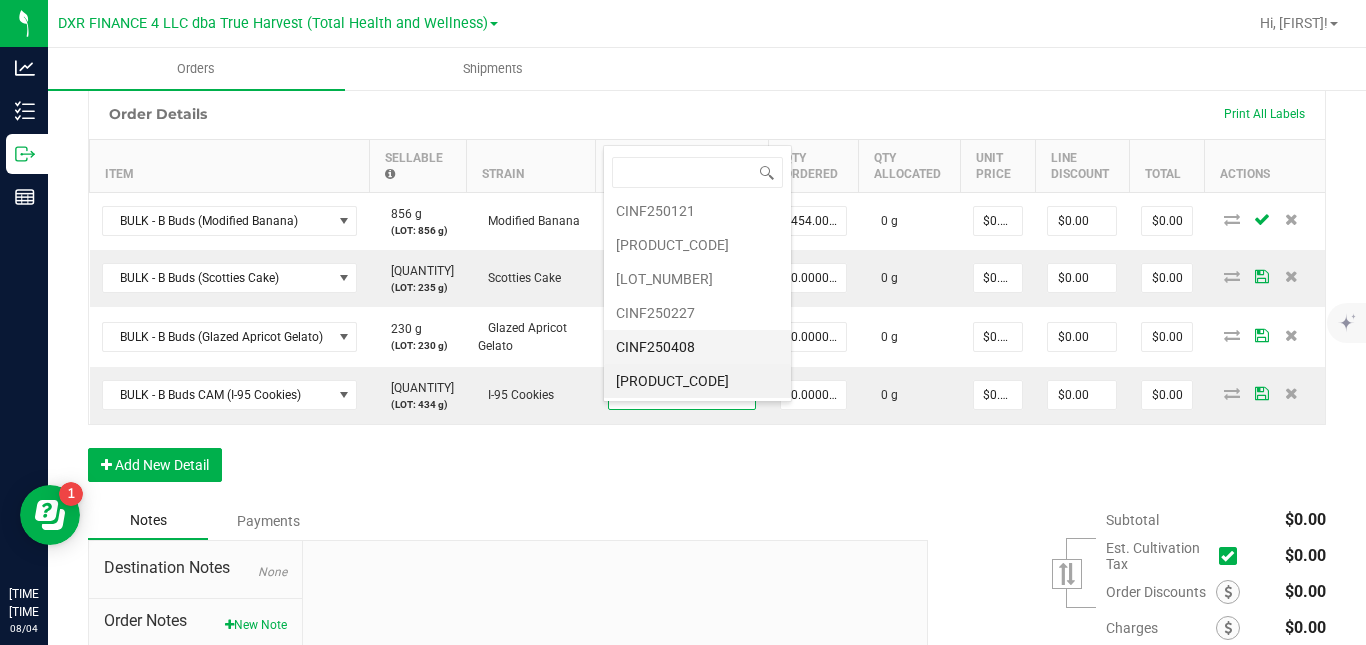 click on "CINF250408" at bounding box center [697, 347] 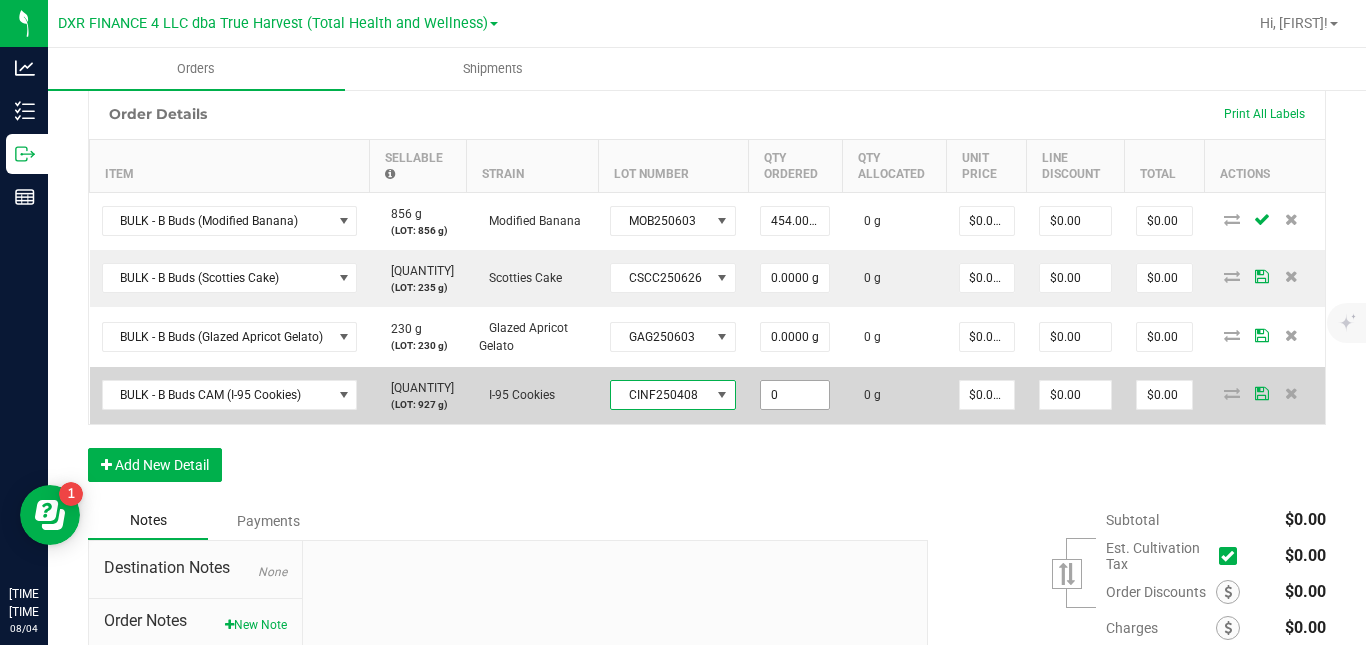 click on "0" at bounding box center [795, 395] 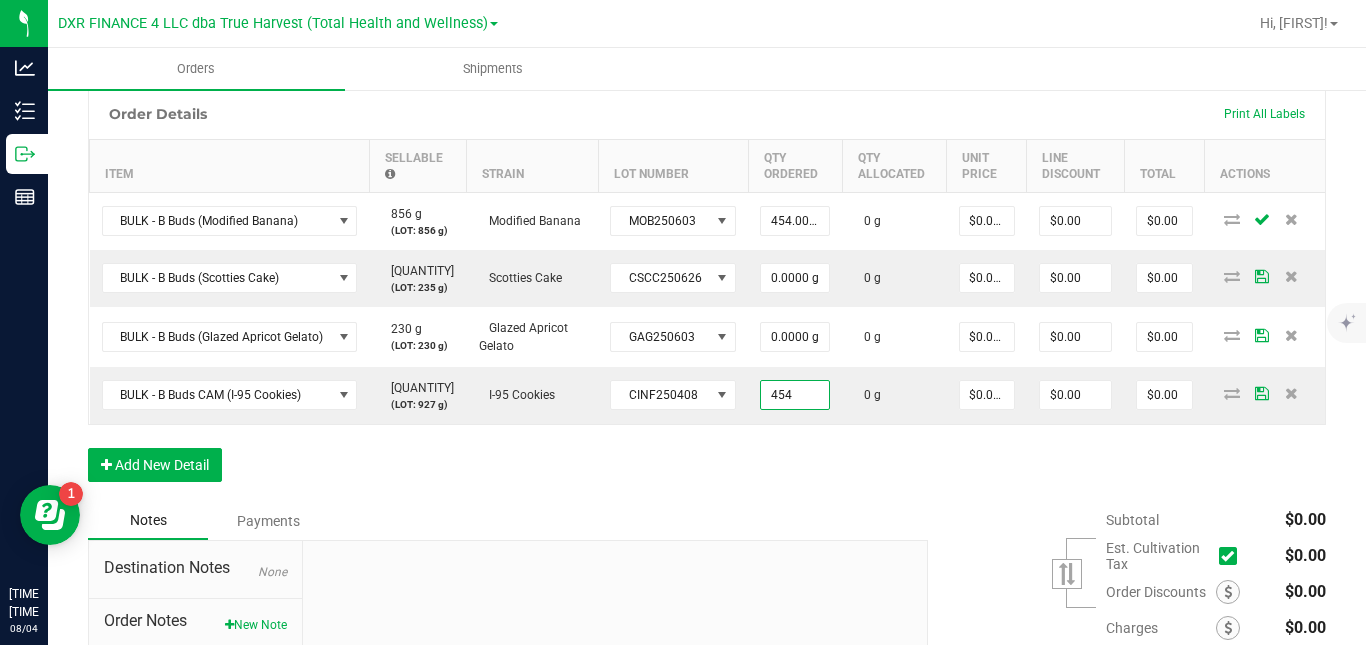 type on "454.0000 g" 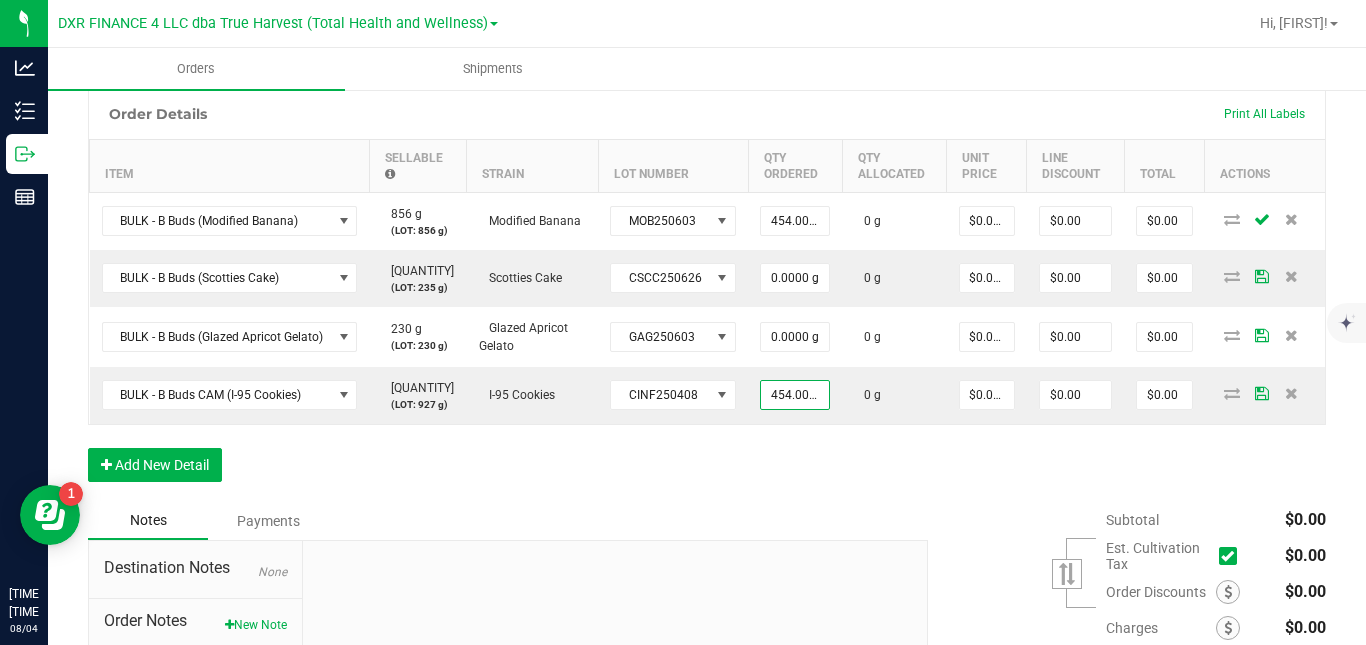 click on "Order Details Print All Labels Item  Sellable  Strain  Lot Number  Qty Ordered Qty Allocated Unit Price Line Discount Total Actions BULK - B Buds (Modified Banana)  856 g   (LOT: 856 g)   Modified Banana  MOB250603 454.0000 g  0 g  $0.00000 $0.00 $0.00 BULK - B Buds (Scotties Cake)  435 g   (LOT: 235 g)   Scotties Cake  CSCC250626 0.0000 g  0 g  $0.00000 $0.00 $0.00 BULK - B Buds (Glazed Apricot Gelato)  230 g   (LOT: 230 g)   Glazed Apricot Gelato  GAG250603 0.0000 g  0 g  $0.00000 $0.00 $0.00 BULK - B Buds CAM (I-95 Cookies)  4526 g   (LOT: 927 g)   I-95 Cookies  CINF250408 454.0000 g  0 g  $0.00000 $0.00 $0.00
Add New Detail" at bounding box center [707, 295] 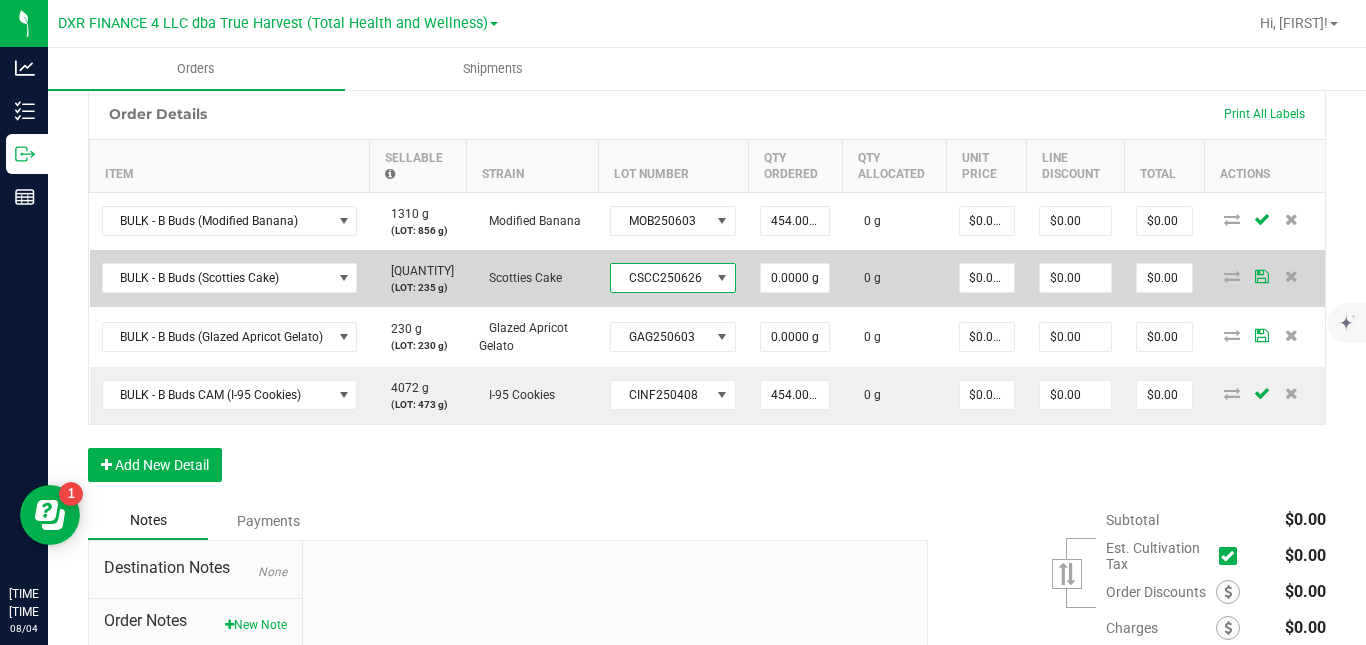 click at bounding box center [722, 278] 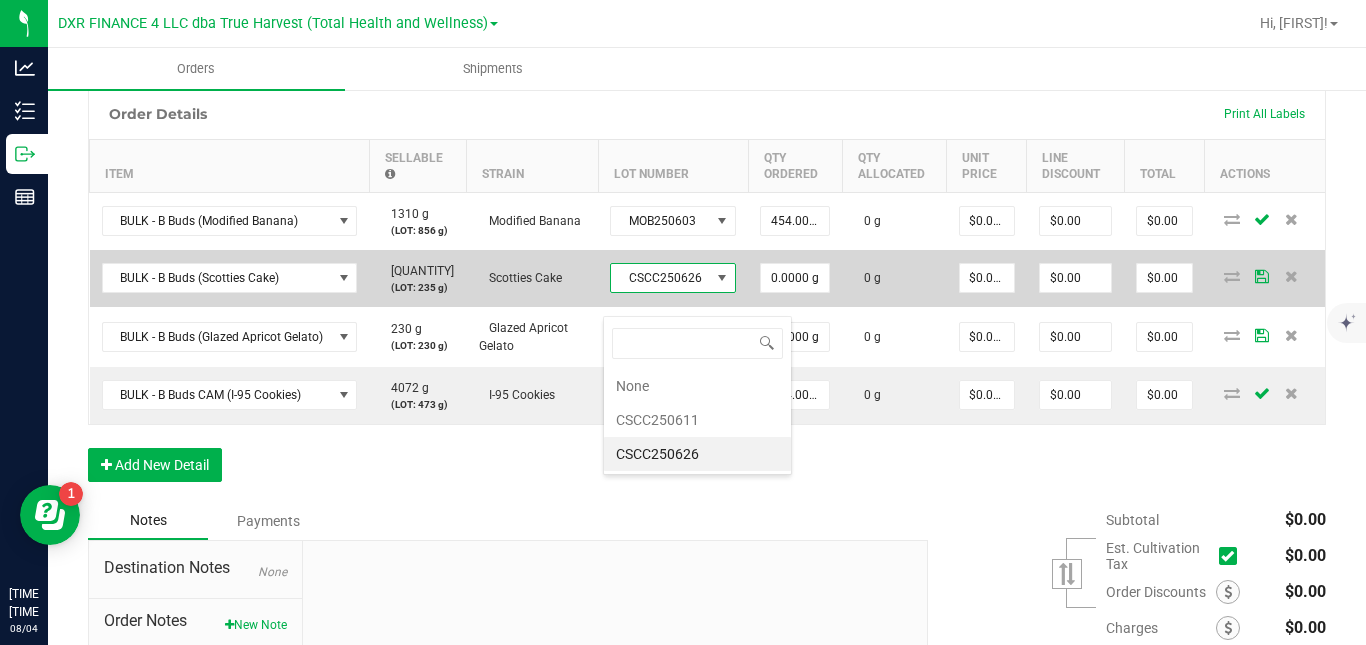 scroll, scrollTop: 99970, scrollLeft: 99876, axis: both 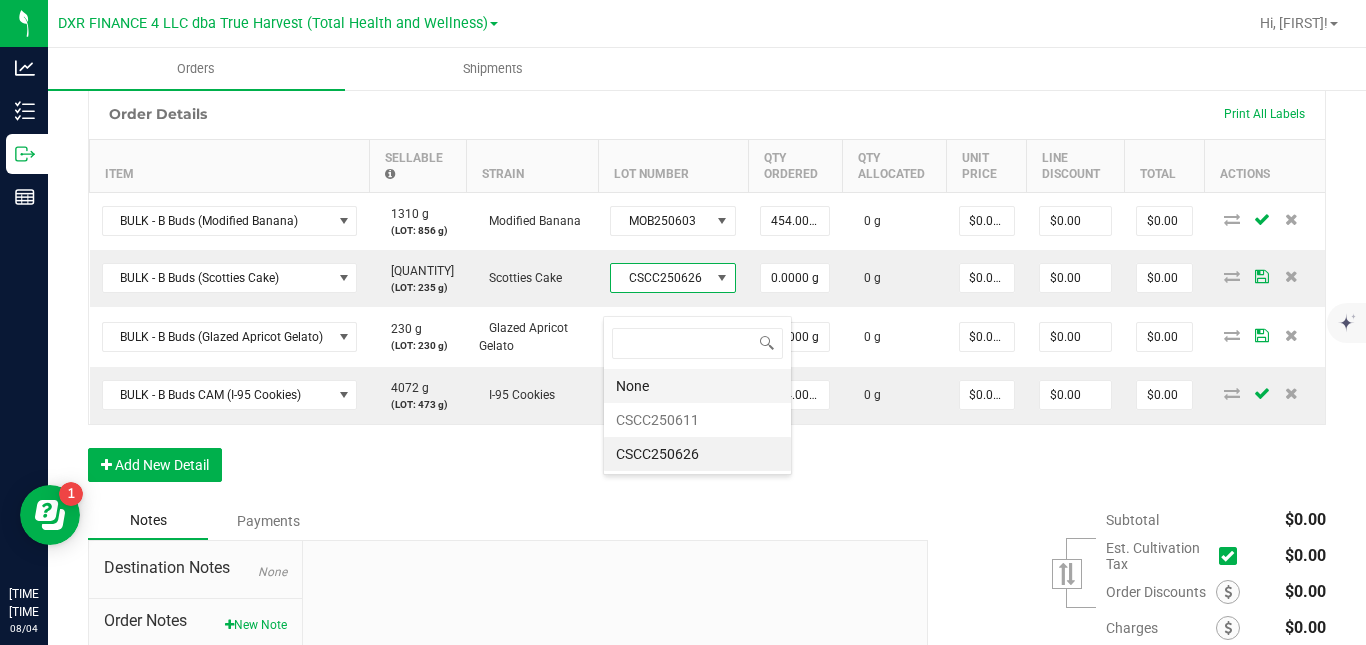 click on "None" at bounding box center [697, 386] 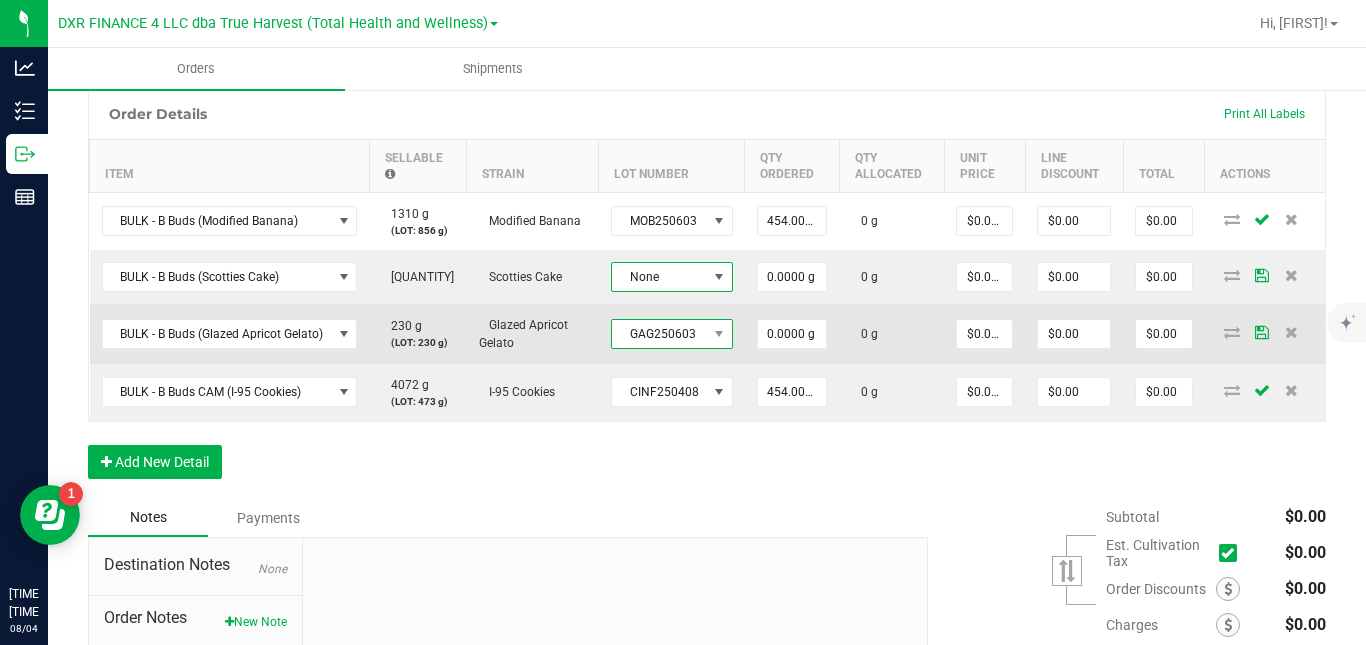 click on "GAG250603" at bounding box center [659, 334] 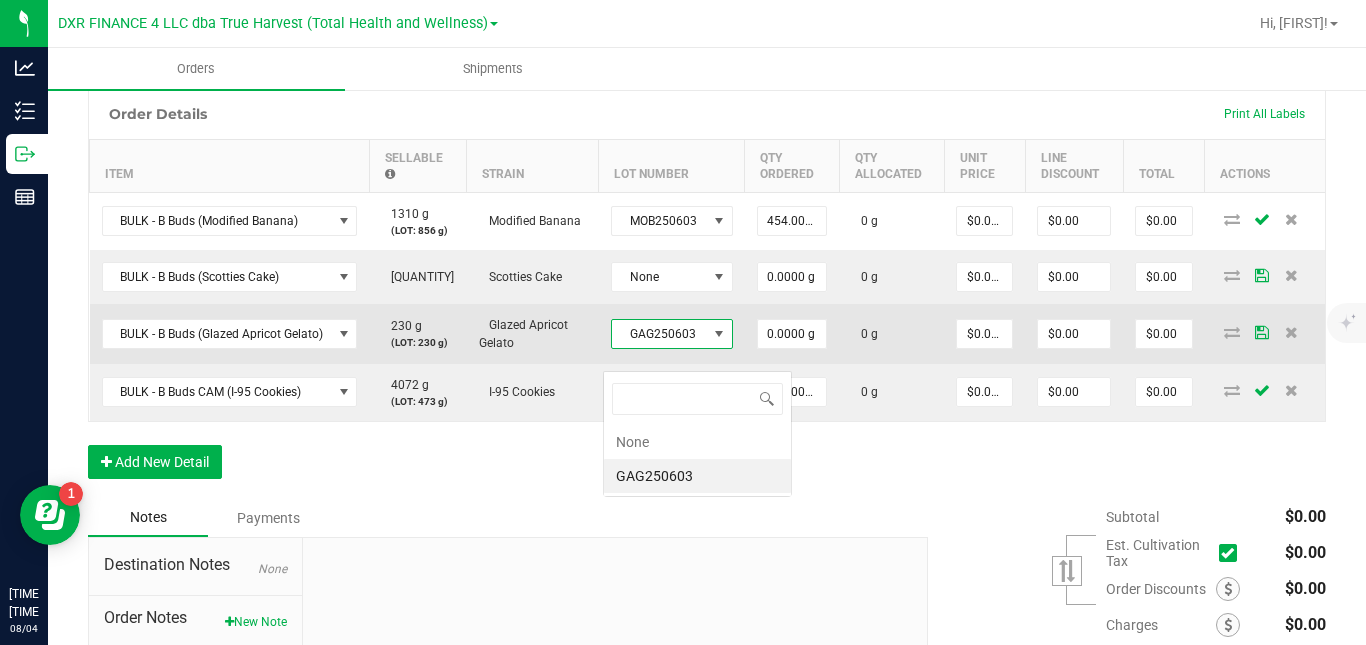 scroll, scrollTop: 99970, scrollLeft: 99881, axis: both 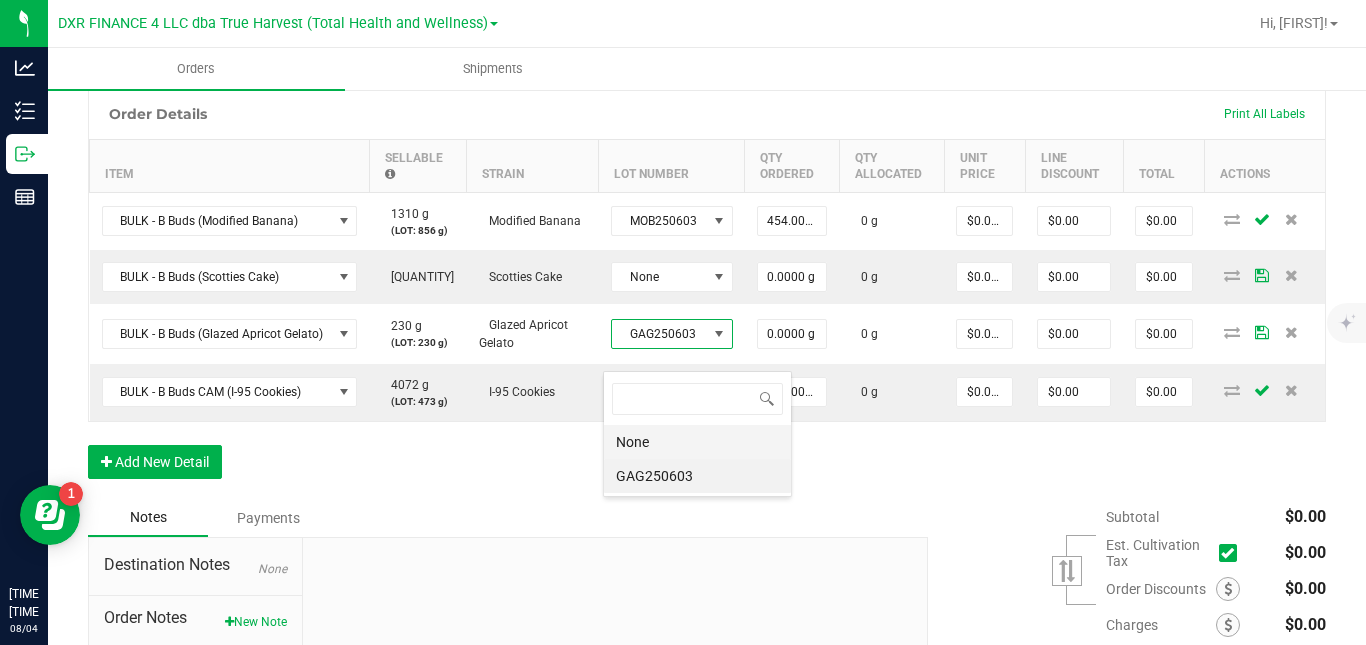 click on "None" at bounding box center [697, 442] 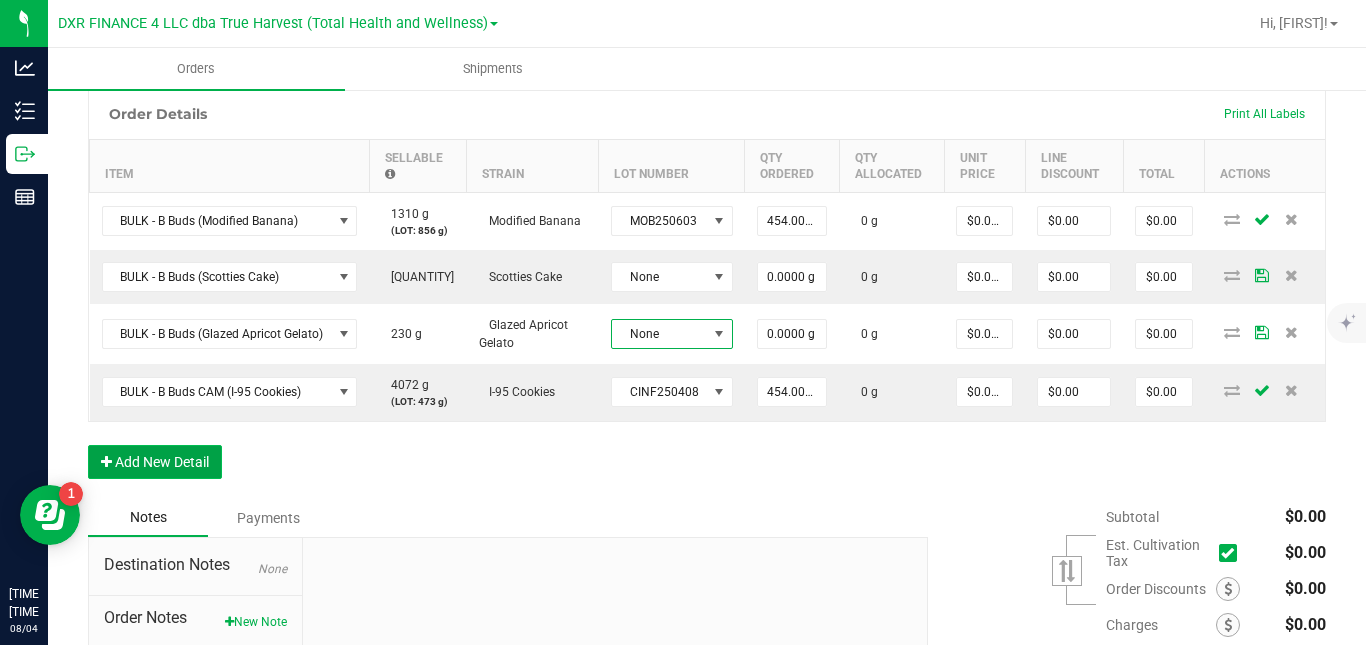 click on "Add New Detail" at bounding box center (155, 462) 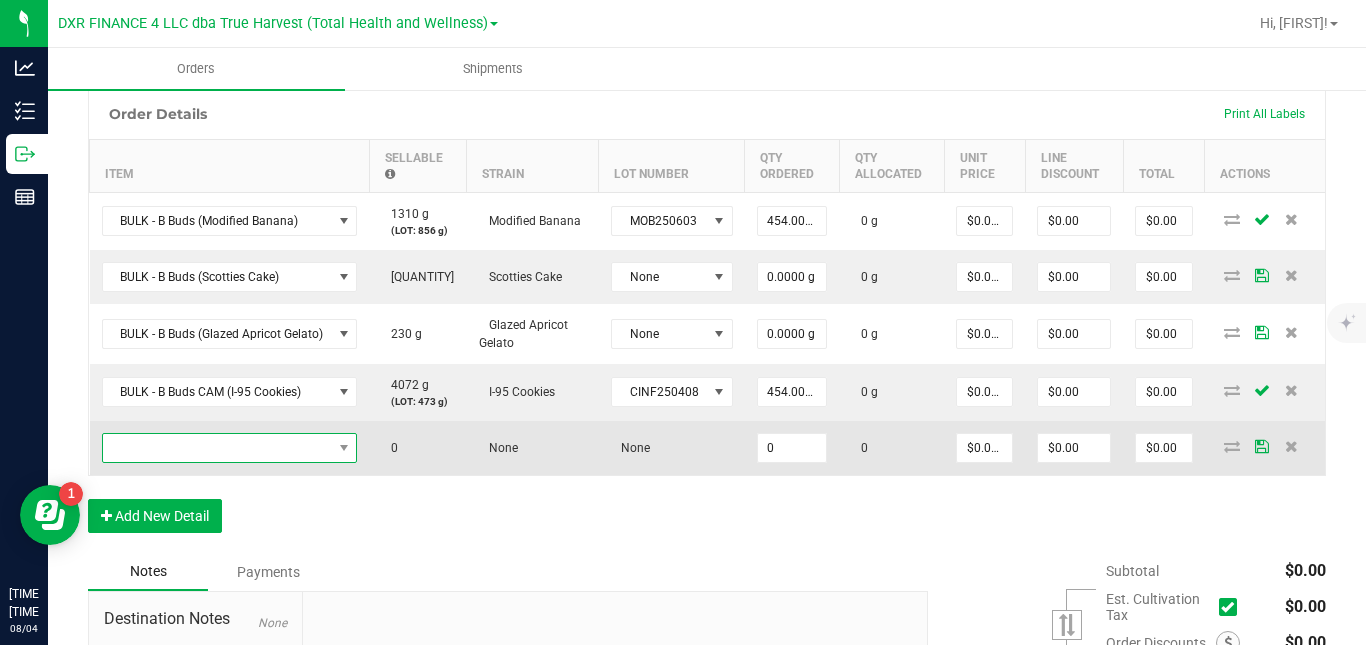 click at bounding box center (217, 448) 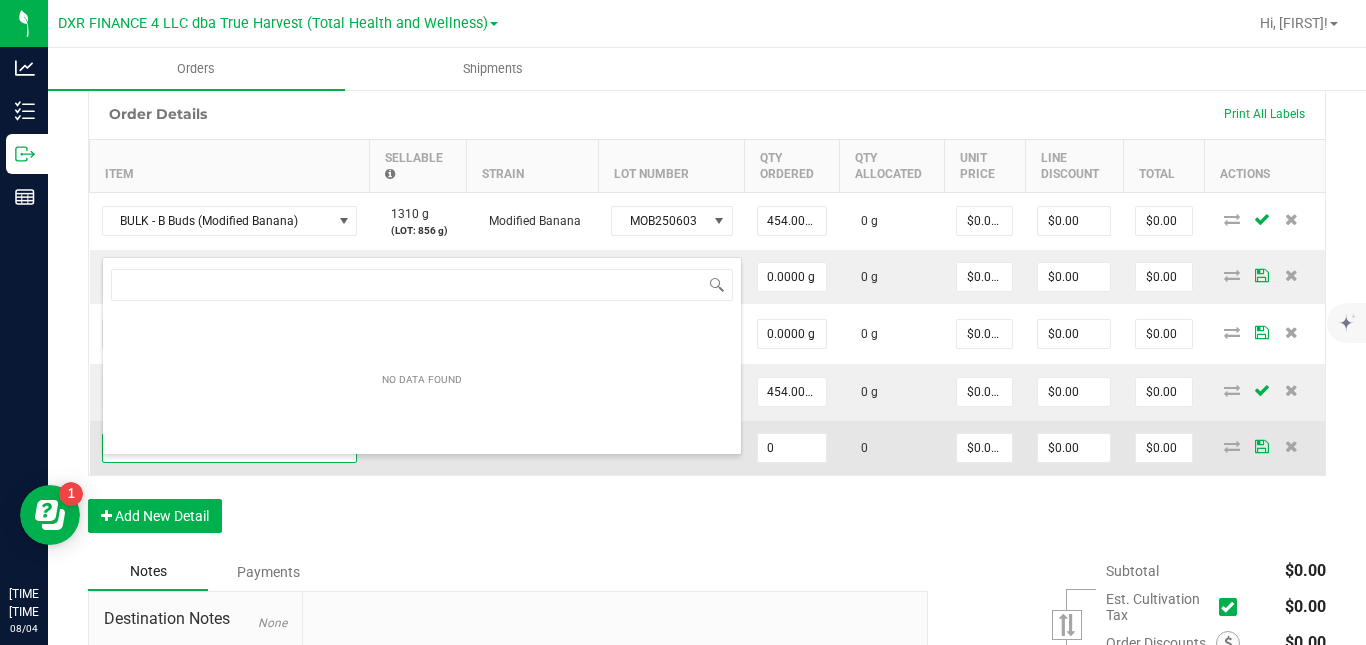 scroll, scrollTop: 0, scrollLeft: 0, axis: both 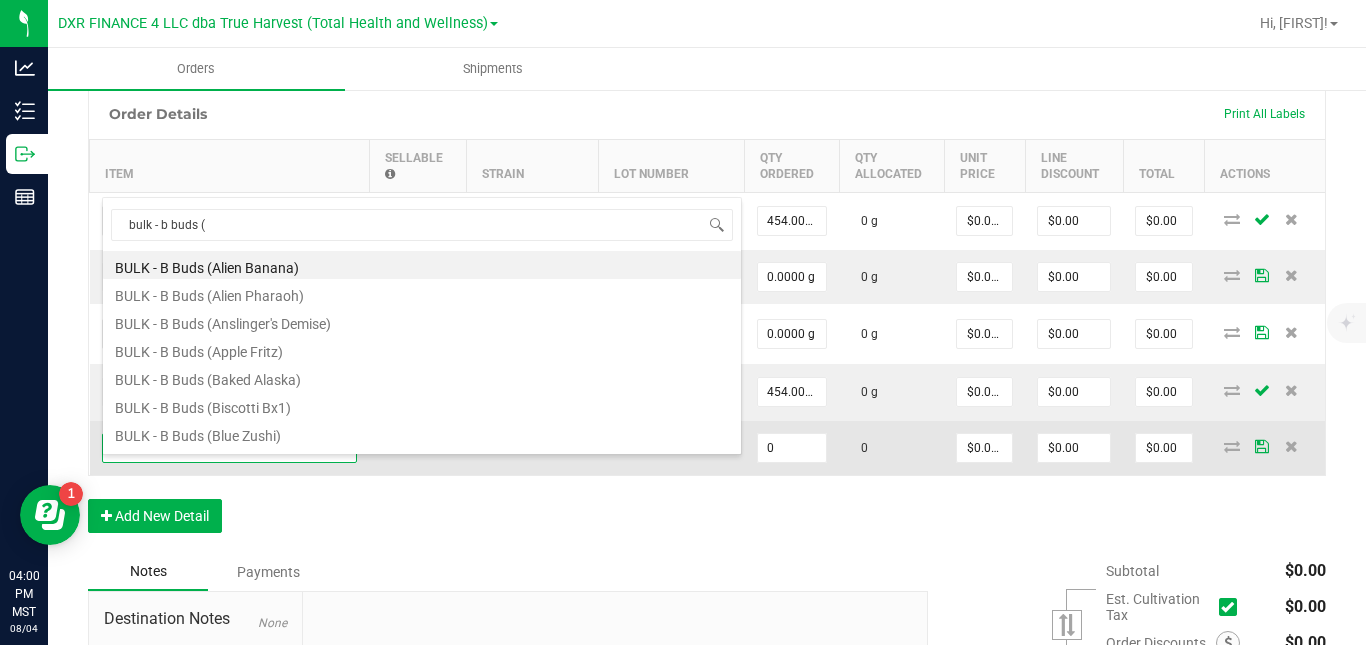 type on "bulk - b buds (l" 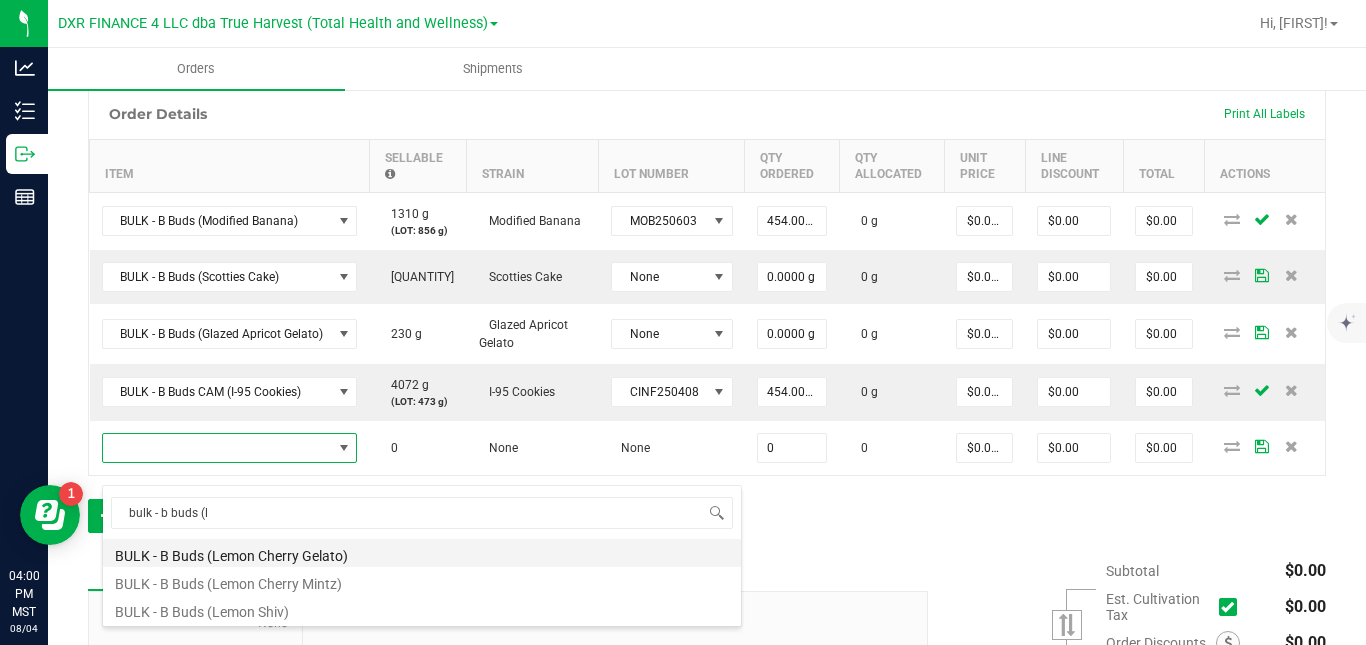 click on "BULK - B Buds (Lemon Cherry Gelato)" at bounding box center (422, 553) 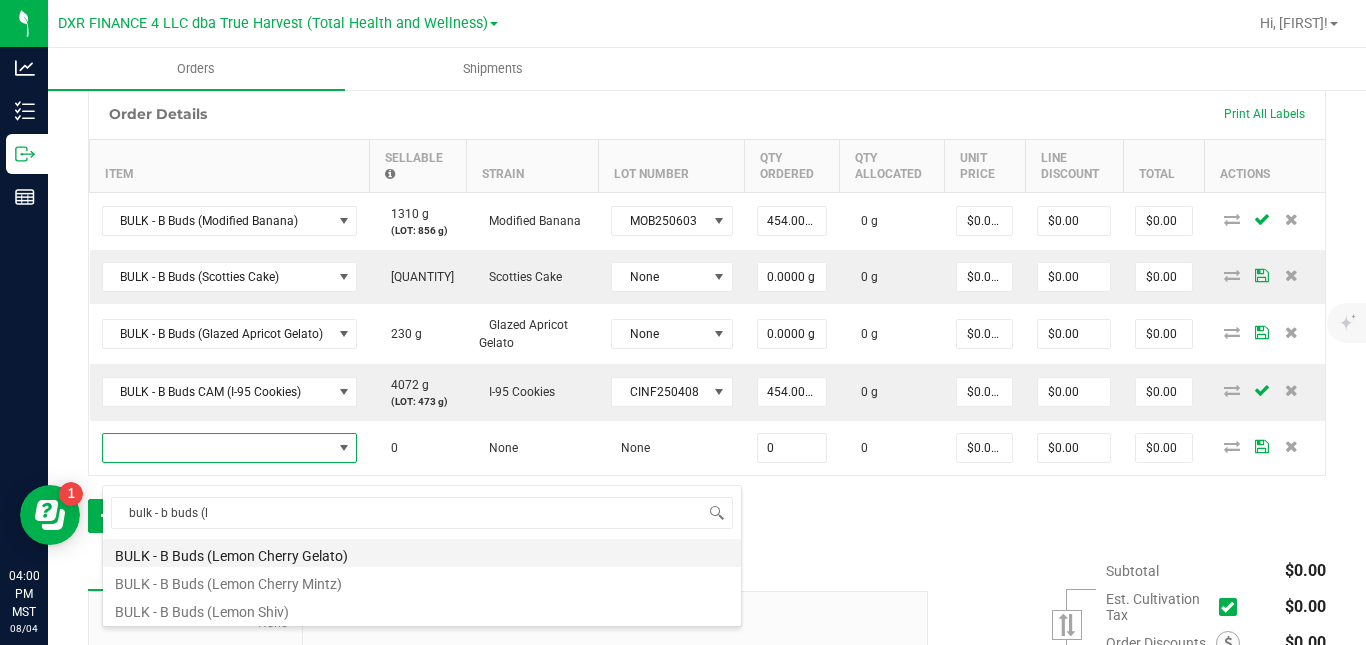 type on "0.0000 g" 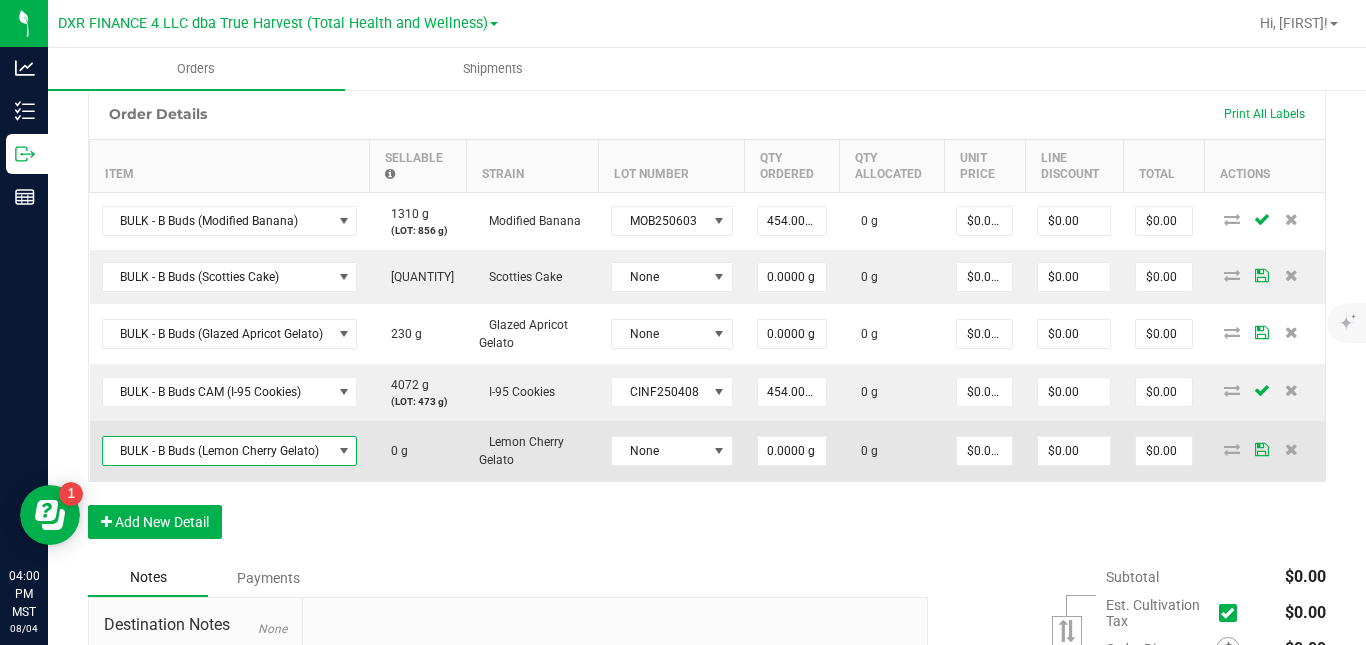 click on "BULK - B Buds (Lemon Cherry Gelato)" at bounding box center [217, 451] 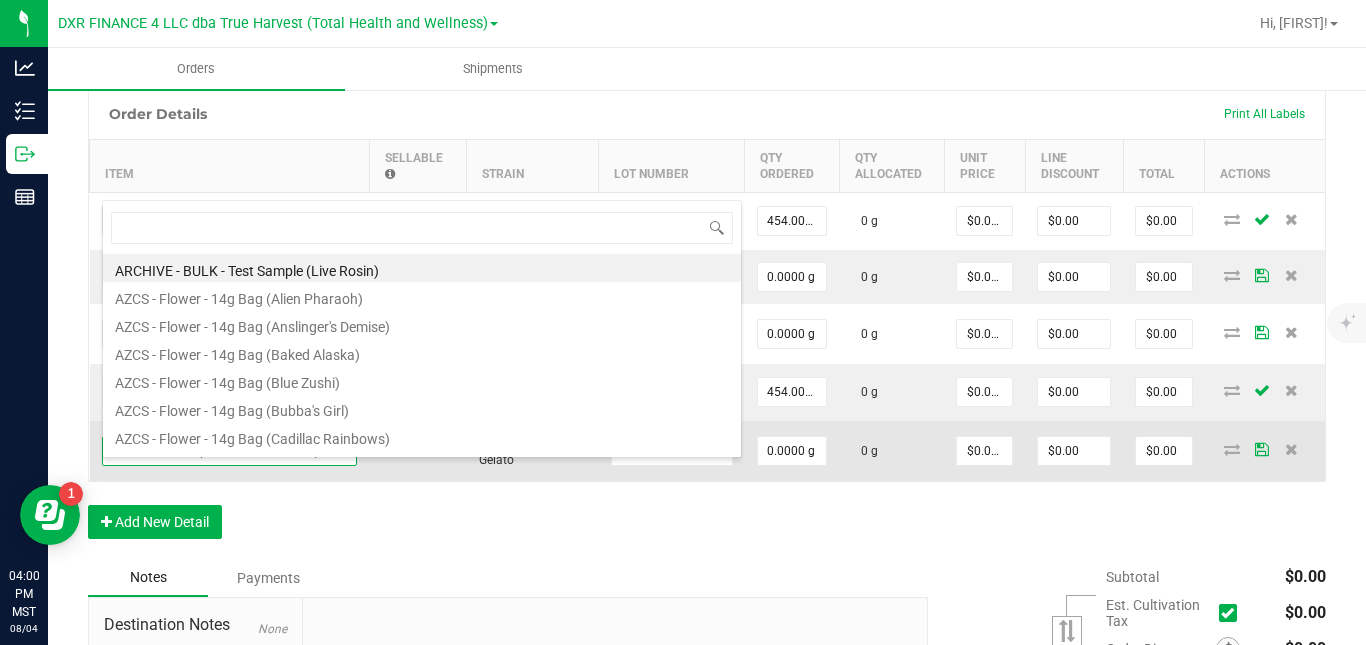 scroll, scrollTop: 99970, scrollLeft: 99744, axis: both 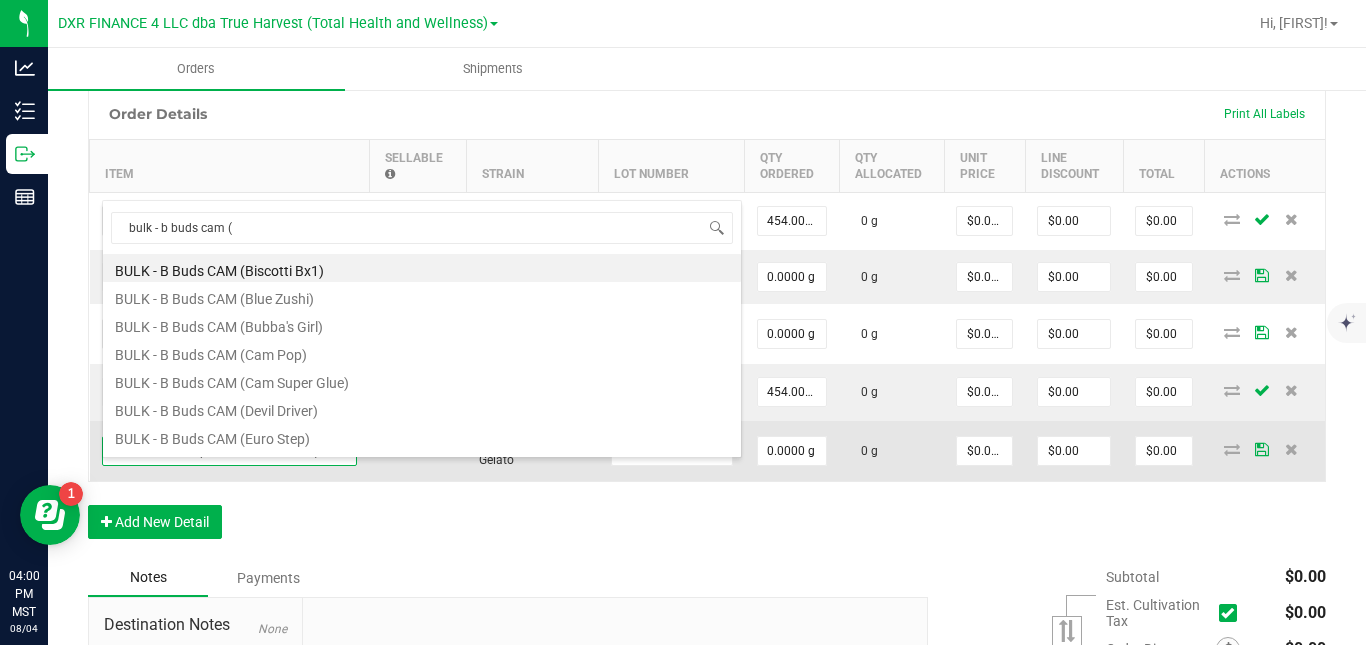 type on "bulk - b buds c" 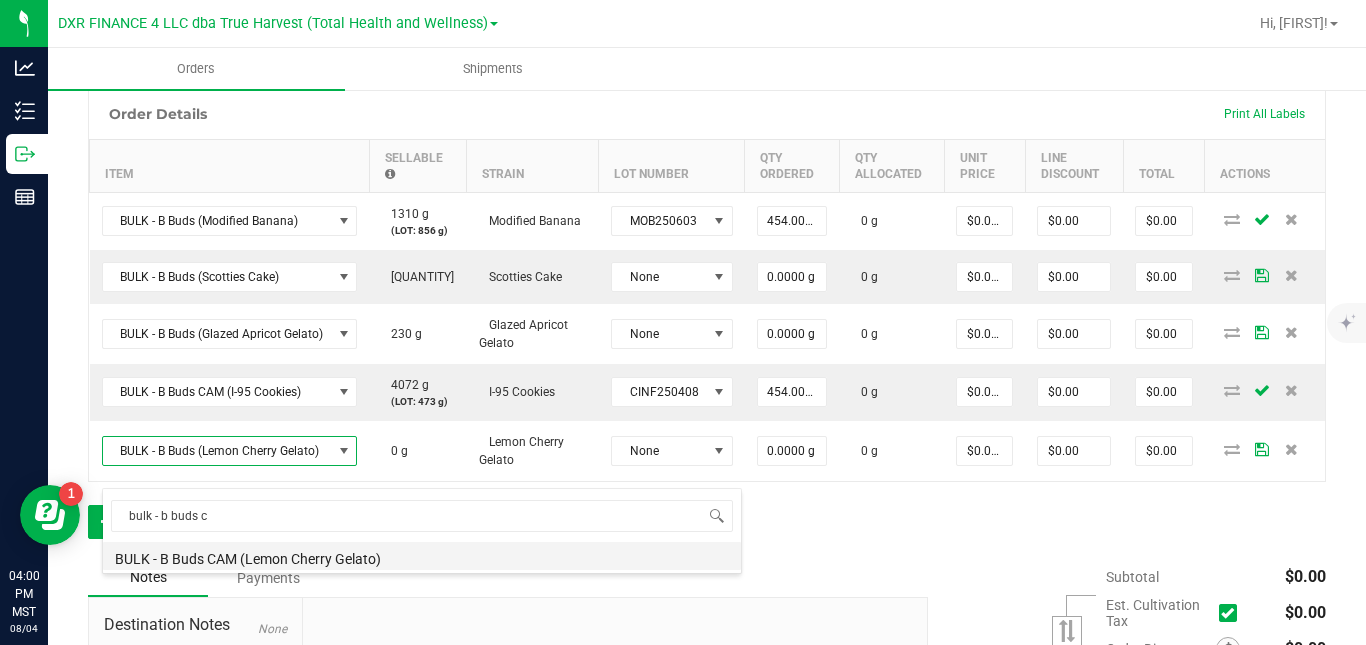 click on "BULK - B Buds CAM (Lemon Cherry Gelato)" at bounding box center [422, 556] 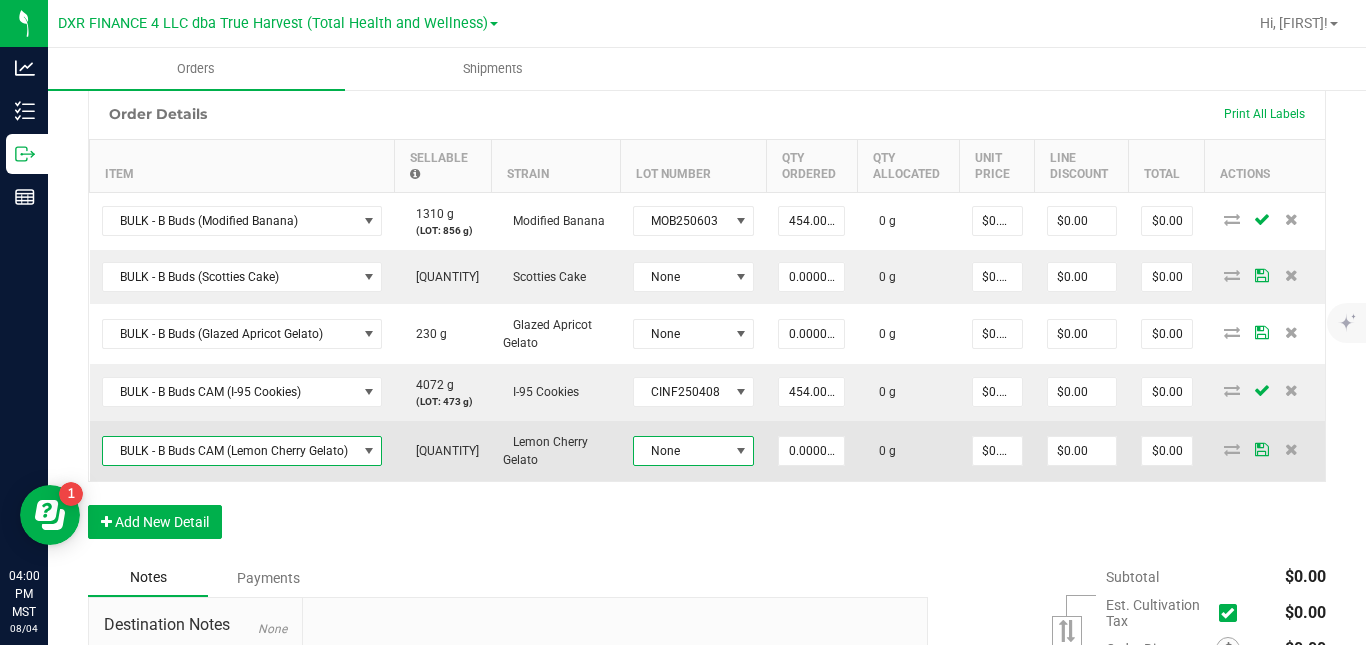 click on "None" at bounding box center (681, 451) 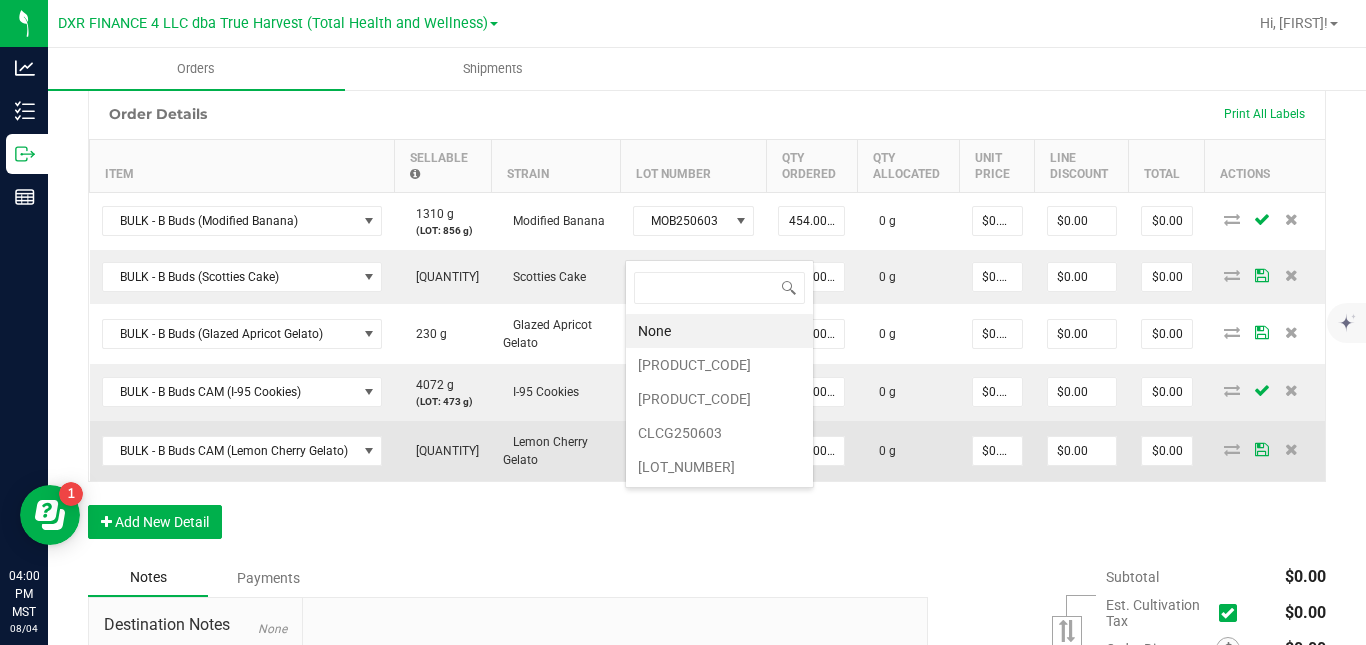 scroll, scrollTop: 99970, scrollLeft: 99881, axis: both 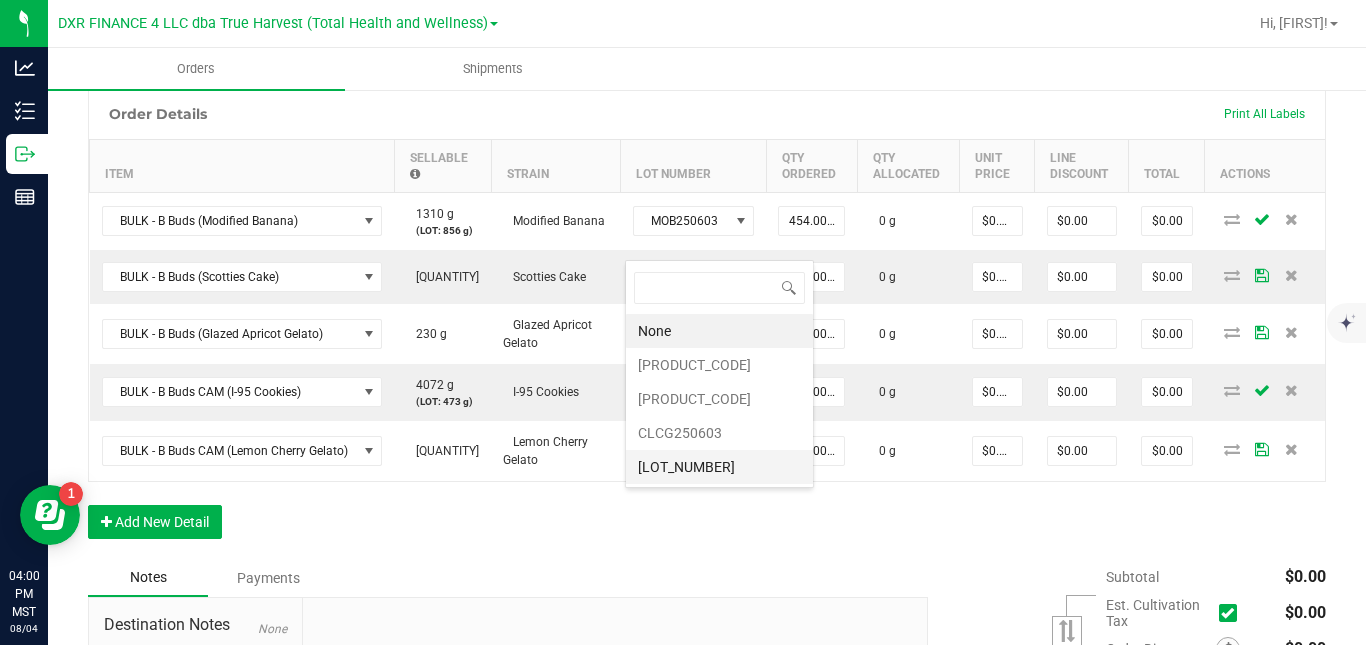 click on "[LOT_NUMBER]" at bounding box center (719, 467) 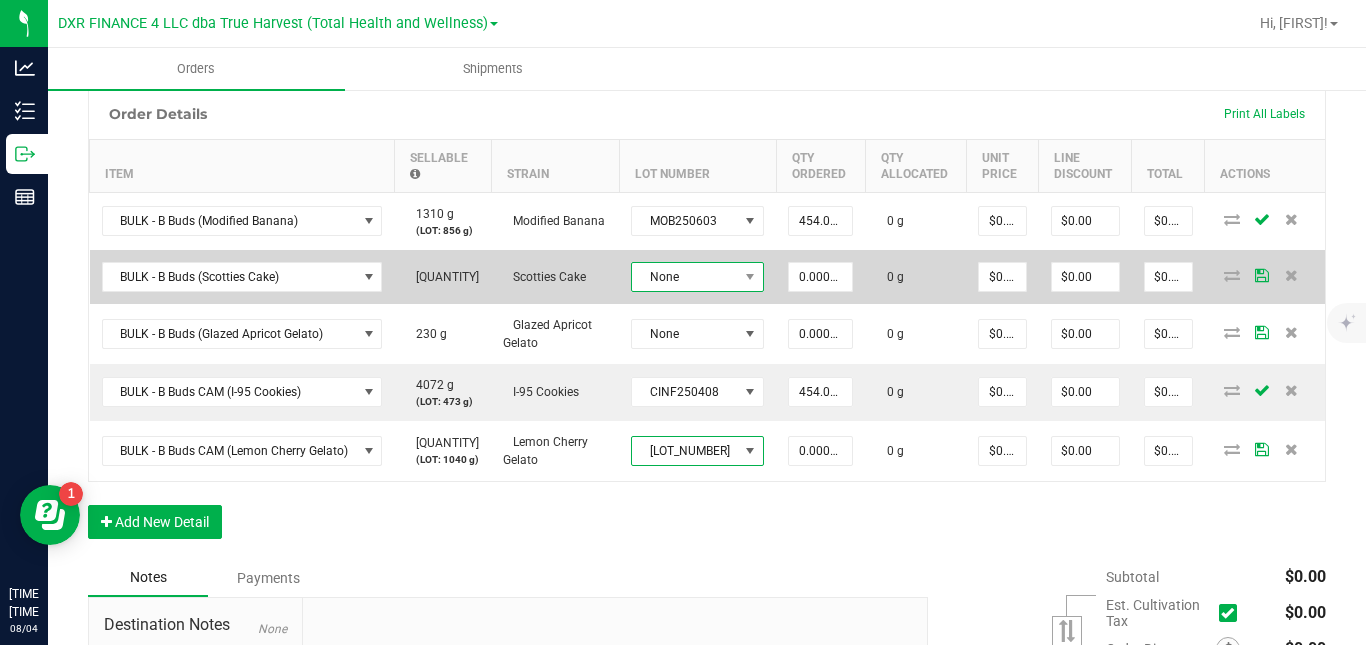 click on "None" at bounding box center (685, 277) 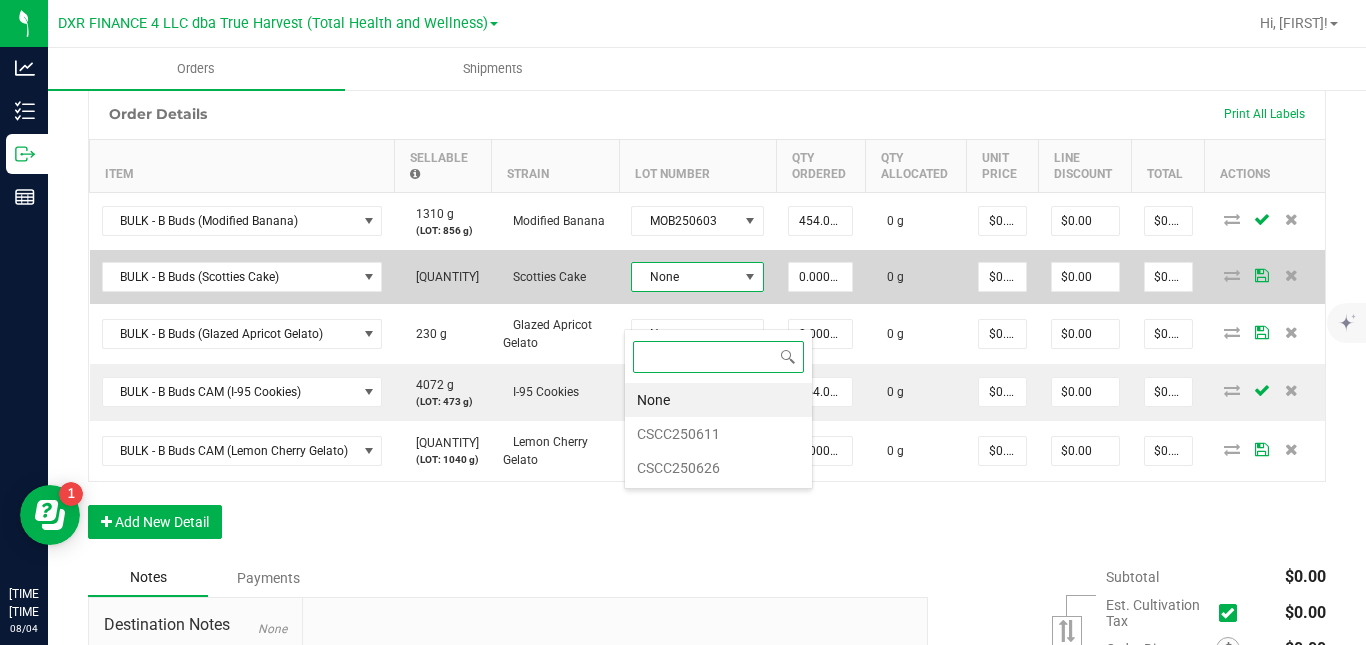 scroll, scrollTop: 99970, scrollLeft: 99877, axis: both 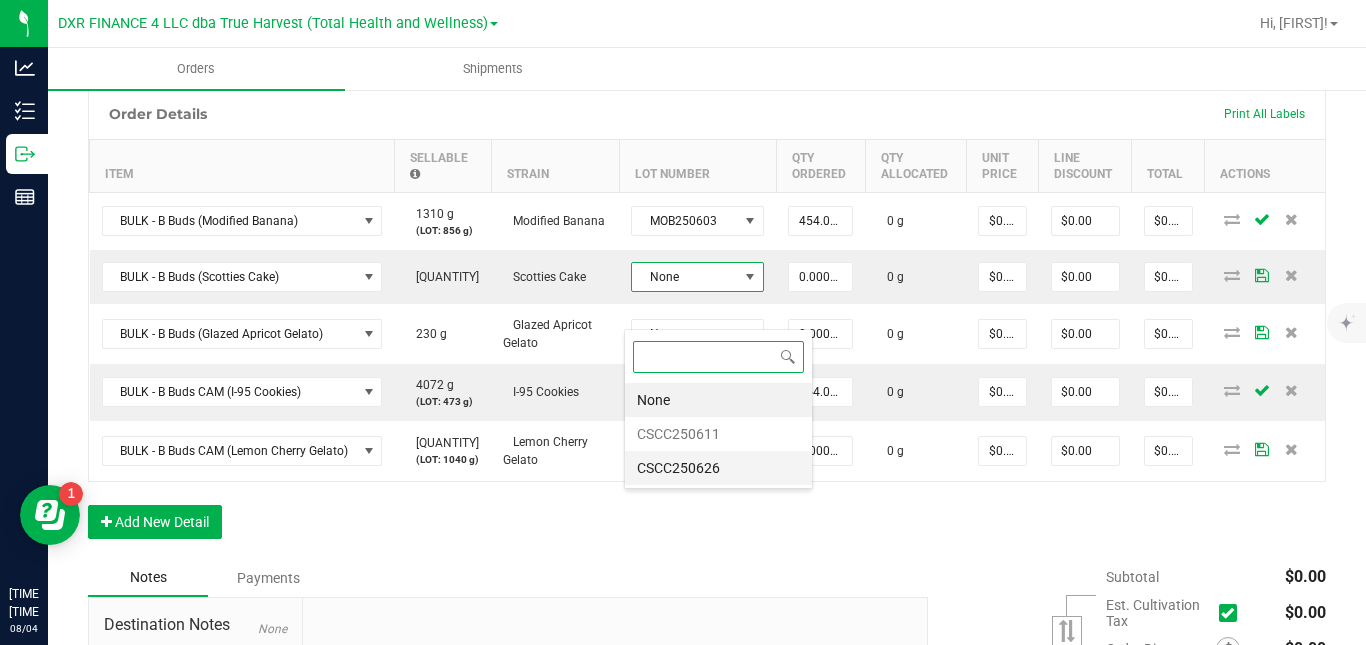 click on "CSCC250626" at bounding box center [718, 468] 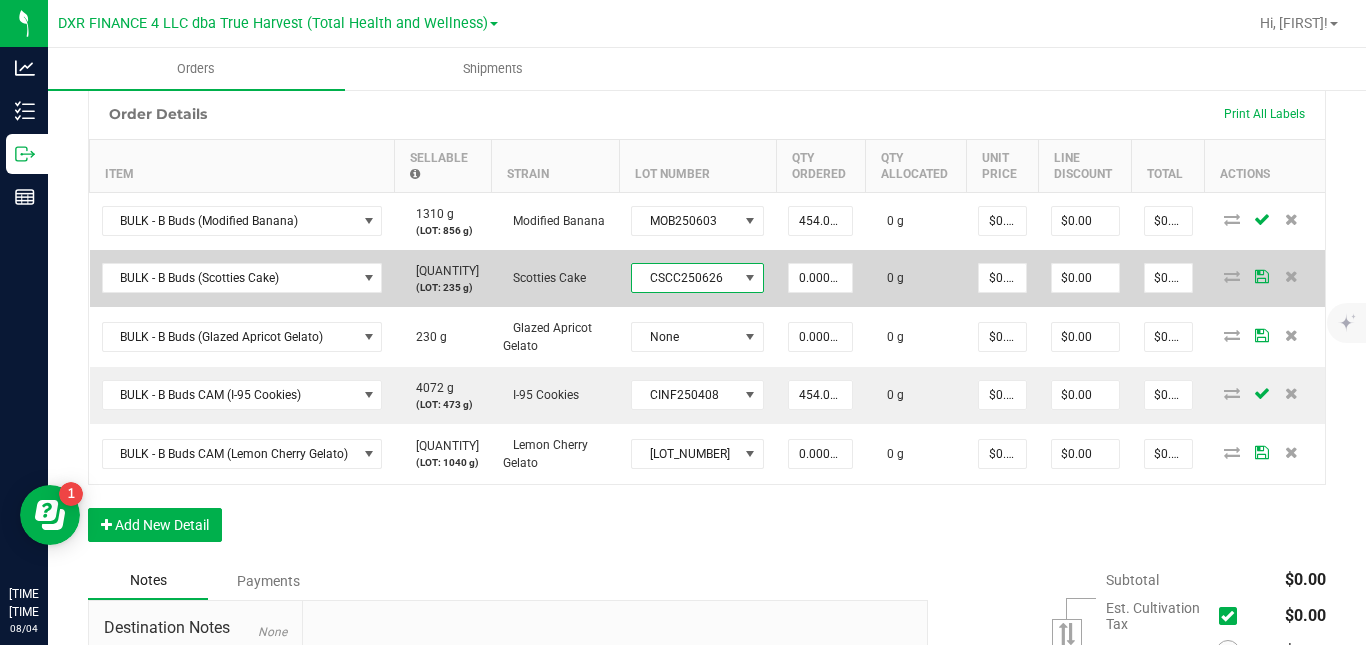 click on "CSCC250626" at bounding box center (685, 278) 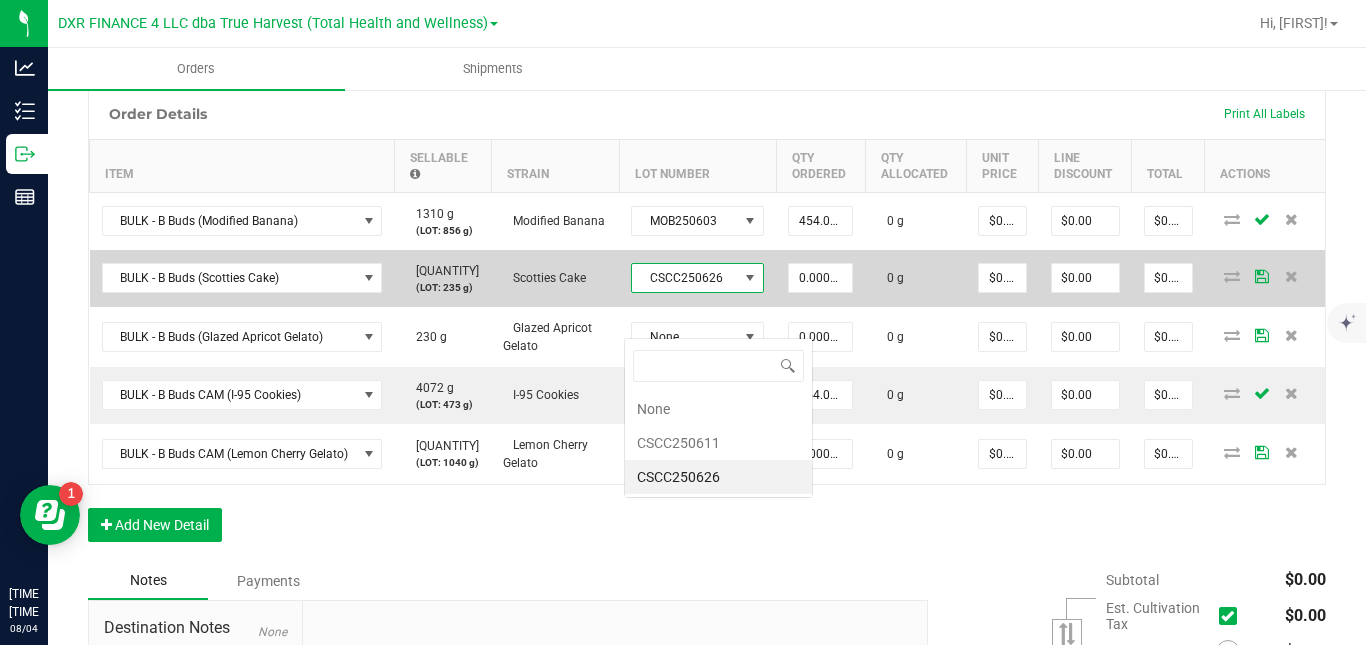 scroll, scrollTop: 99970, scrollLeft: 99876, axis: both 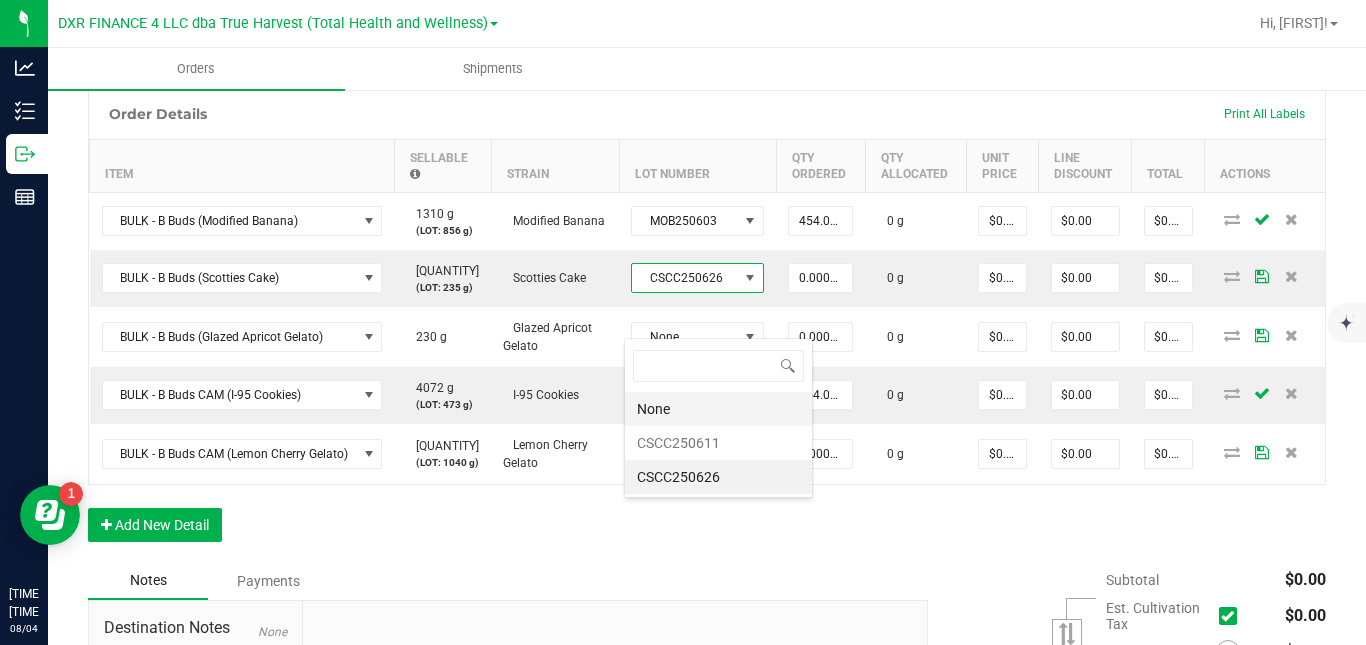 click on "None" at bounding box center [718, 409] 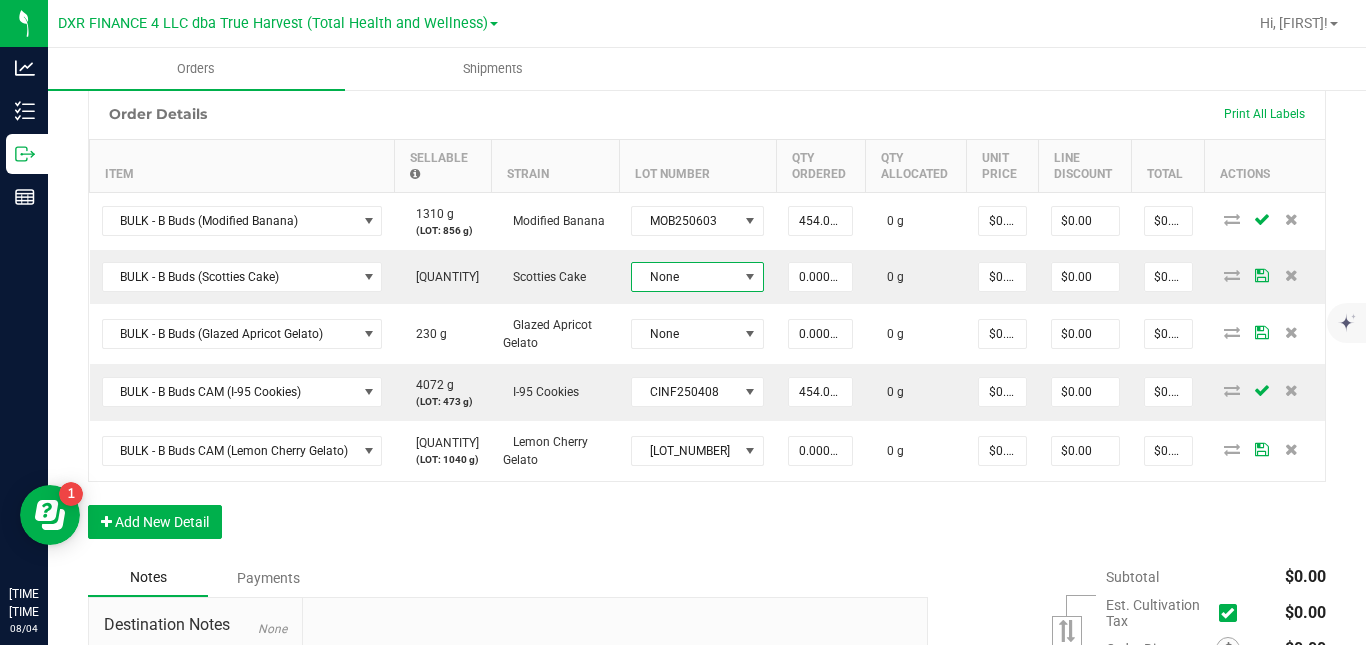 scroll, scrollTop: 0, scrollLeft: 0, axis: both 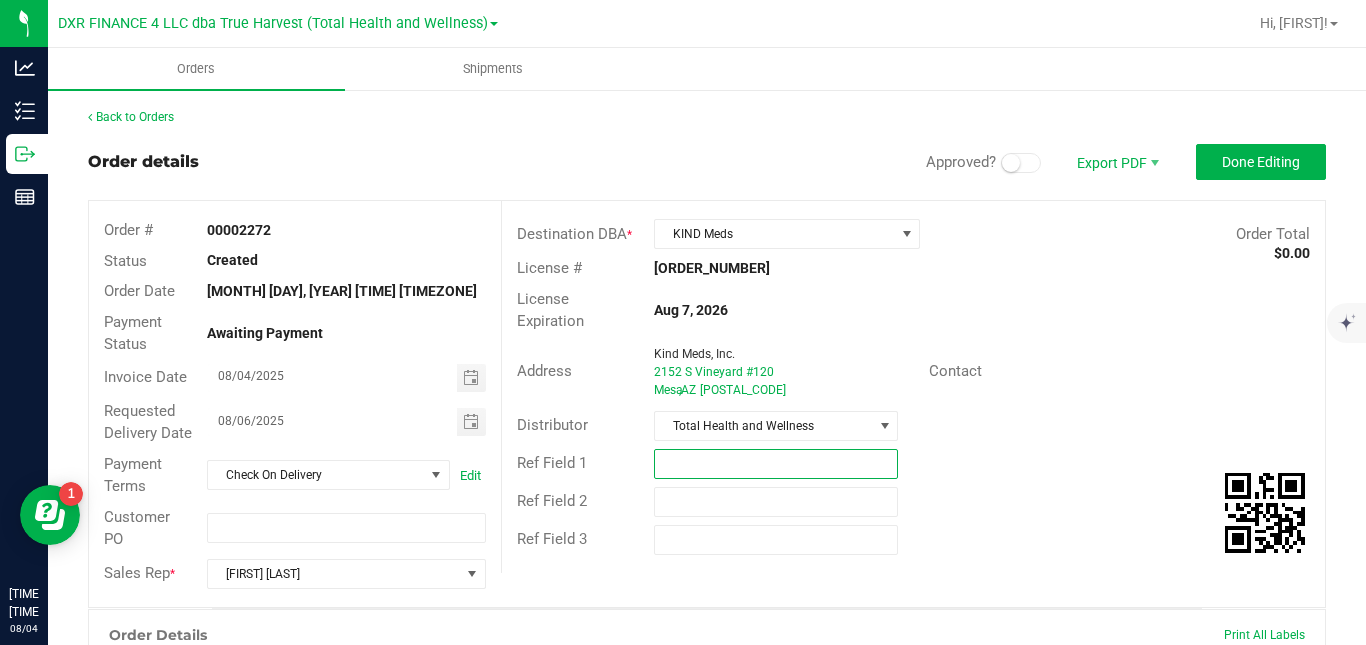 click at bounding box center (776, 464) 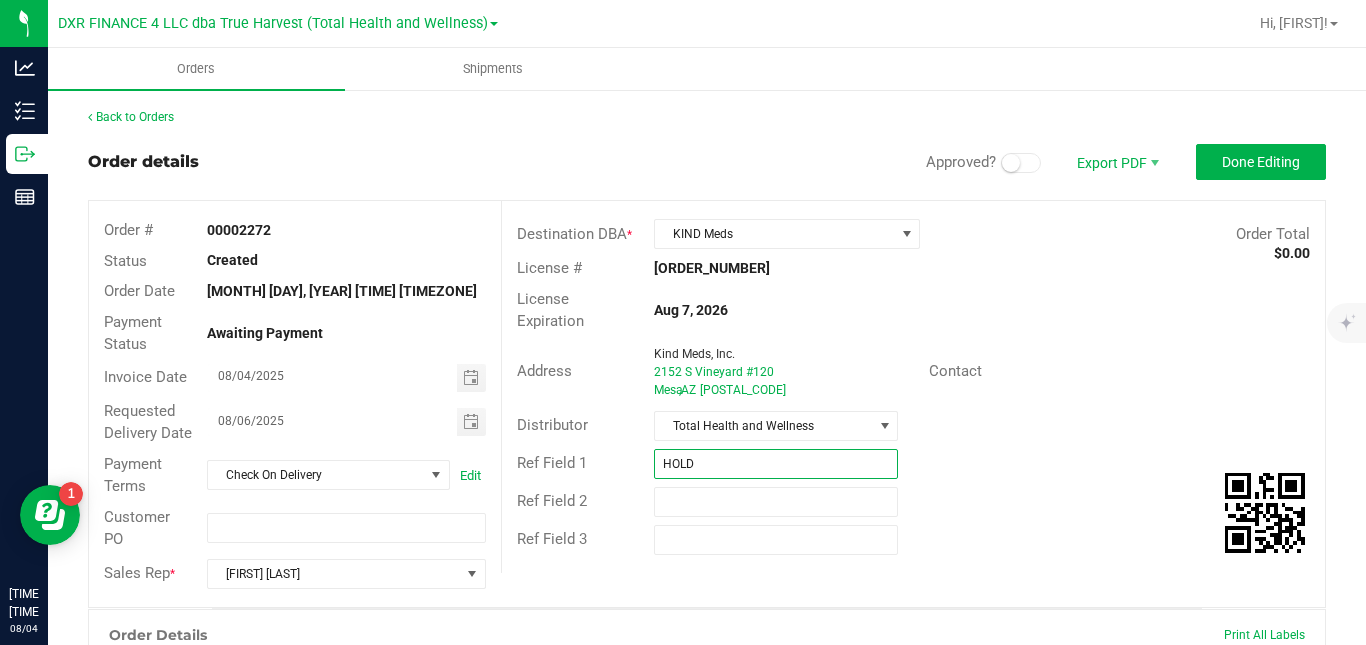 type on "HOLD" 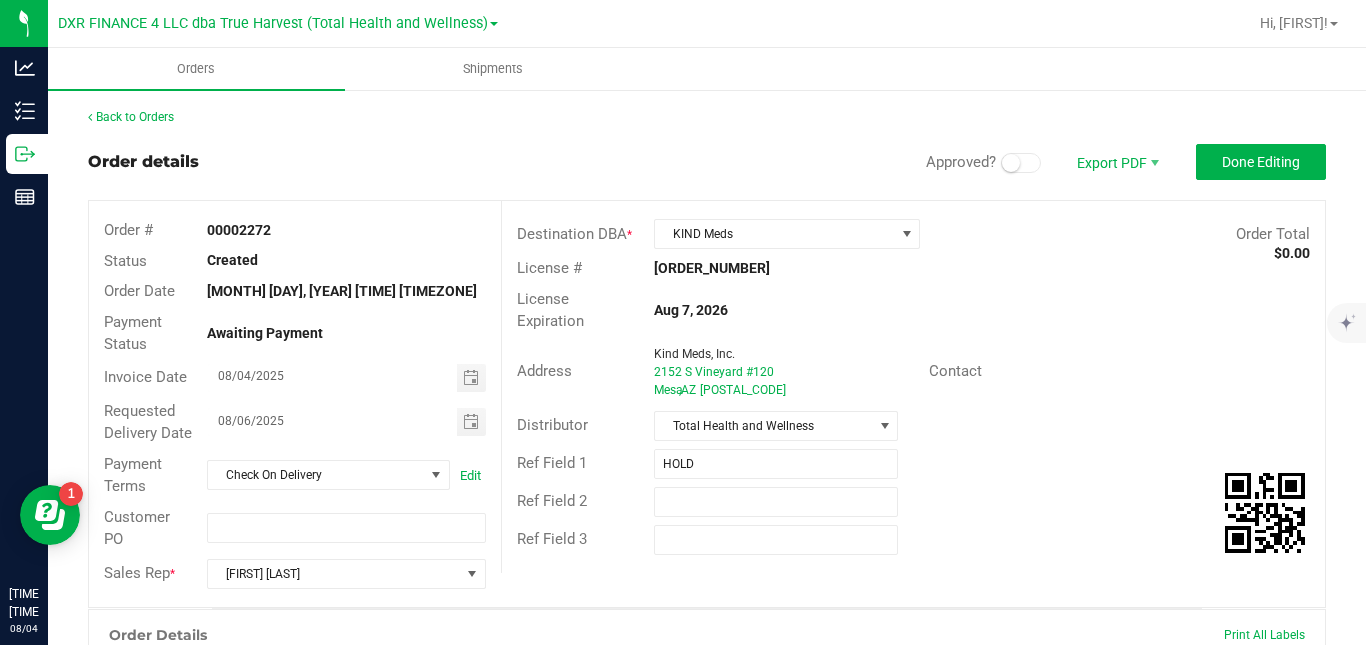 click on "Ref Field 1  HOLD" at bounding box center (913, 464) 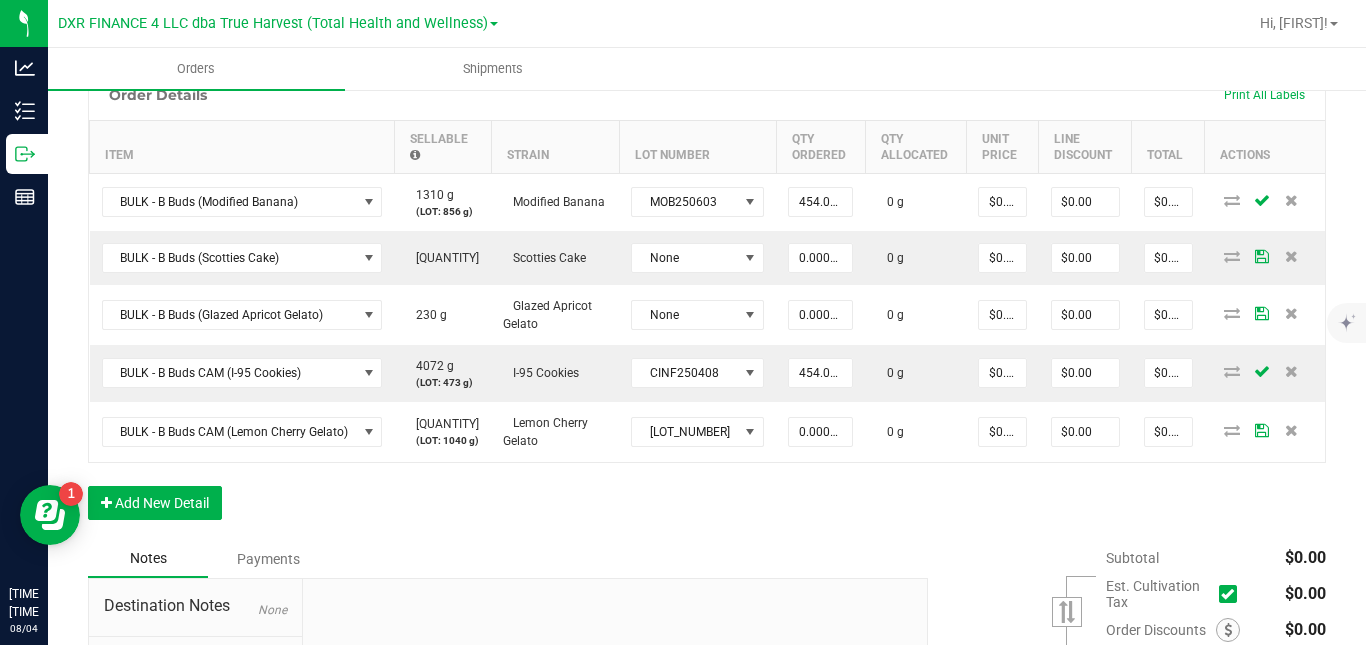 scroll, scrollTop: 545, scrollLeft: 0, axis: vertical 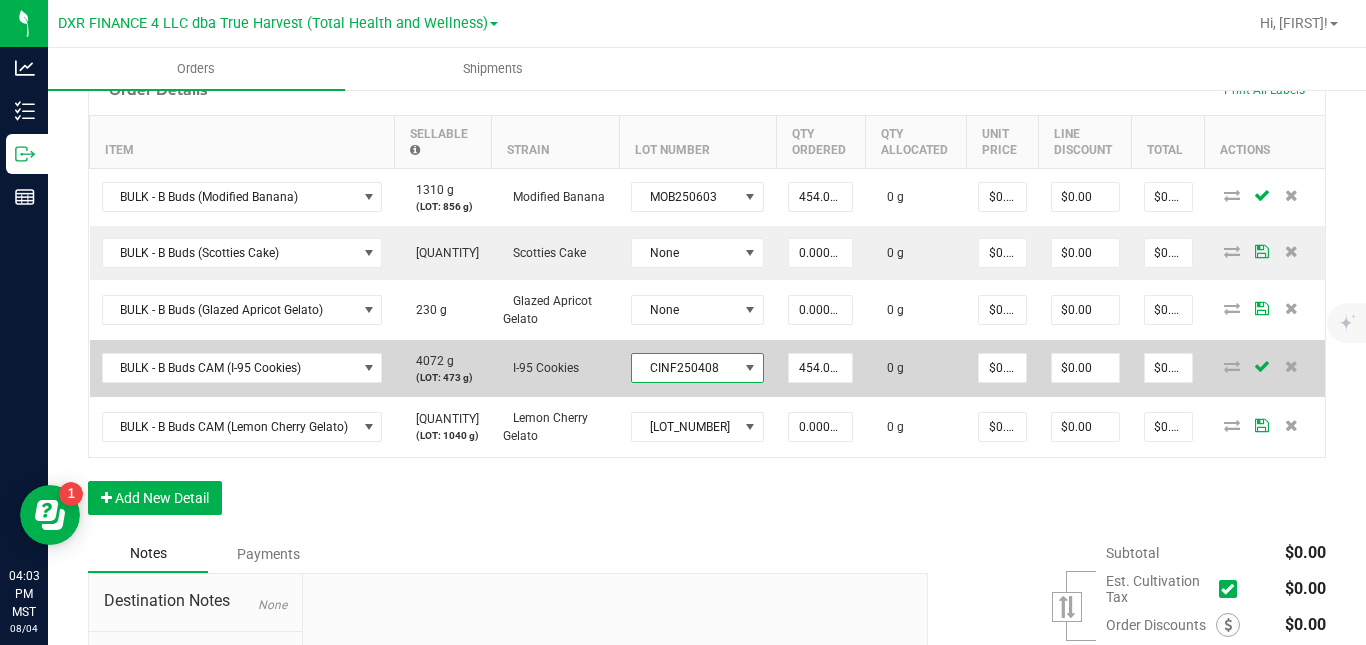 click at bounding box center (750, 368) 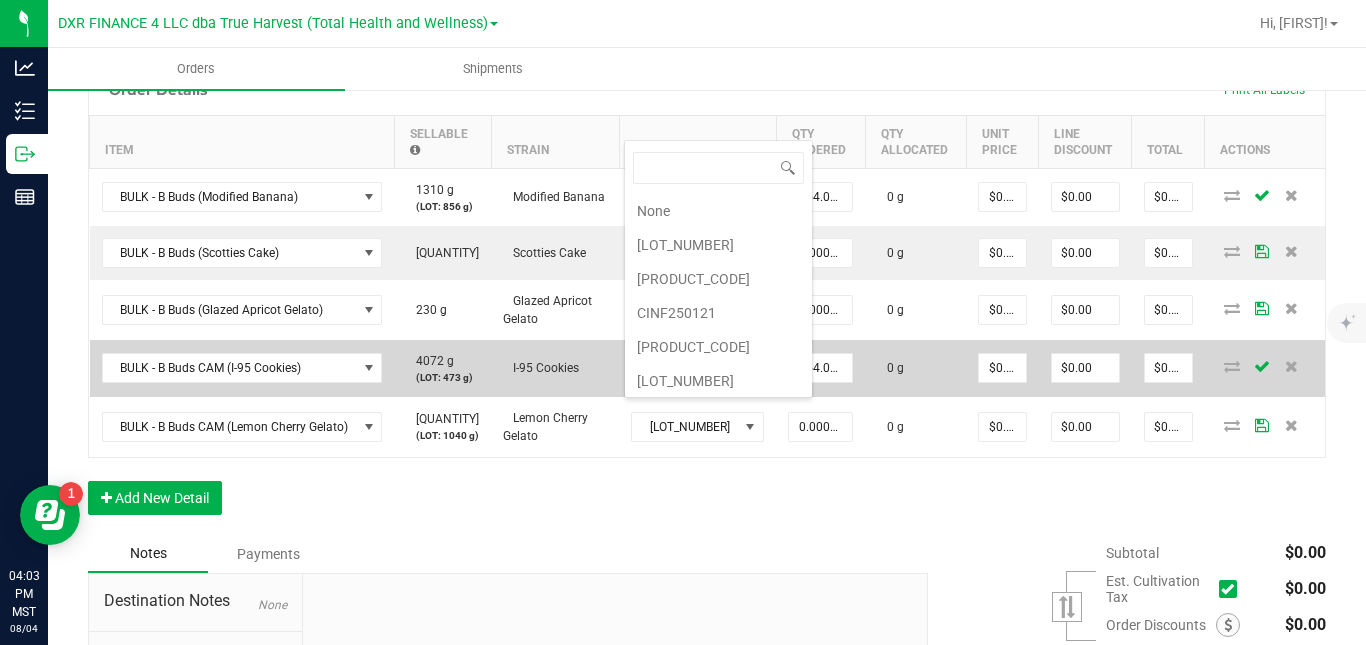 scroll, scrollTop: 72, scrollLeft: 0, axis: vertical 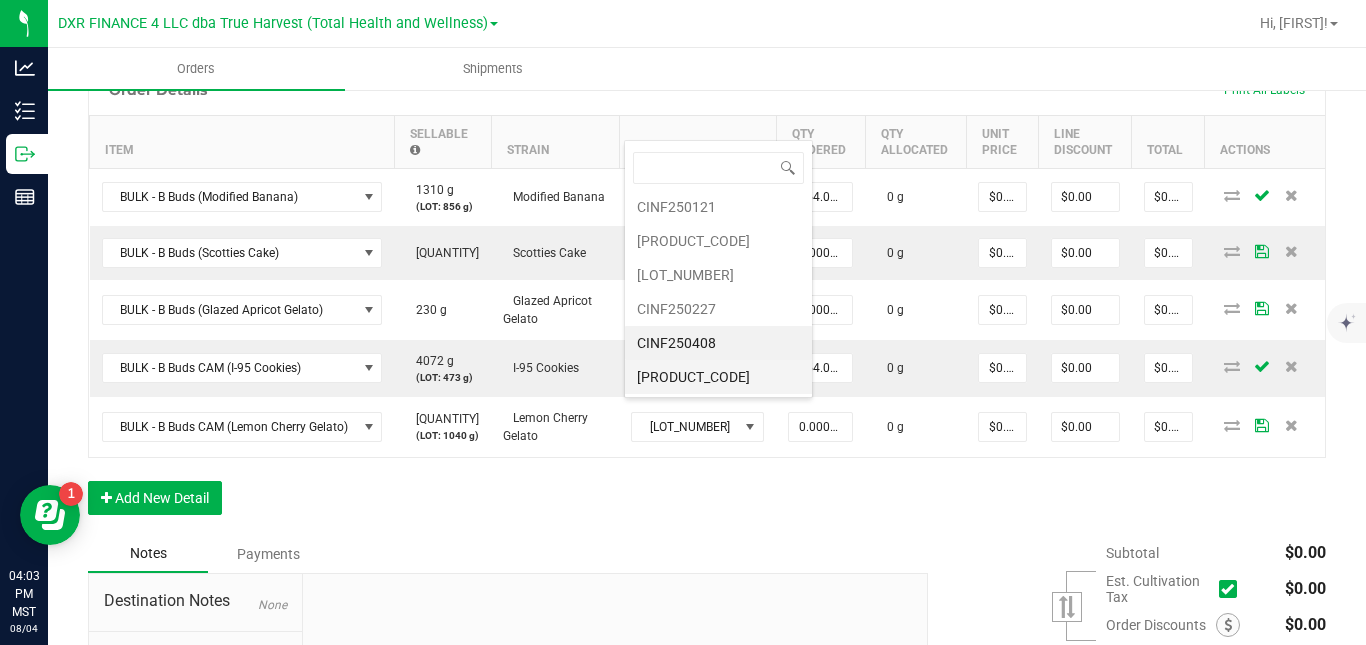 click on "[PRODUCT_CODE]" at bounding box center [718, 377] 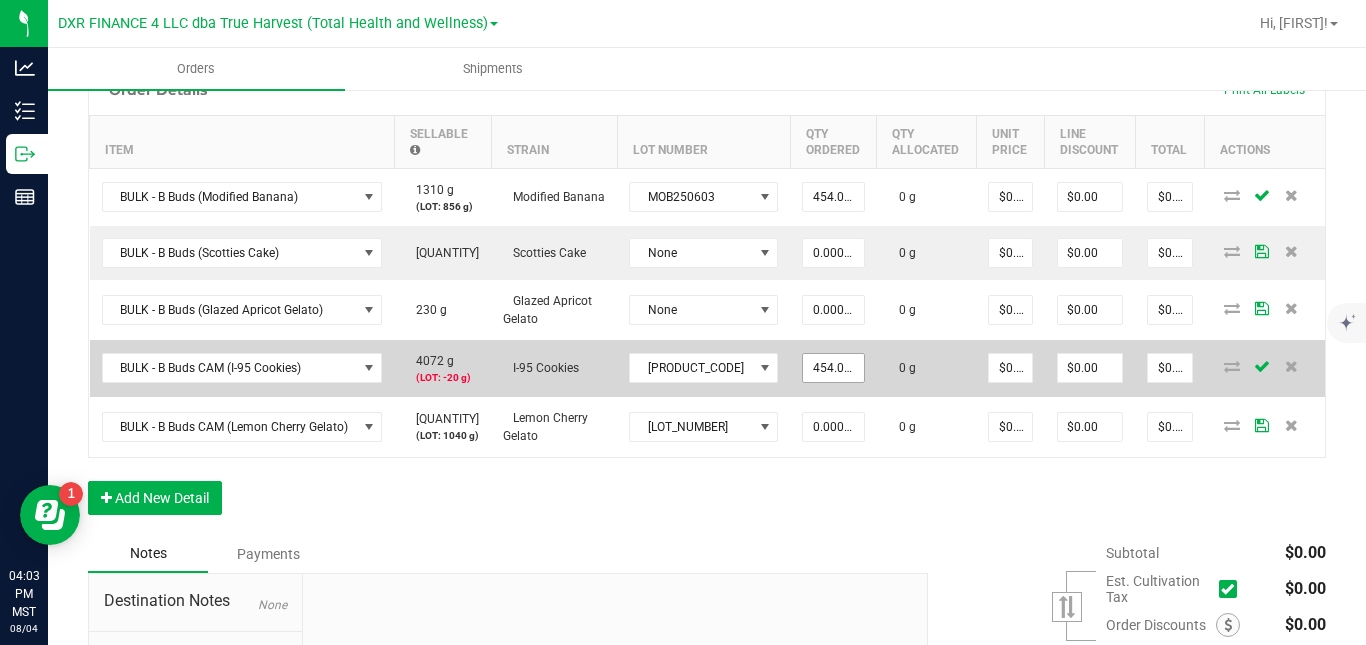 type on "454" 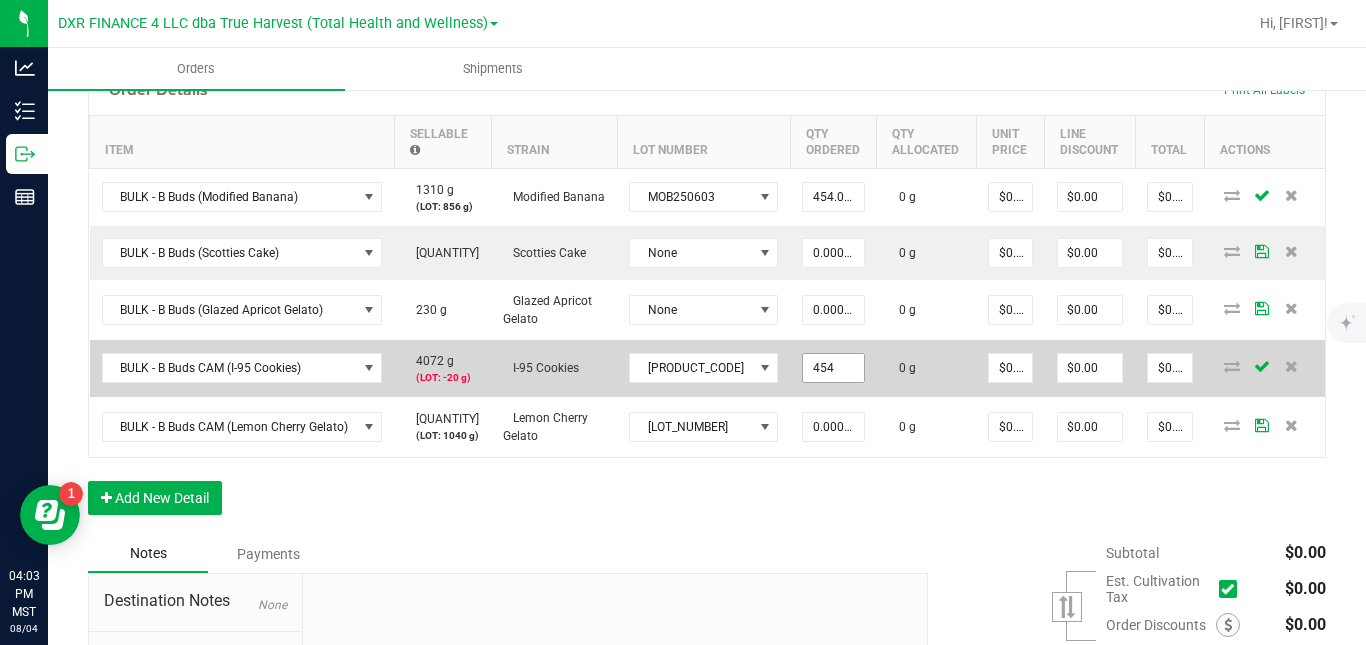 click on "454" at bounding box center [833, 368] 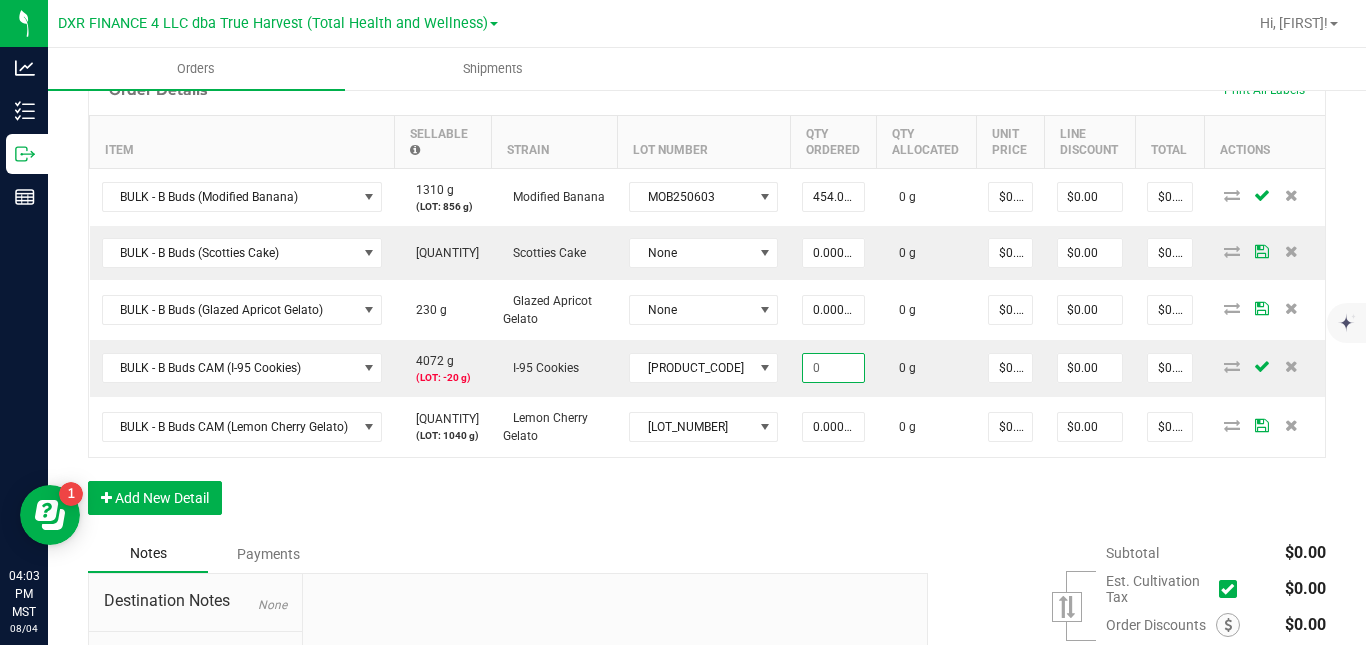 click on "Order Details Print All Labels Item  Sellable  Strain  Lot Number  Qty Ordered Qty Allocated Unit Price Line Discount Total Actions BULK - B Buds (Modified Banana)  1310 g   (LOT: 856 g)   Modified Banana  MOB250603 454.0000 g  0 g  $0.00000 $0.00 $0.00 BULK - B Buds (Scotties Cake)  435 g   Scotties Cake  None 0.0000 g  0 g  $0.00000 $0.00 $0.00 BULK - B Buds (Glazed Apricot Gelato)  230 g   Glazed Apricot Gelato  None 0.0000 g  0 g  $0.00000 $0.00 $0.00 BULK - B Buds CAM (I-95 Cookies)  4072 g   (LOT: -20 g)   I-95 Cookies  CINF250519  0 g  $0.00000 $0.00 $0.00 BULK - B Buds CAM (Lemon Cherry Gelato)  3211 g   (LOT: 1040 g)   Lemon Cherry Gelato  CLCG250618 0.0000 g  0 g  $0.00000 $0.00 $0.00
Add New Detail" at bounding box center (707, 299) 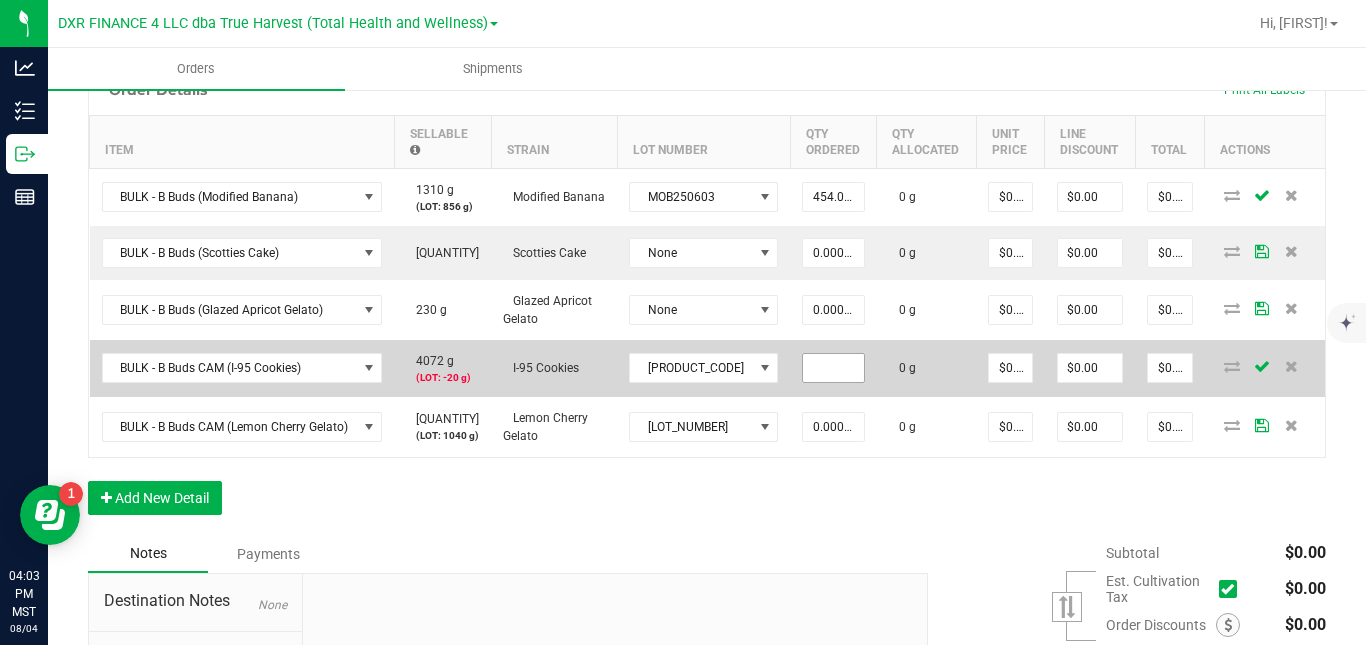 click at bounding box center (833, 368) 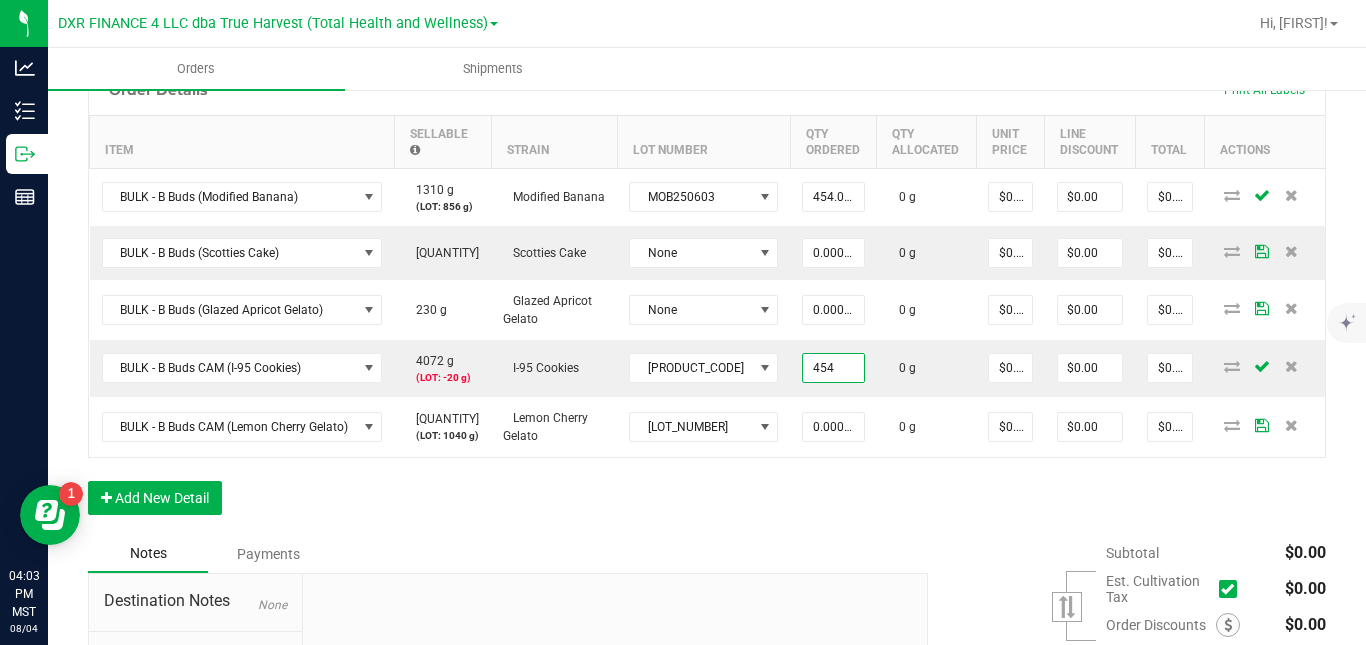 type on "454.0000 g" 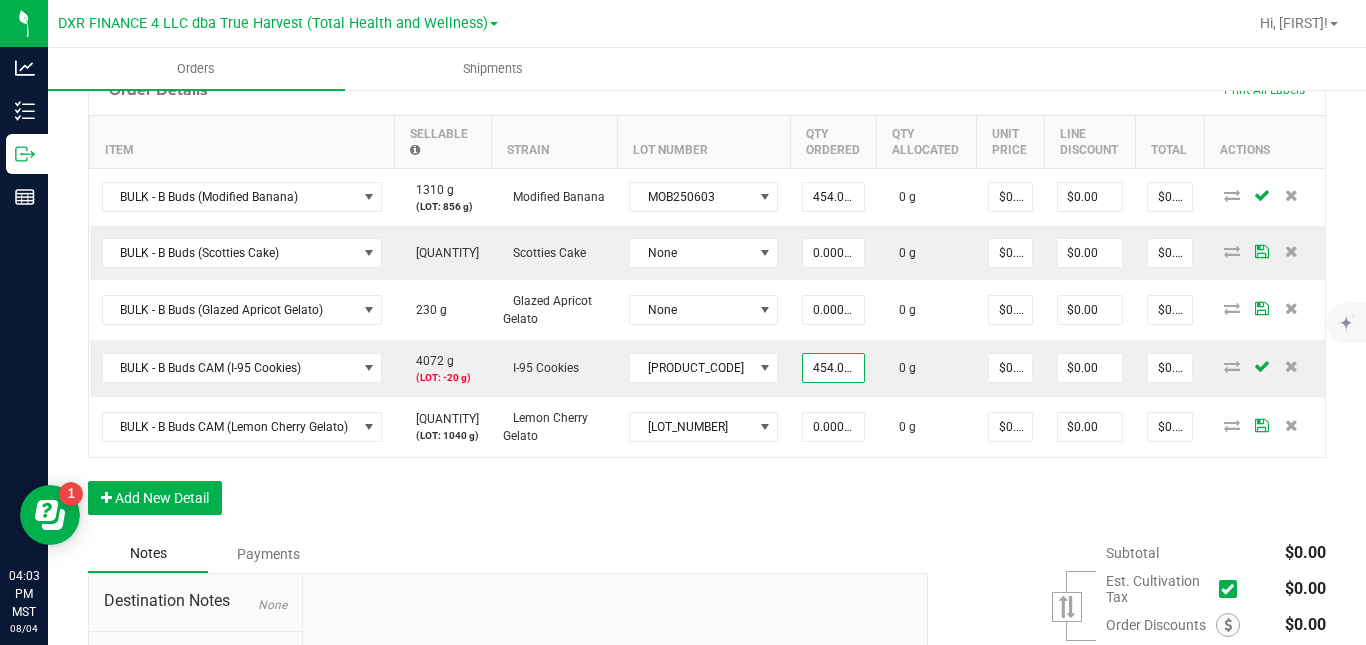 click on "Order Details Print All Labels Item Sellable Strain Lot Number Qty Ordered Qty Allocated Unit Price Line Discount Total Actions BULK - B Buds (Modified Banana) 1310 g (LOT: 856 g) Modified Banana MOB250603 454.0000 g 0 g $0.00000 $0.00 $0.00 BULK - B Buds (Scotties Cake) 435 g Scotties Cake None 0.0000 g 0 g $0.00000 $0.00 $0.00 BULK - B Buds (Glazed Apricot Gelato) 230 g Glazed Apricot Gelato None 0.0000 g 0 g $0.00000 $0.00 $0.00 BULK - B Buds CAM (I-95 Cookies) 4072 g (LOT: -20 g) I-95 Cookies CINF250519 454.0000 g 0 g $0.00000 $0.00 $0.00 BULK - B Buds CAM (Lemon Cherry Gelato) 3211 g (LOT: 1040 g) Lemon Cherry Gelato CLCG250618 0.0000 g 0 g $0.00000 $0.00 $0.00
Add New Detail" at bounding box center [707, 299] 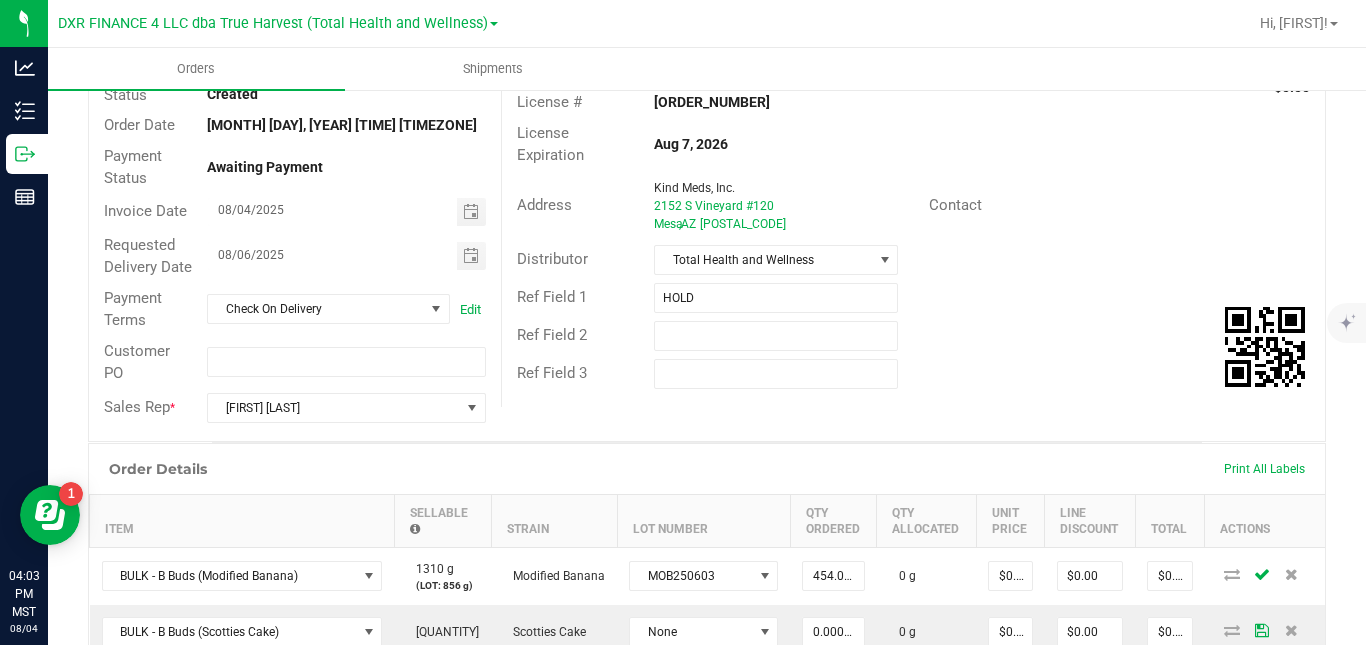 scroll, scrollTop: 0, scrollLeft: 0, axis: both 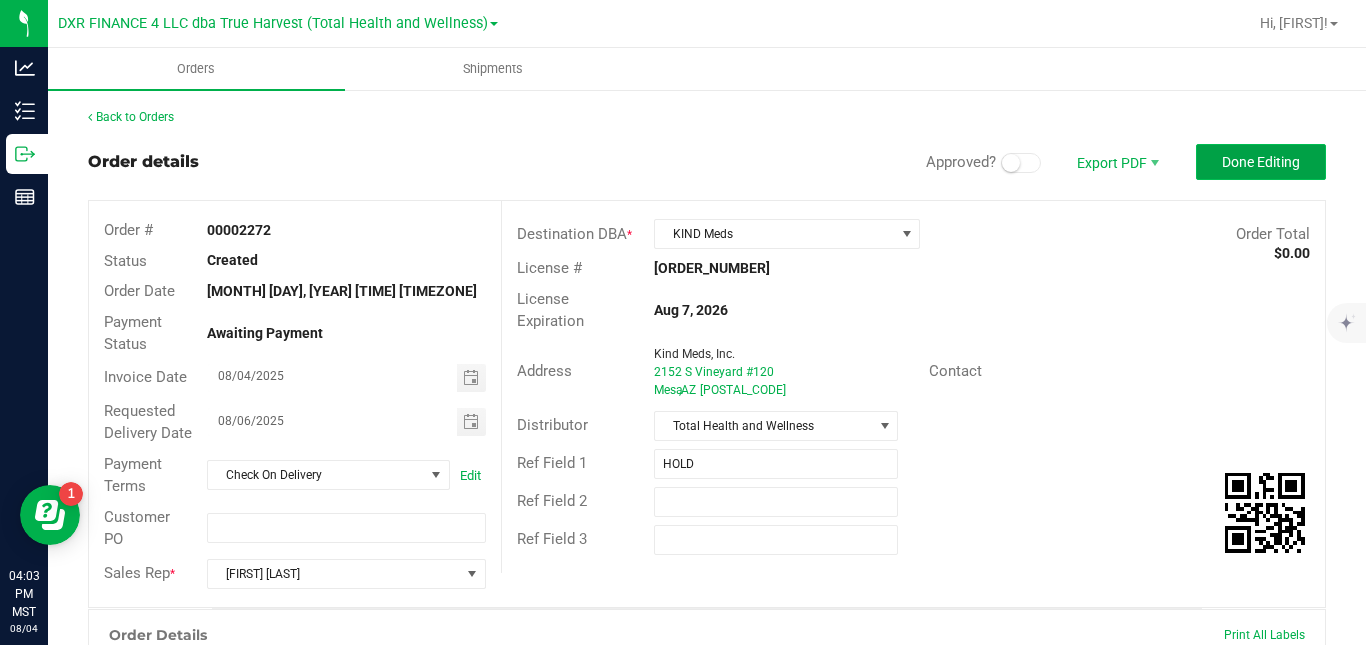 click on "Done Editing" at bounding box center [1261, 162] 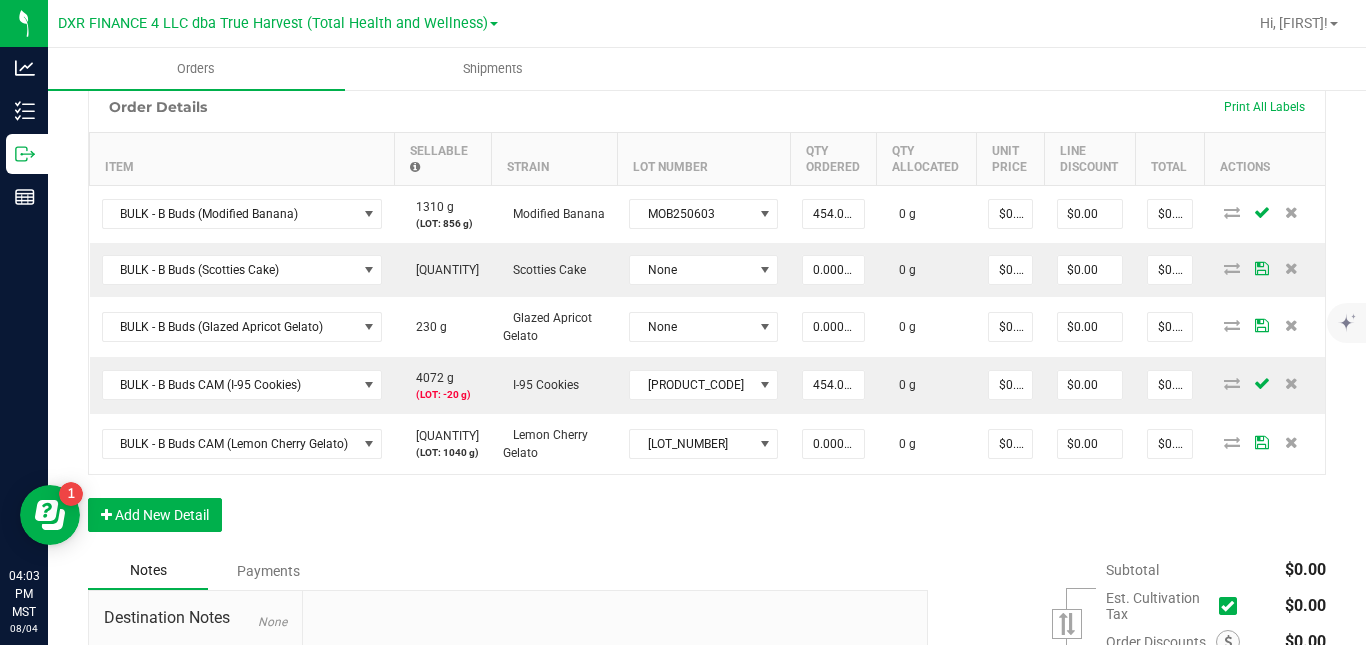 scroll, scrollTop: 525, scrollLeft: 0, axis: vertical 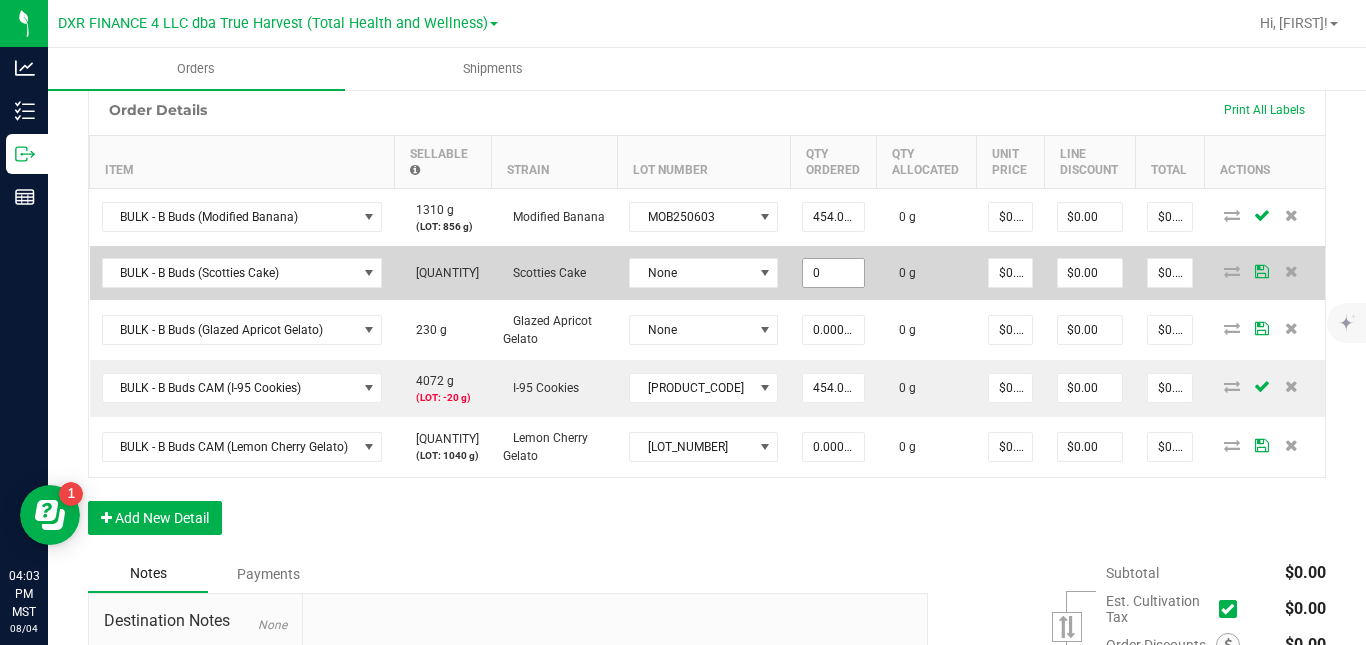 click on "0" at bounding box center (833, 273) 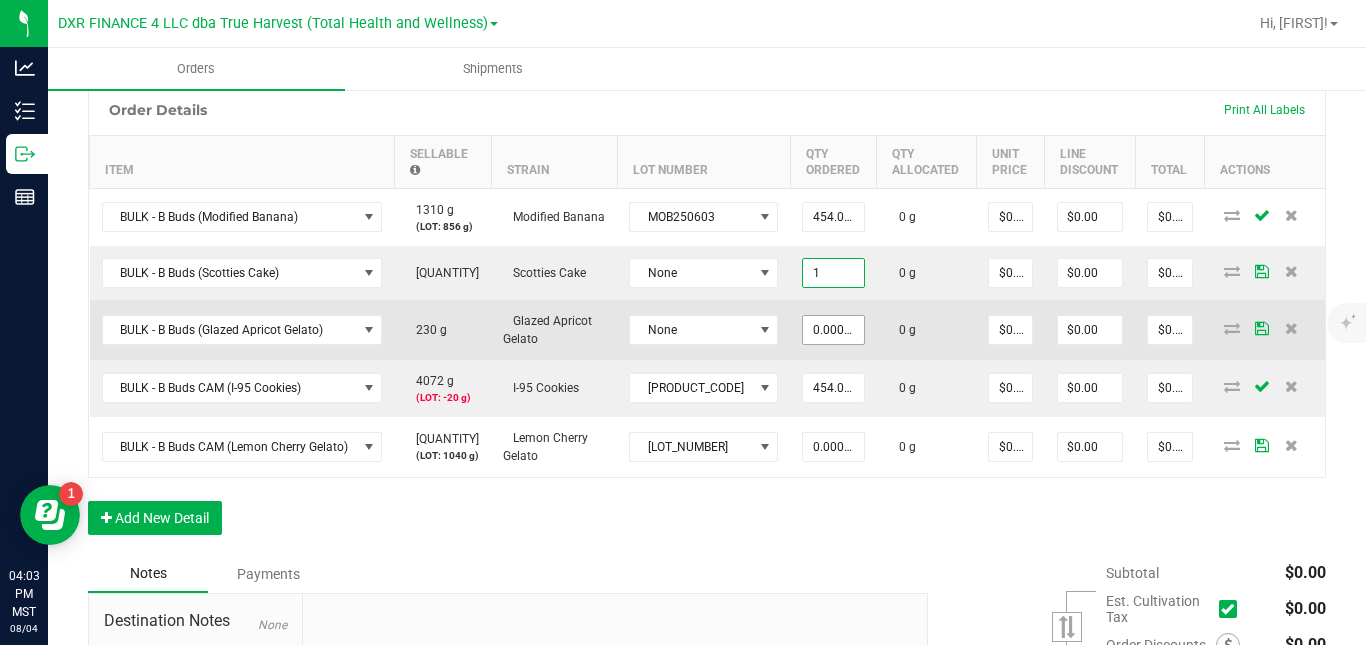 type on "[QUANTITY]" 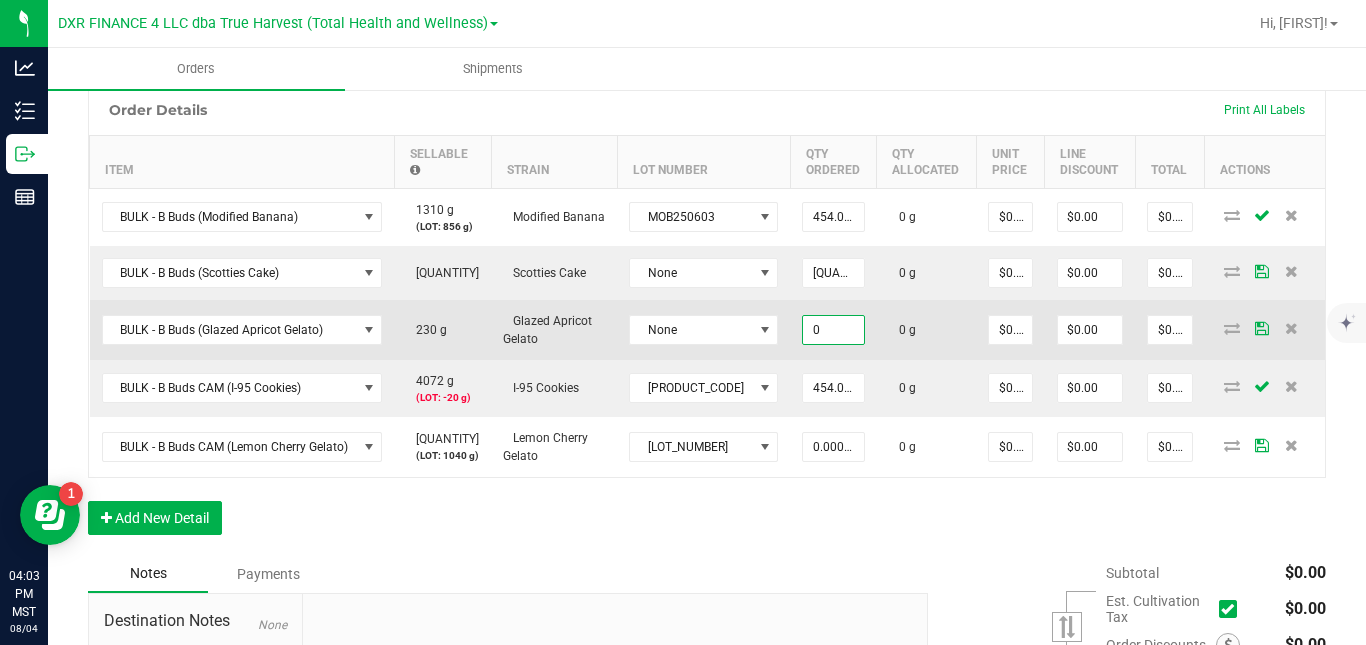 click on "0" at bounding box center [833, 330] 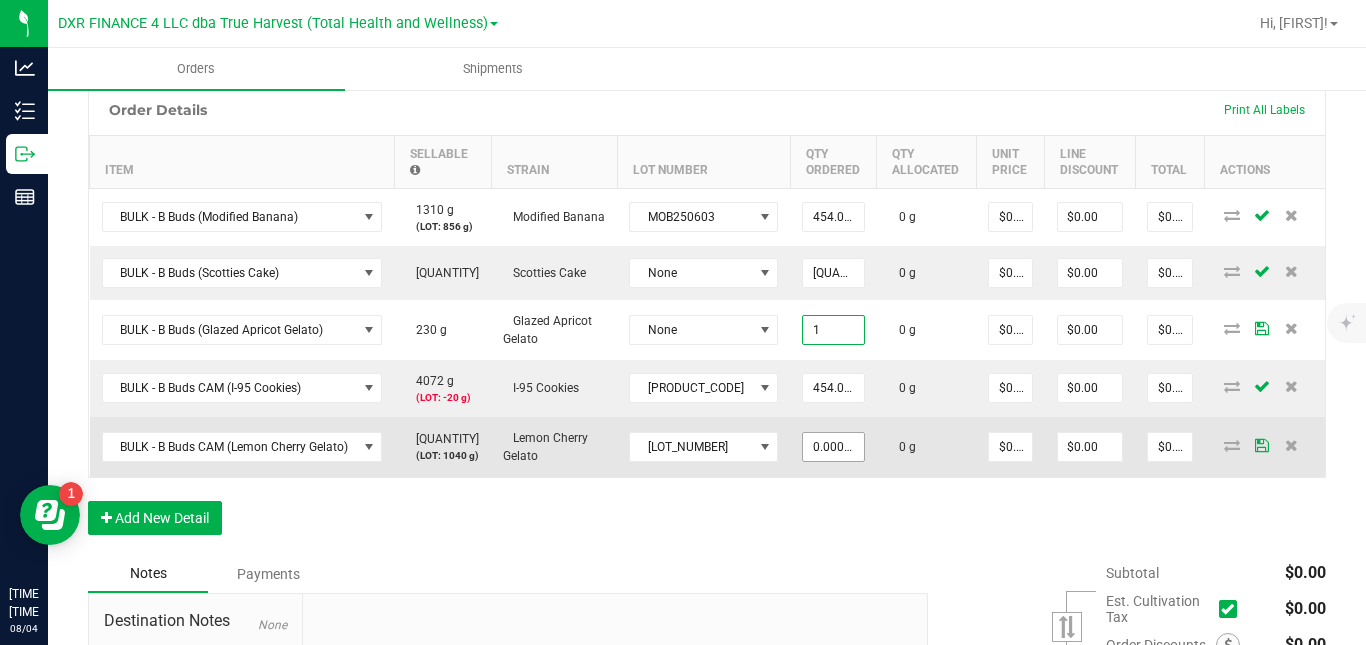 type on "[QUANTITY]" 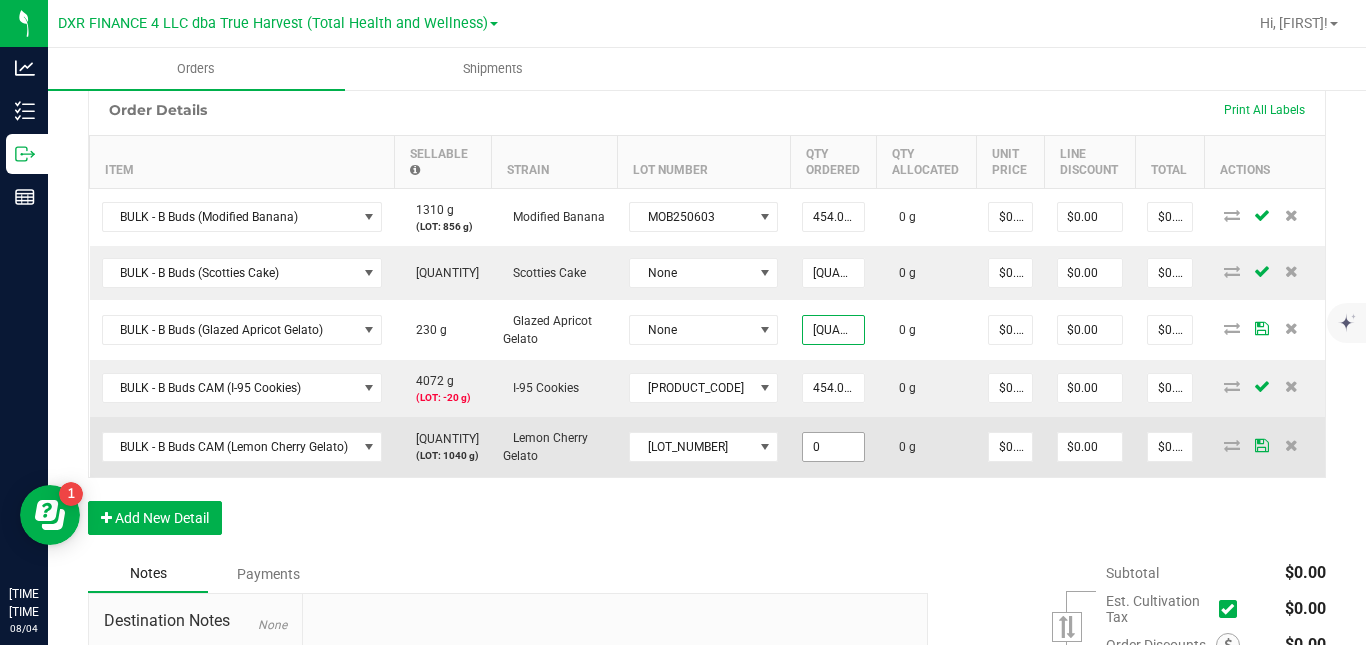 click on "0" at bounding box center [833, 447] 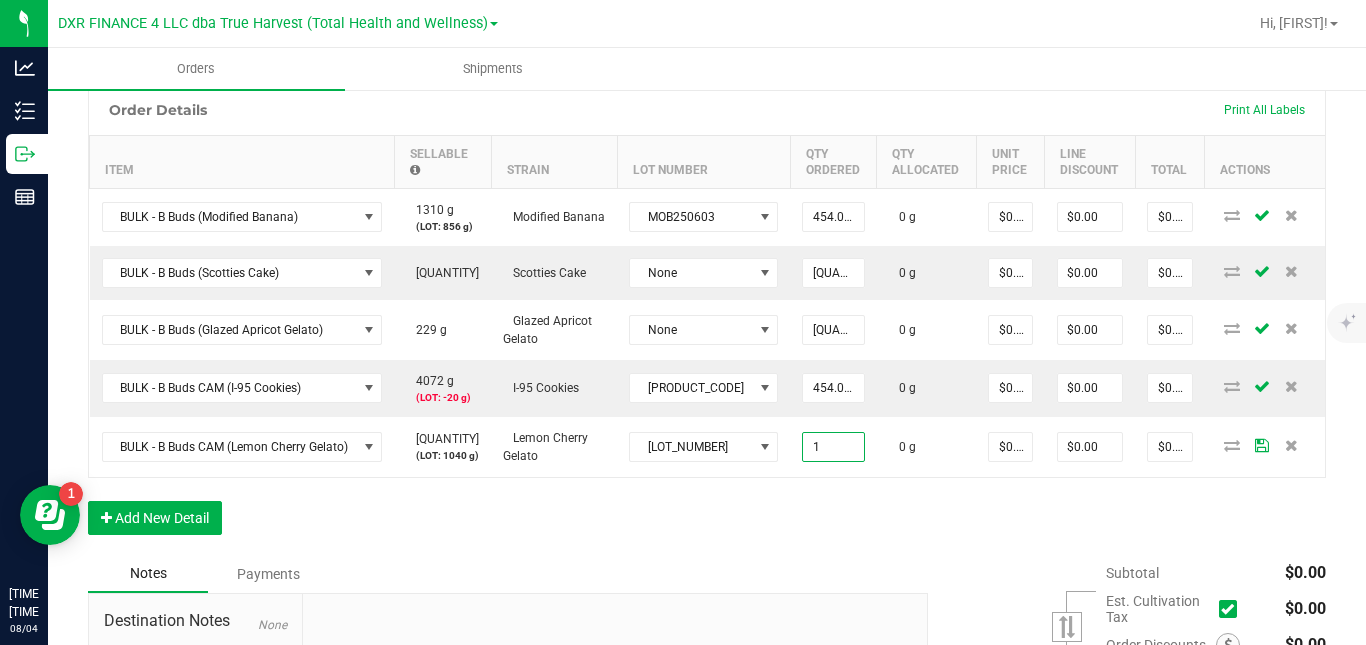 type on "[QUANTITY]" 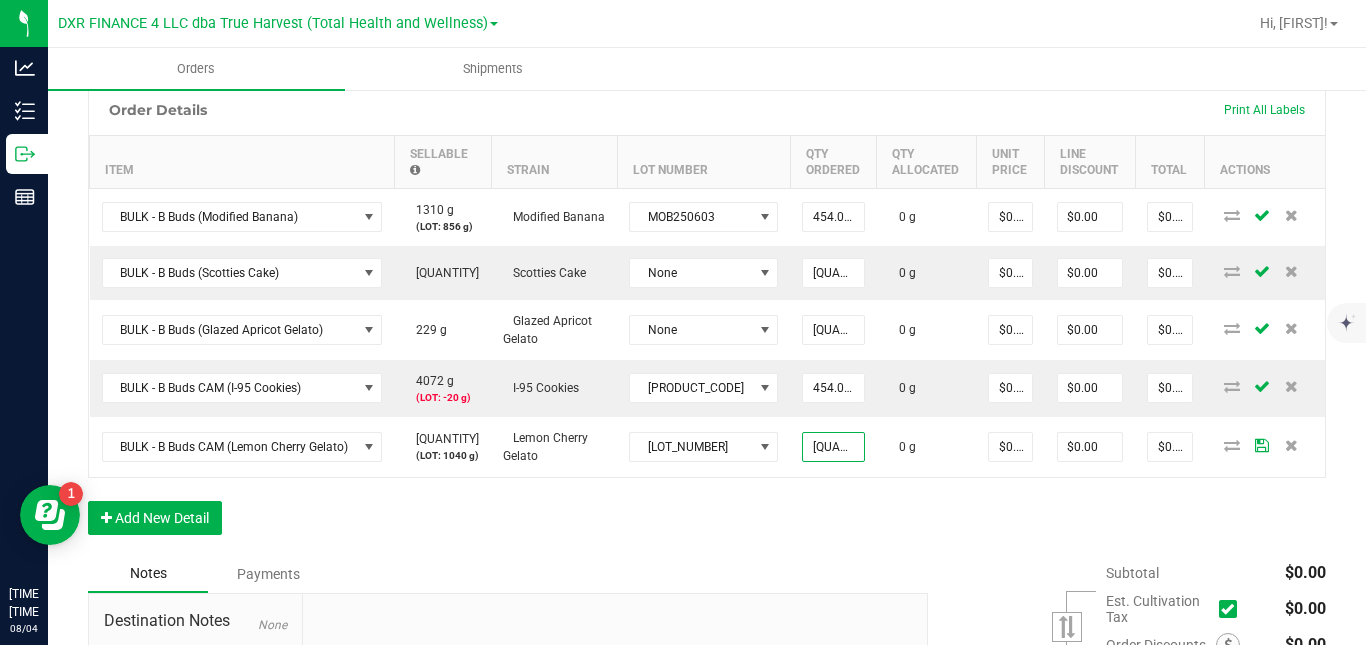 click on "Order Details Print All Labels Item Sellable Strain Lot Number Qty Ordered Qty Allocated Unit Price Line Discount Total Actions BULK - B Buds (Modified Banana) 1310 g (LOT: 856 g) Modified Banana MOB250603 454.0000 g 0 g $0.00000 $0.00 $0.00 BULK - B Buds (Scotties Cake) 435 g Scotties Cake None 1.0000 g 0 g $0.00000 $0.00 $0.00 BULK - B Buds (Glazed Apricot Gelato) 229 g Glazed Apricot Gelato None 1.0000 g 0 g $0.00000 $0.00 $0.00 BULK - B Buds CAM (I-95 Cookies) 4072 g (LOT: -20 g) I-95 Cookies CINF250519 454.0000 g 0 g $0.00000 $0.00 $0.00 BULK - B Buds CAM (Lemon Cherry Gelato) 3211 g (LOT: 1040 g) Lemon Cherry Gelato CLCG250618 1.0000 g 0 g $0.00000 $0.00 $0.00
Add New Detail" at bounding box center (707, 319) 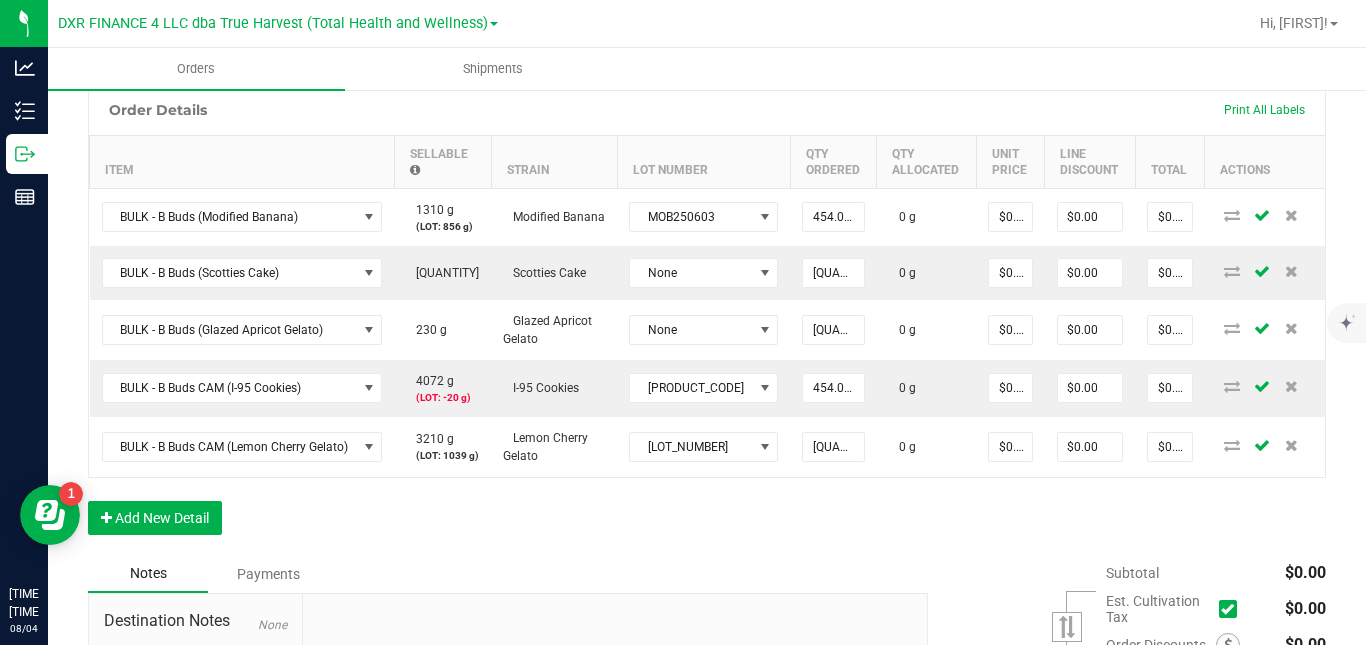 scroll, scrollTop: 3, scrollLeft: 0, axis: vertical 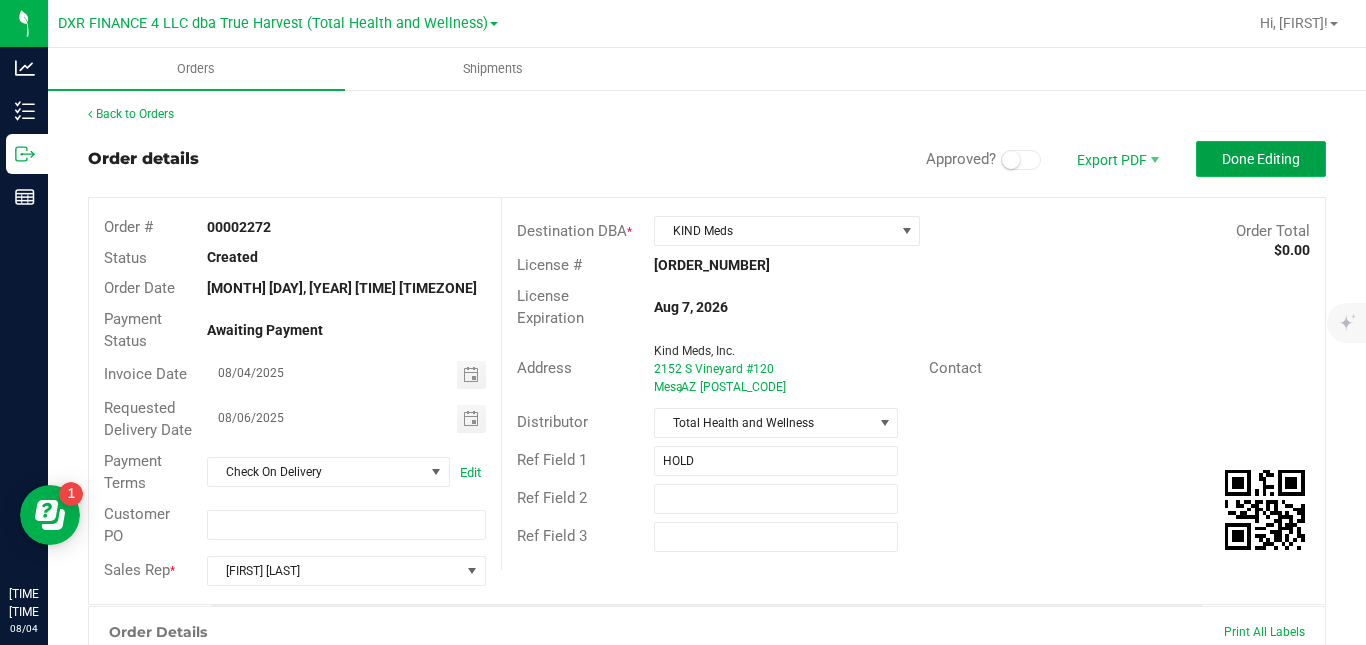 click on "Done Editing" at bounding box center [1261, 159] 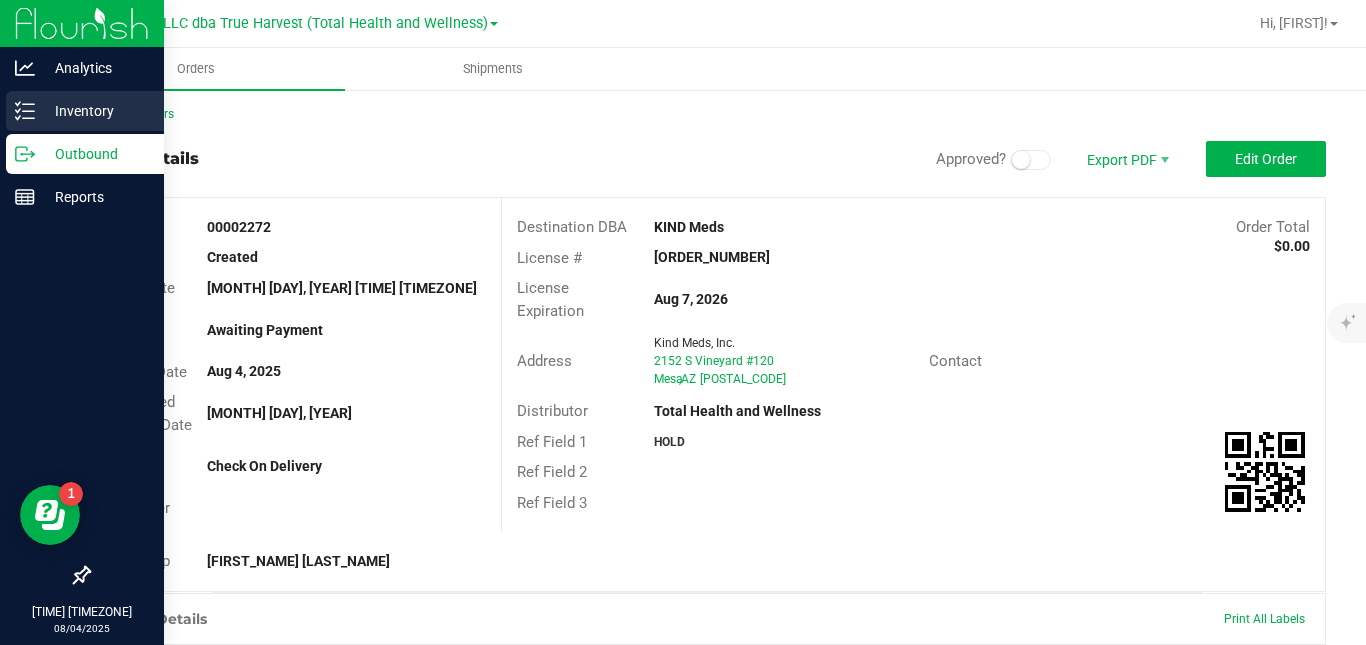 click 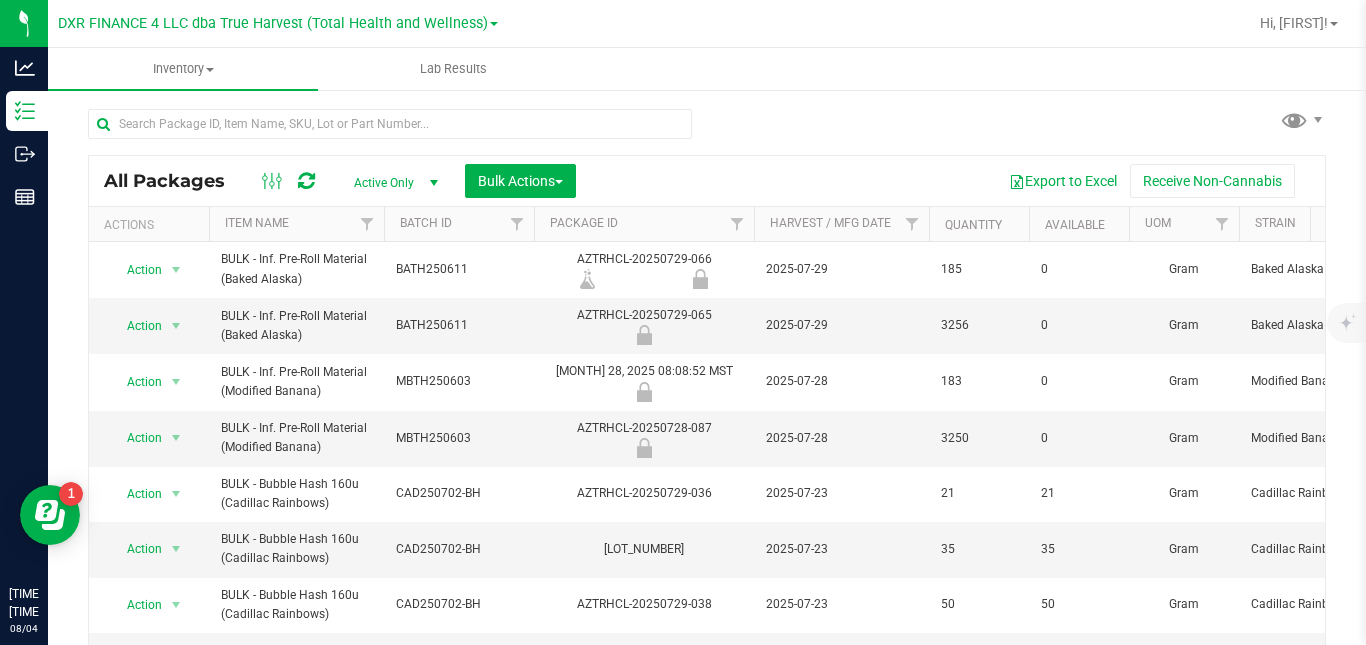 scroll, scrollTop: 55, scrollLeft: 0, axis: vertical 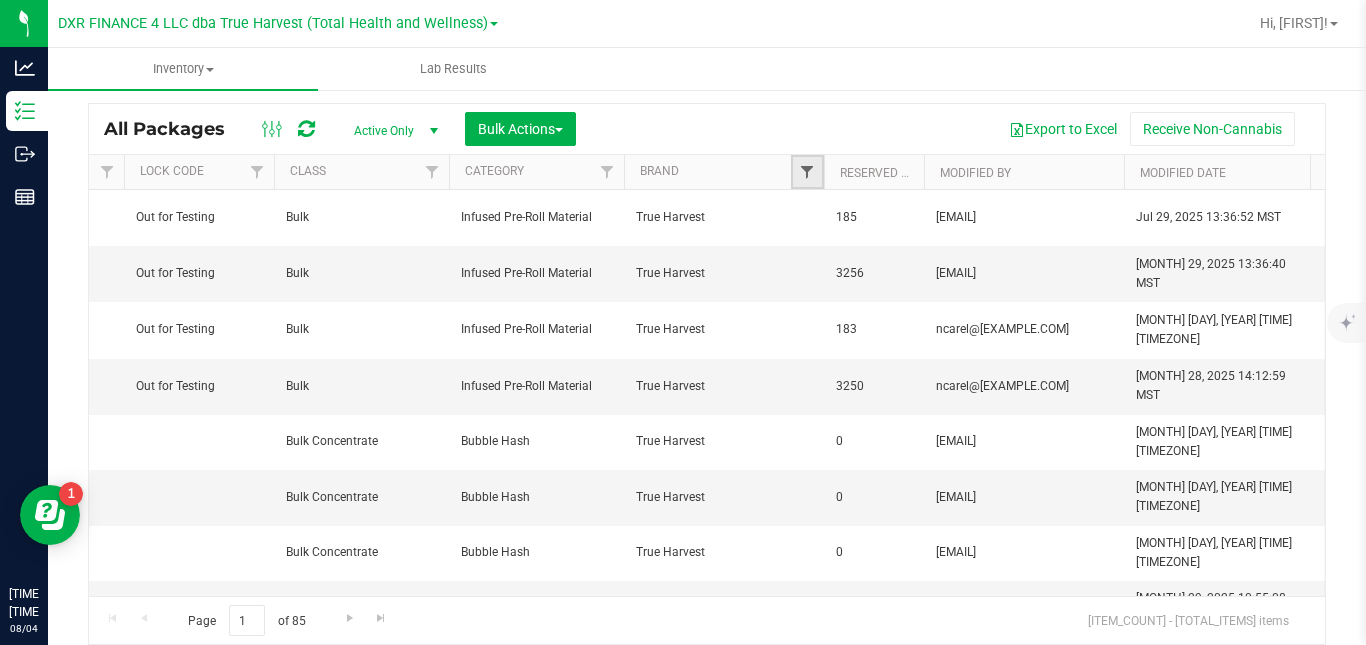click at bounding box center (807, 172) 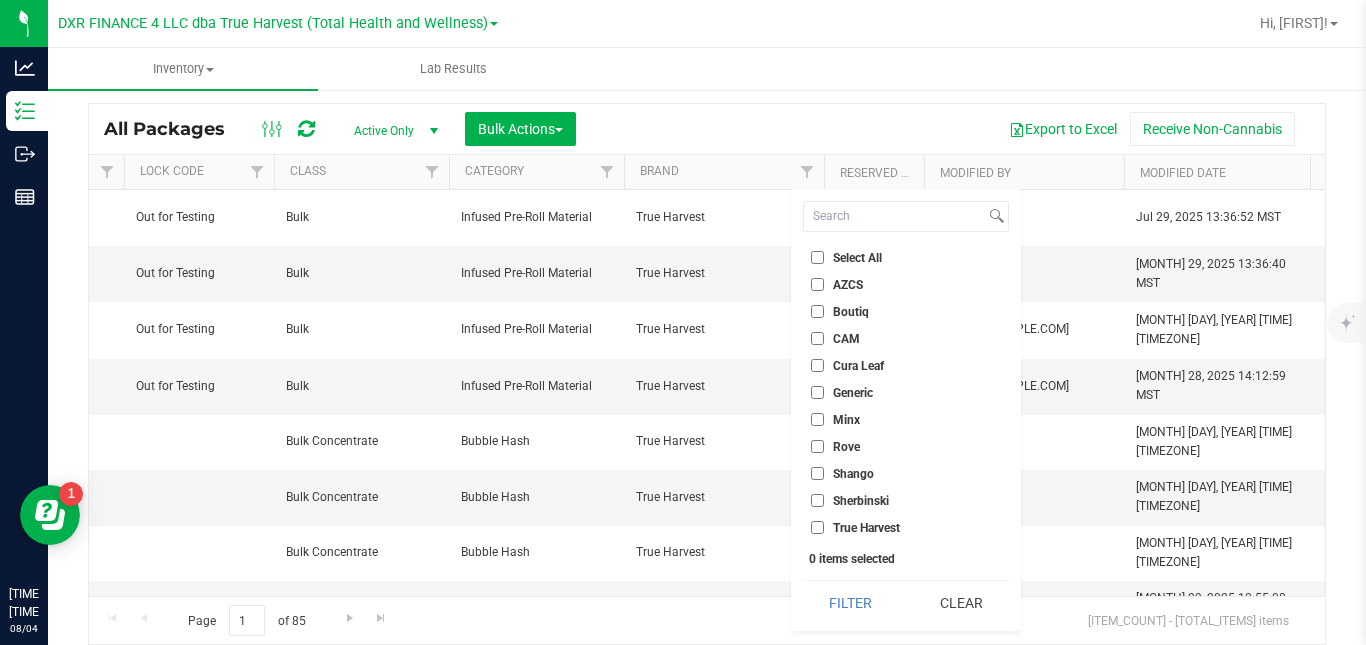 click on "True Harvest" at bounding box center [866, 528] 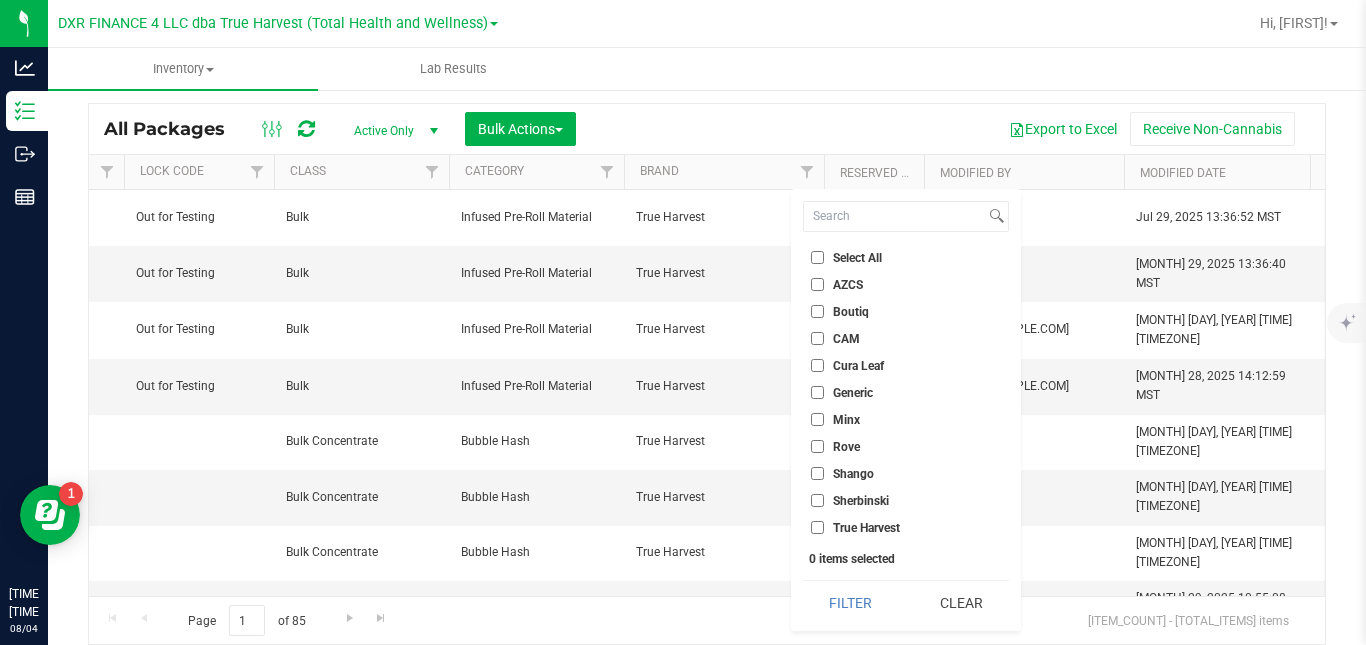 click on "True Harvest" at bounding box center (817, 527) 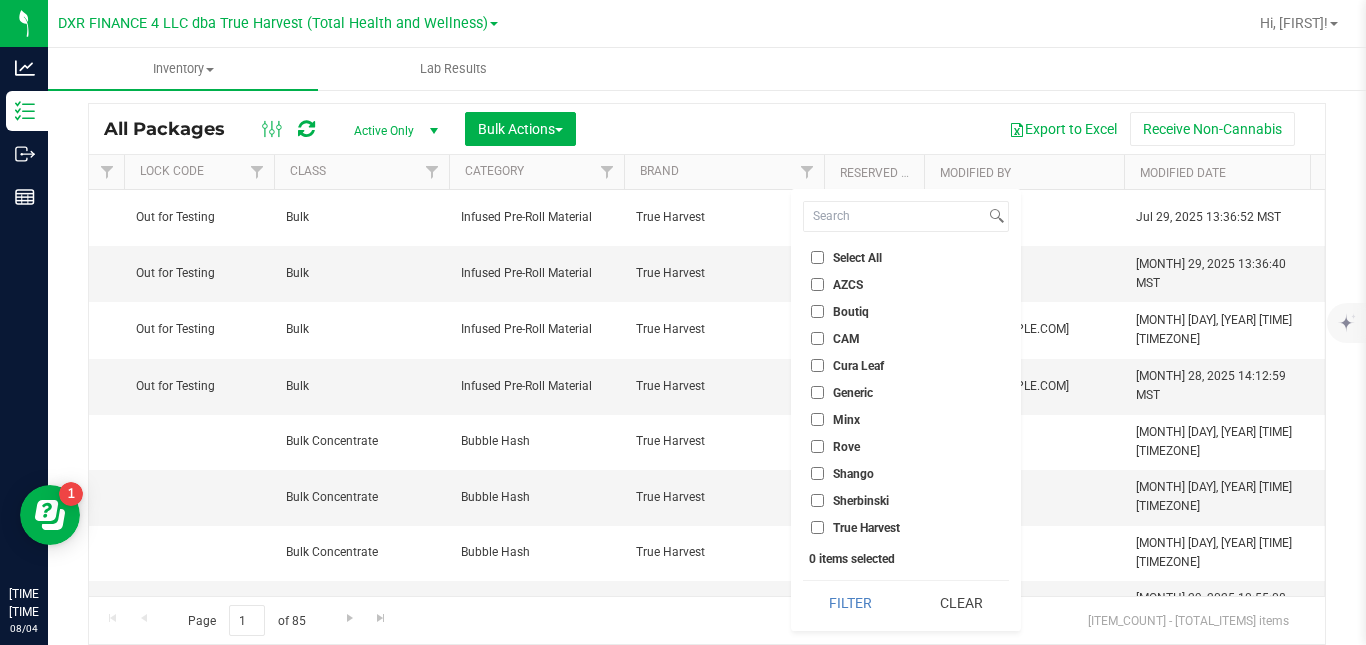 checkbox on "true" 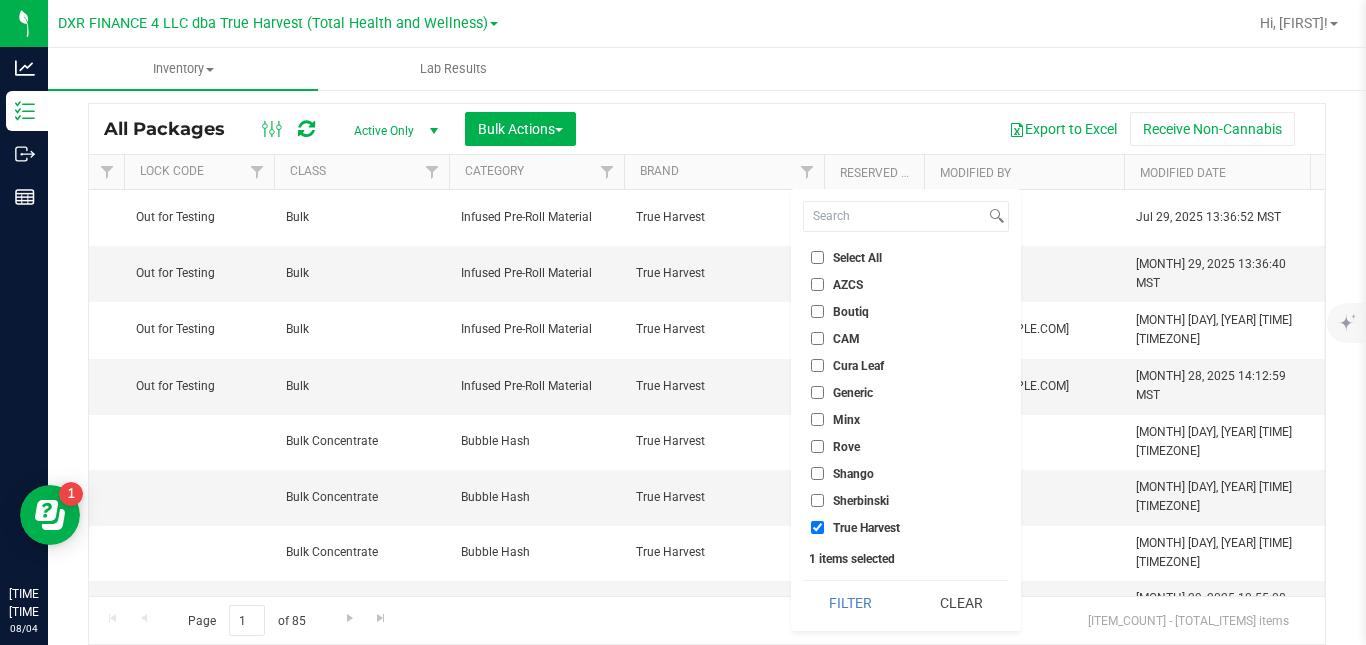 click on "CAM" at bounding box center (846, 339) 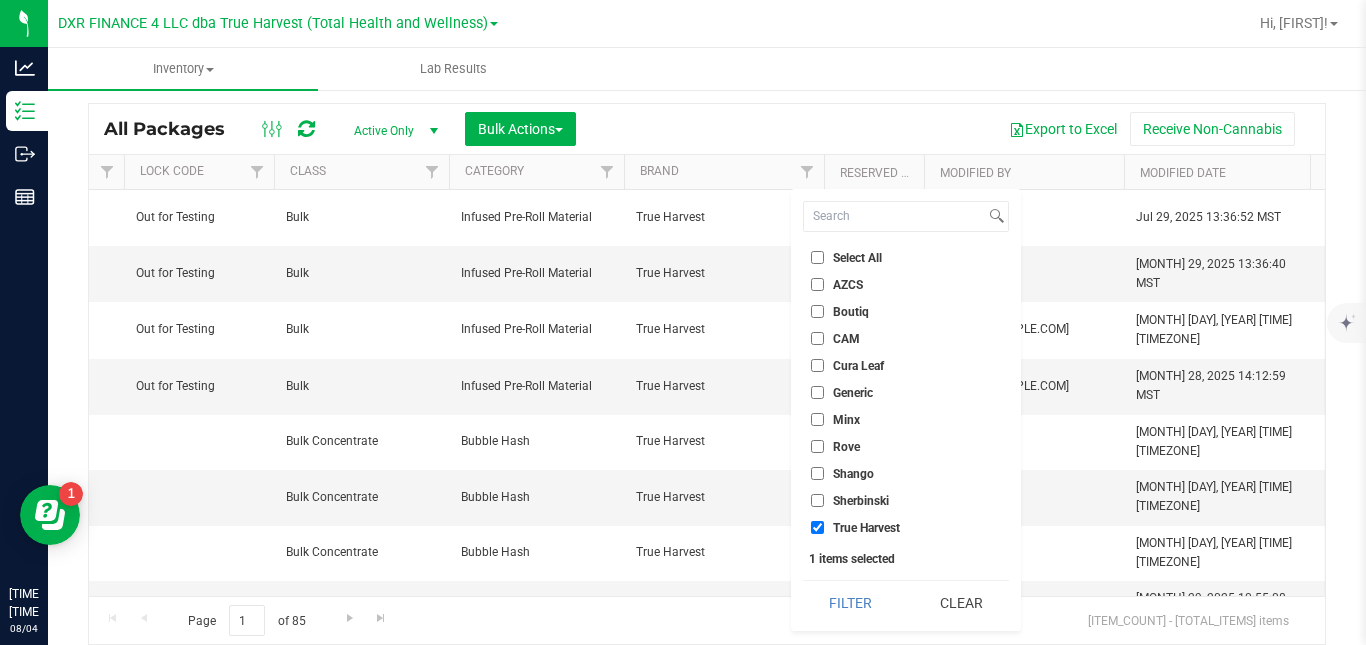 click on "CAM" at bounding box center [817, 338] 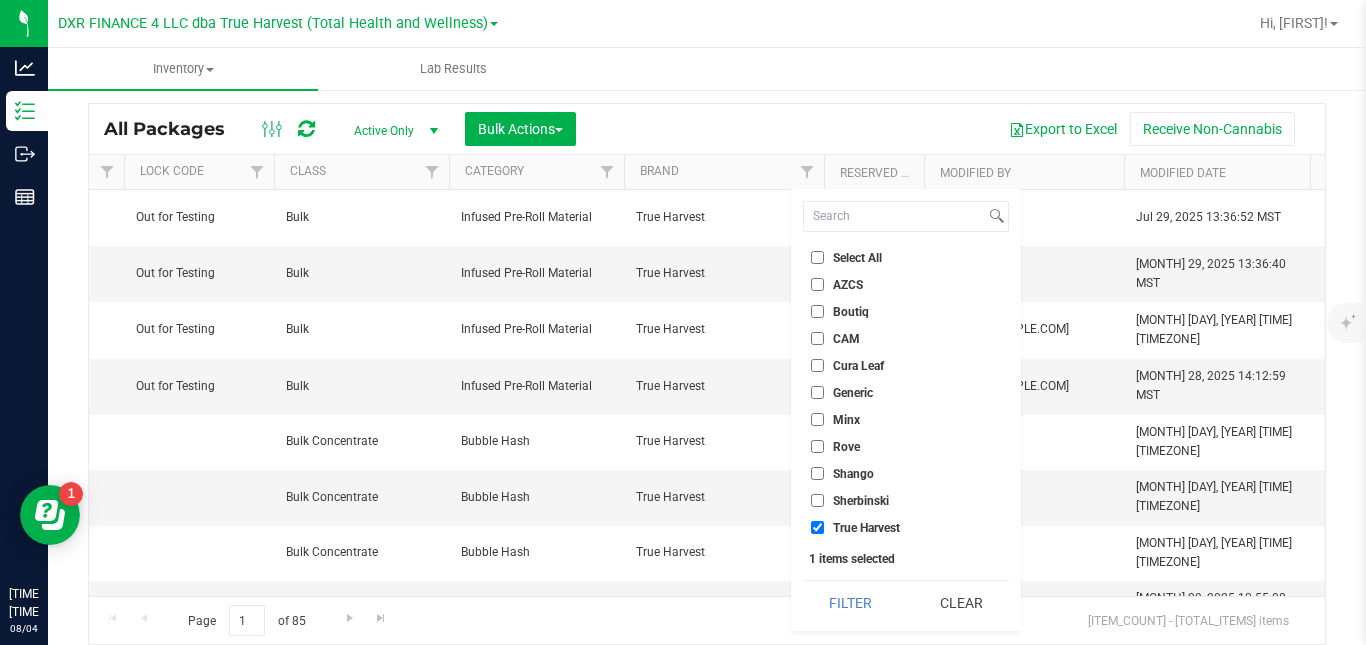 checkbox on "true" 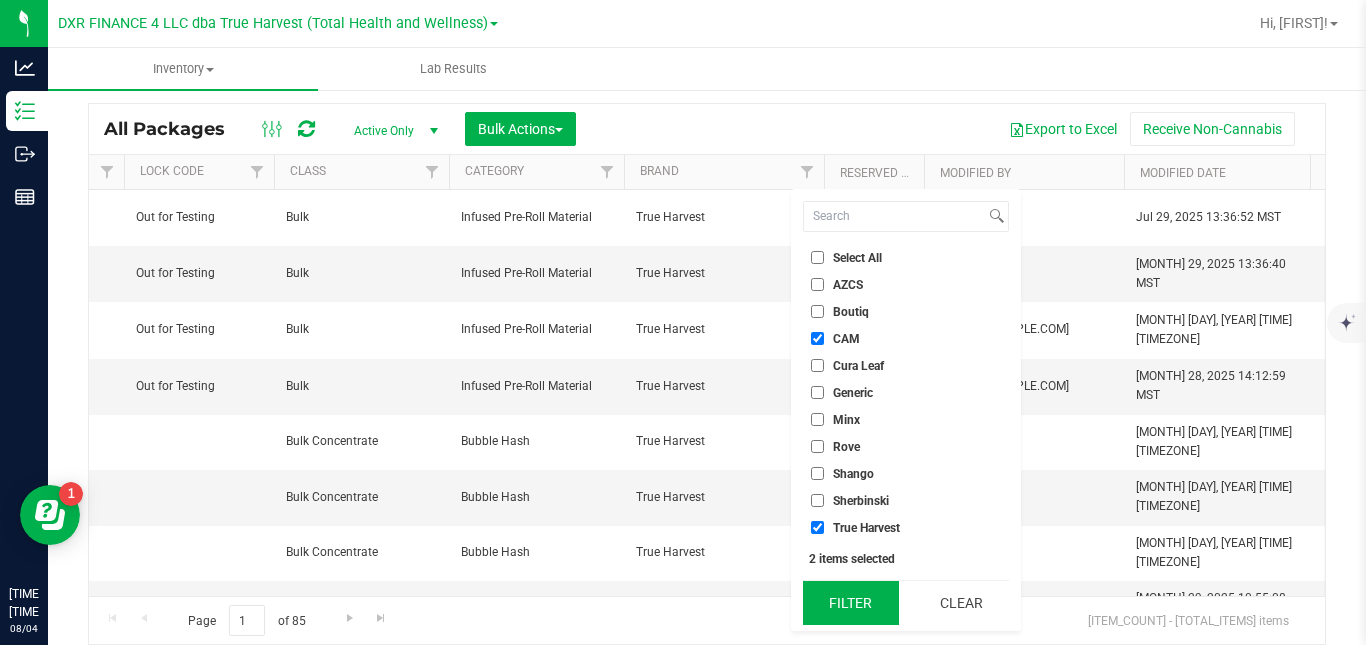 click on "Filter" at bounding box center [851, 603] 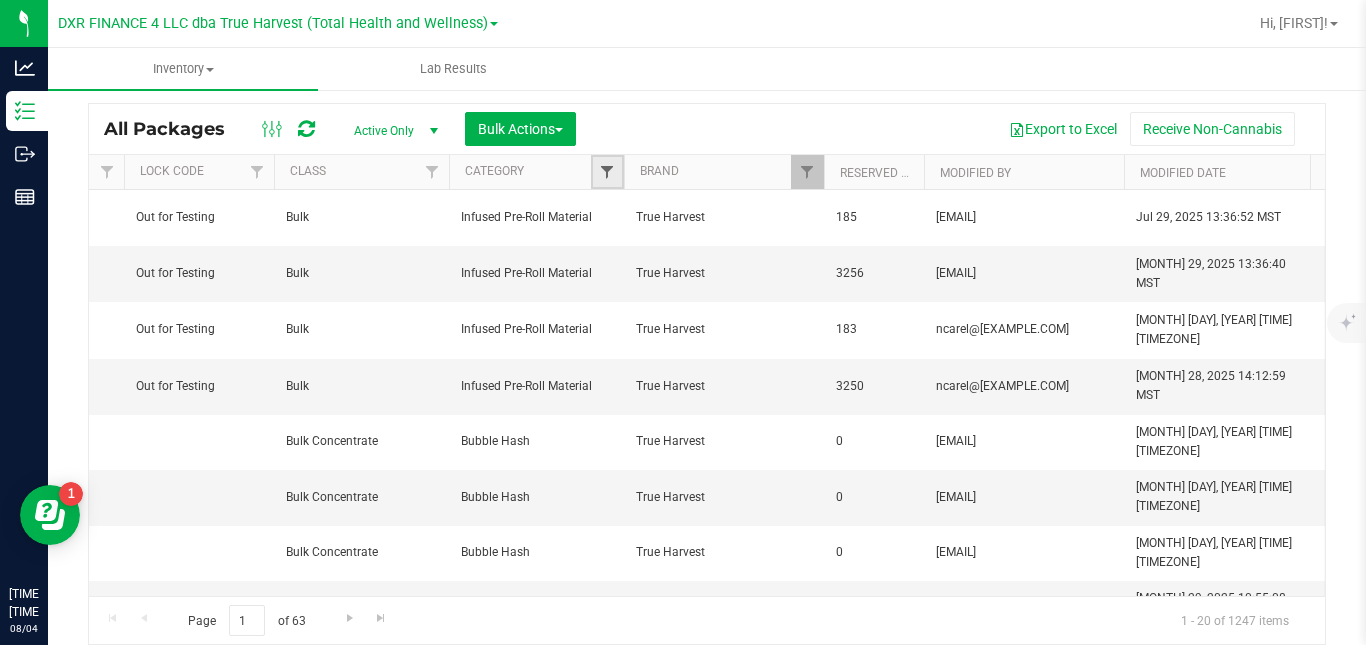 click at bounding box center (607, 172) 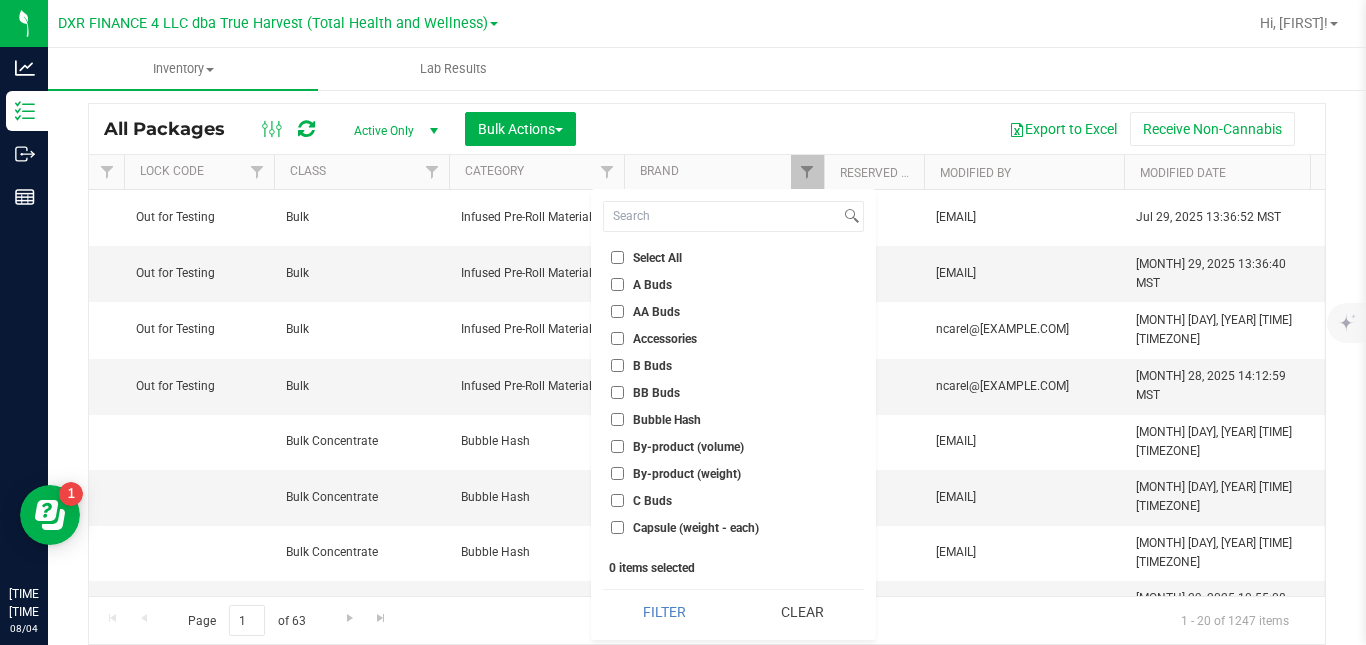 click on "B Buds" at bounding box center [652, 366] 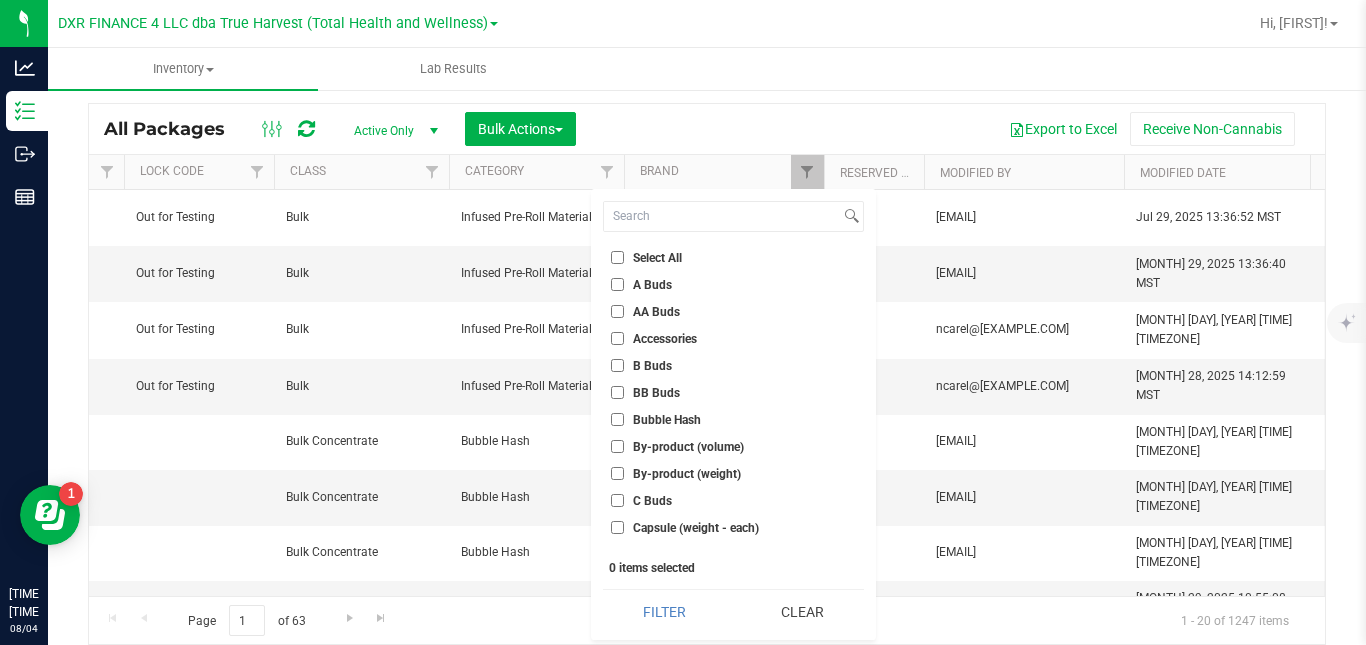 click on "B Buds" at bounding box center (617, 365) 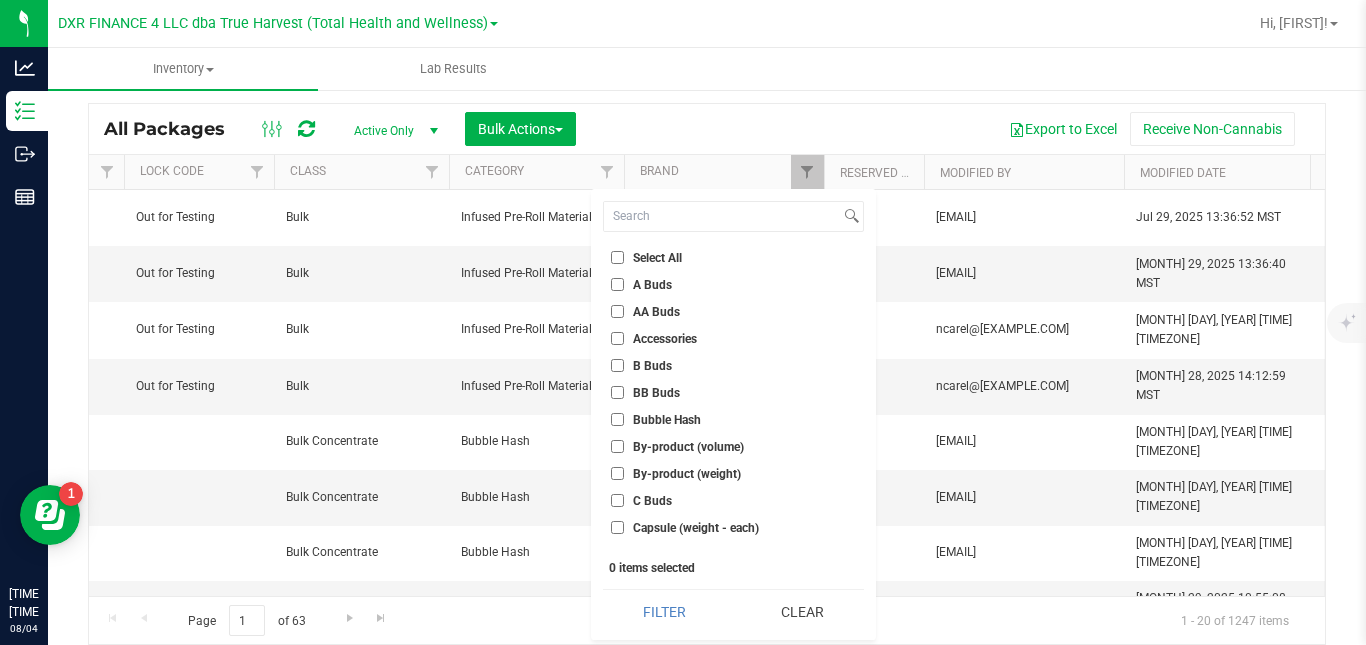 checkbox on "true" 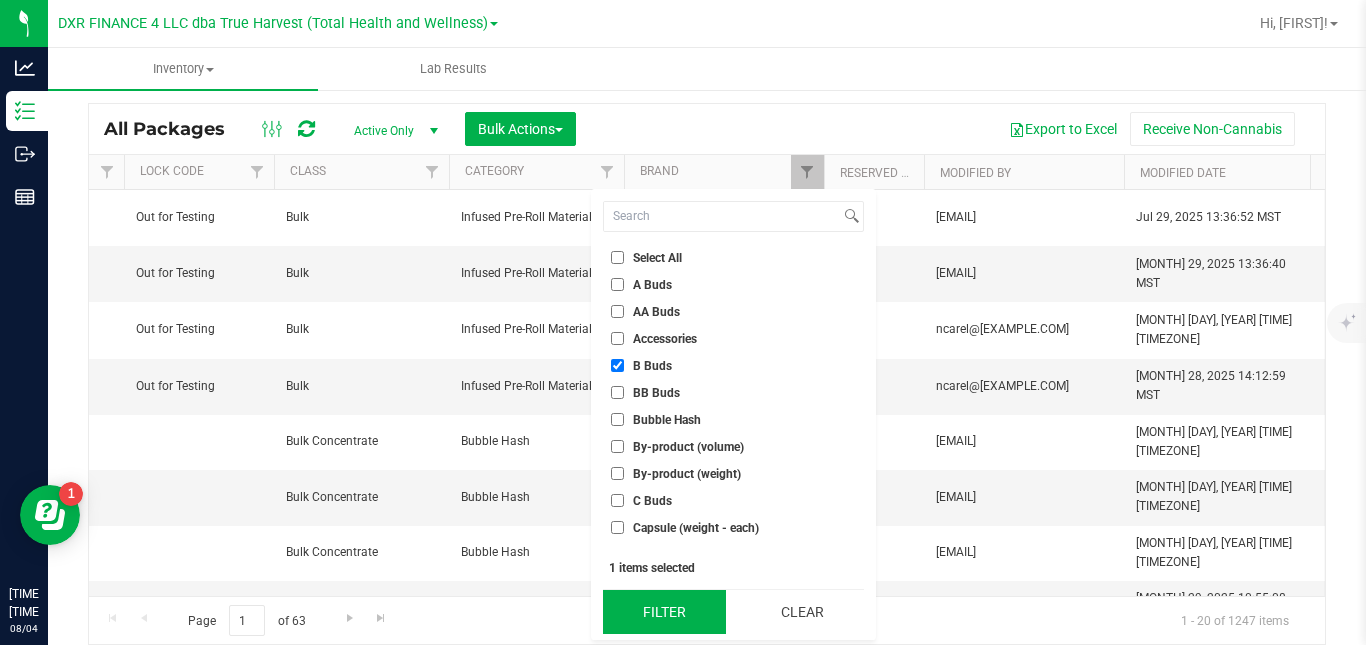 click on "Filter" at bounding box center [664, 612] 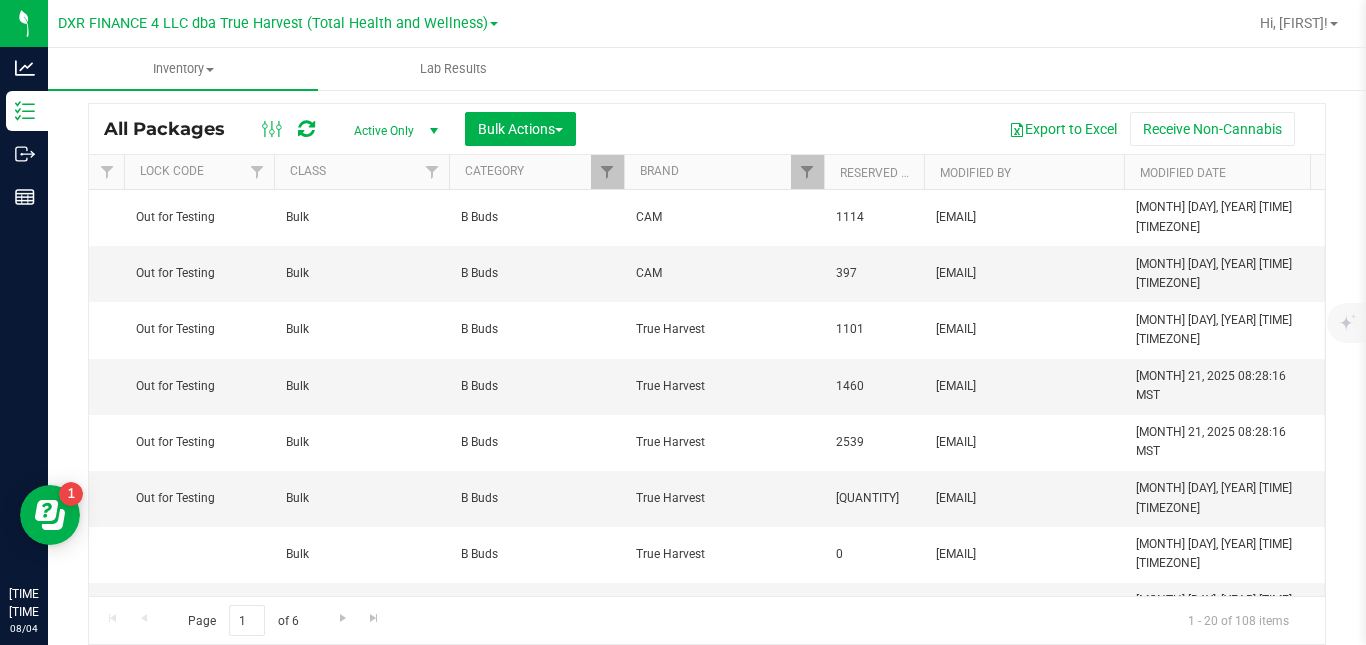 scroll, scrollTop: 0, scrollLeft: 1112, axis: horizontal 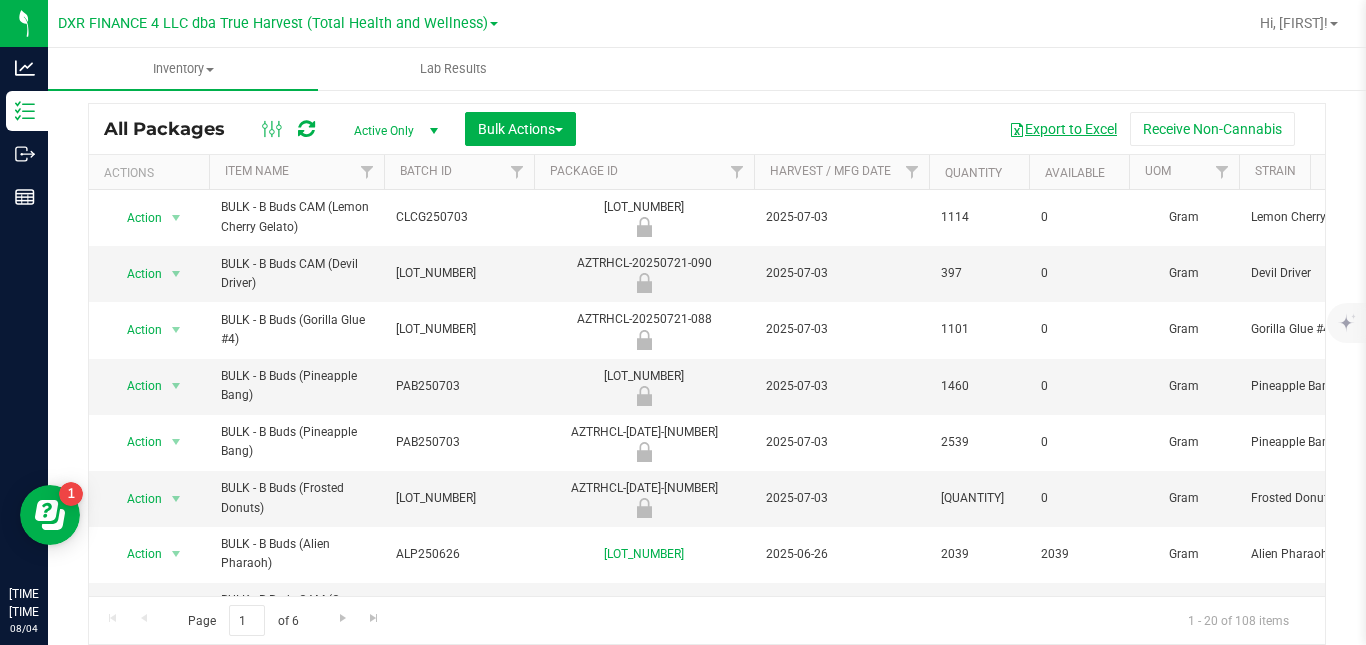 click on "Export to Excel" at bounding box center (1063, 129) 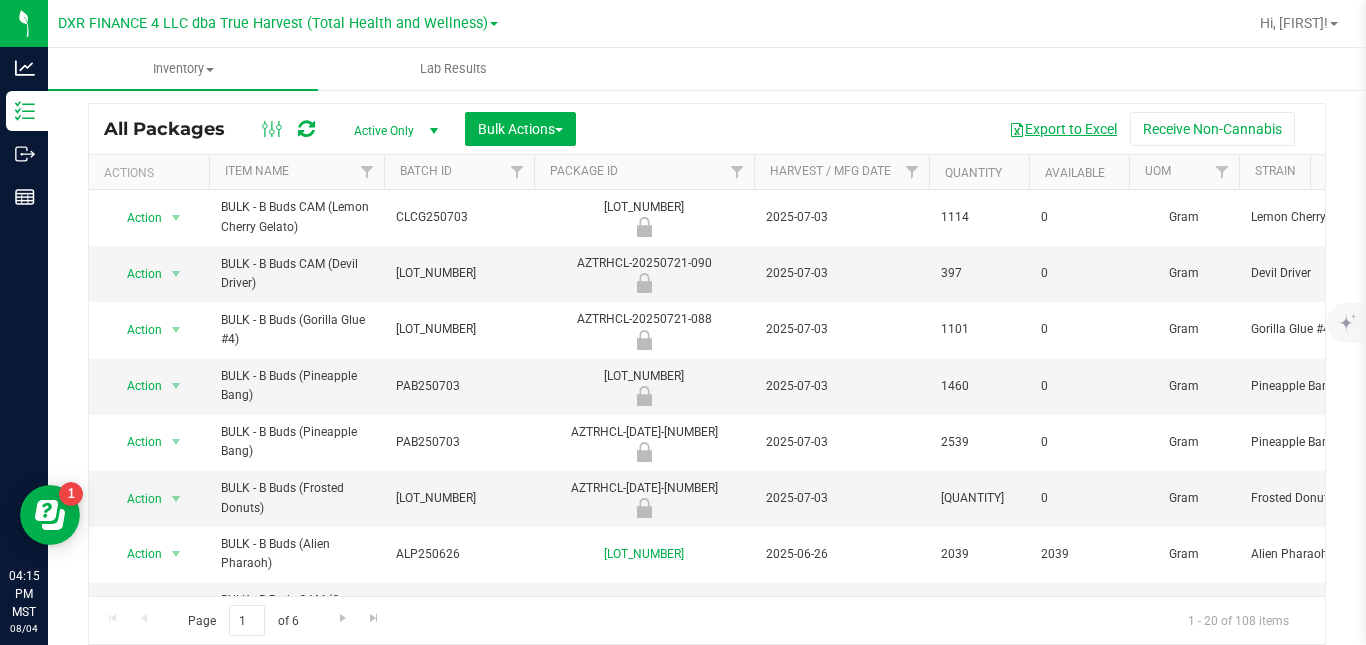 scroll, scrollTop: 0, scrollLeft: 1055, axis: horizontal 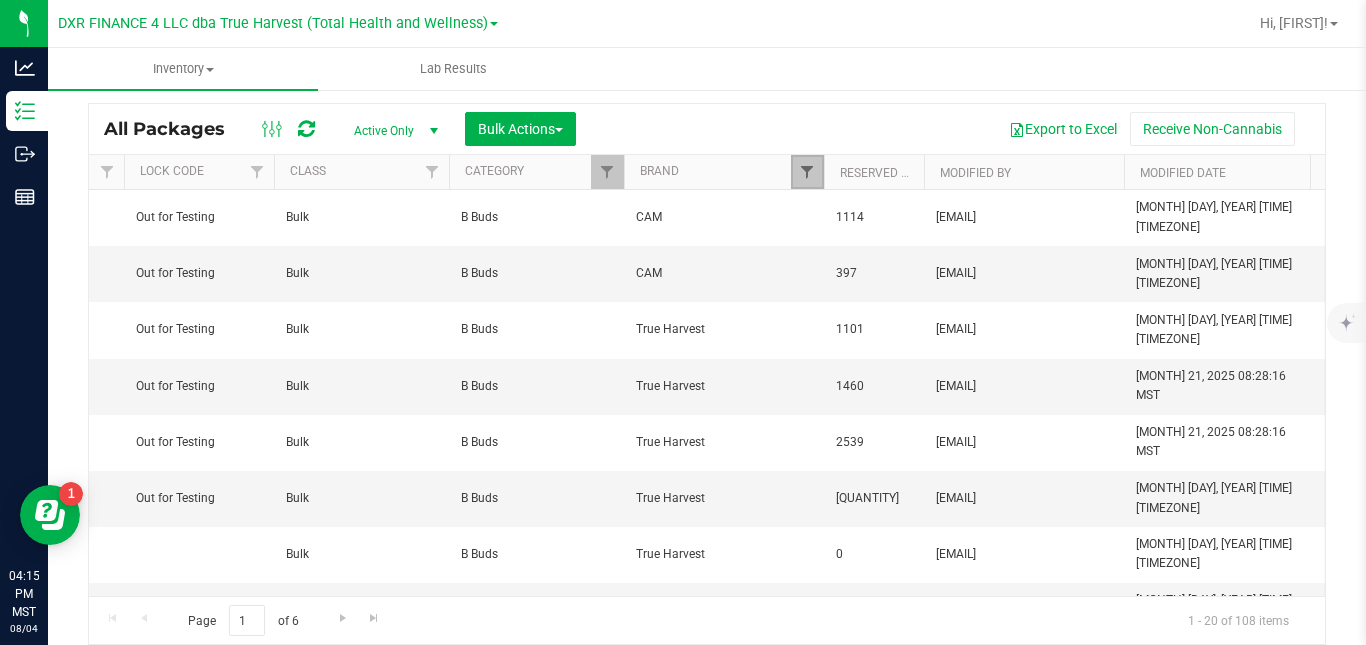 click at bounding box center (807, 172) 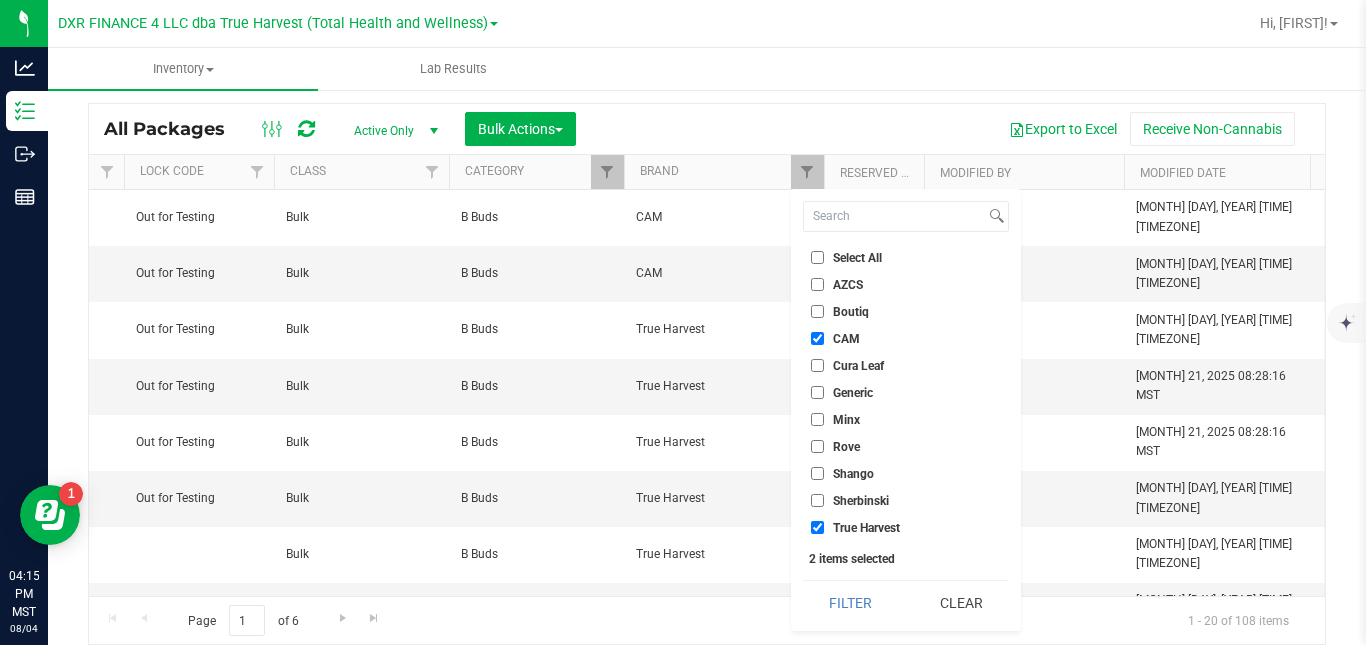 click on "CAM" at bounding box center (846, 339) 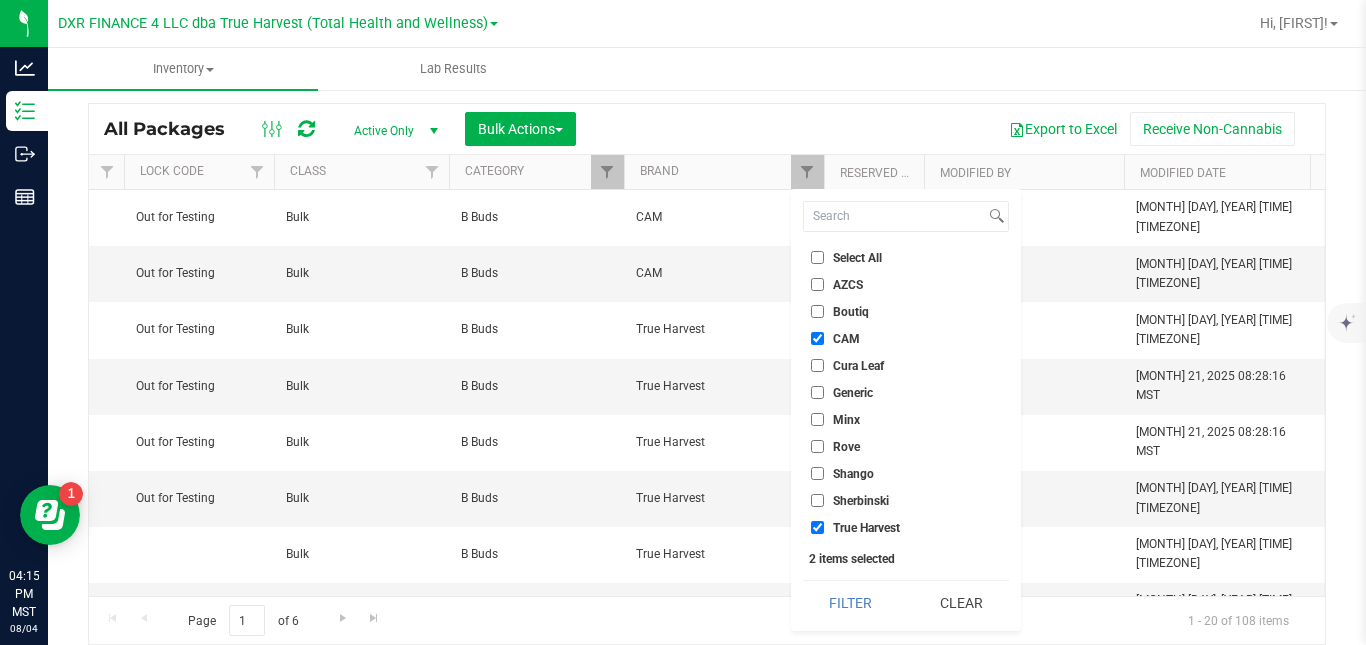 click on "CAM" at bounding box center (817, 338) 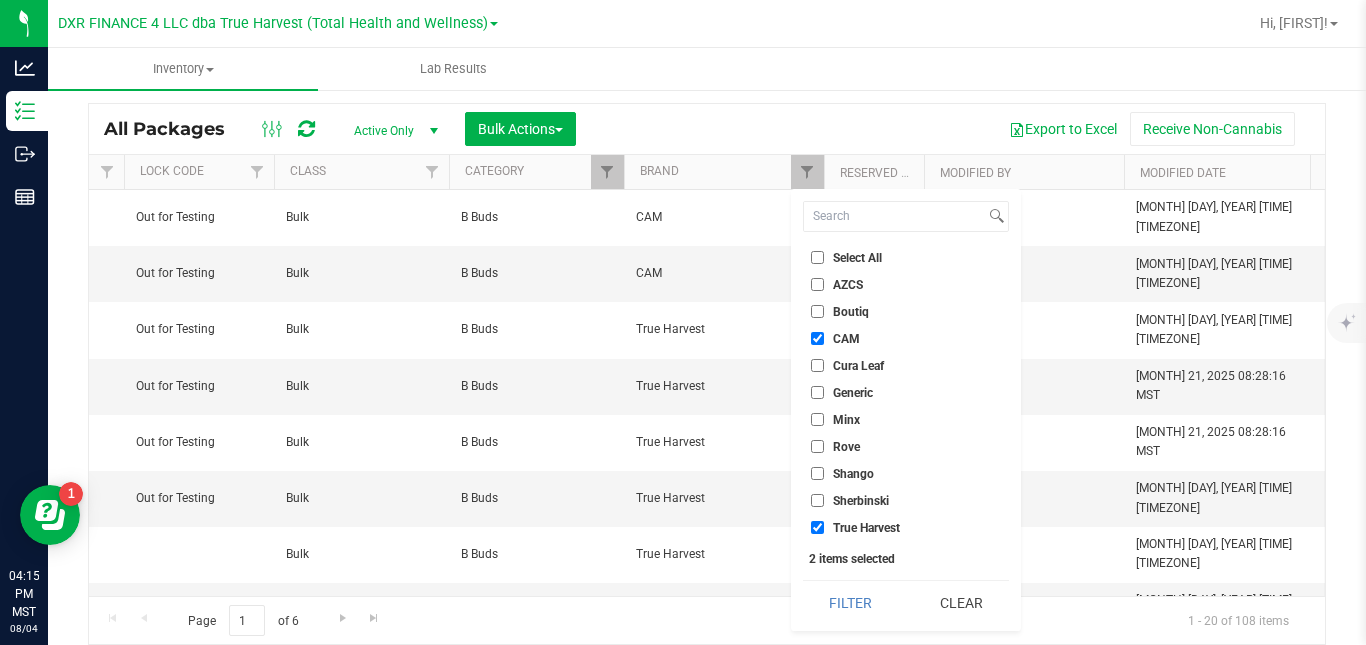 checkbox on "false" 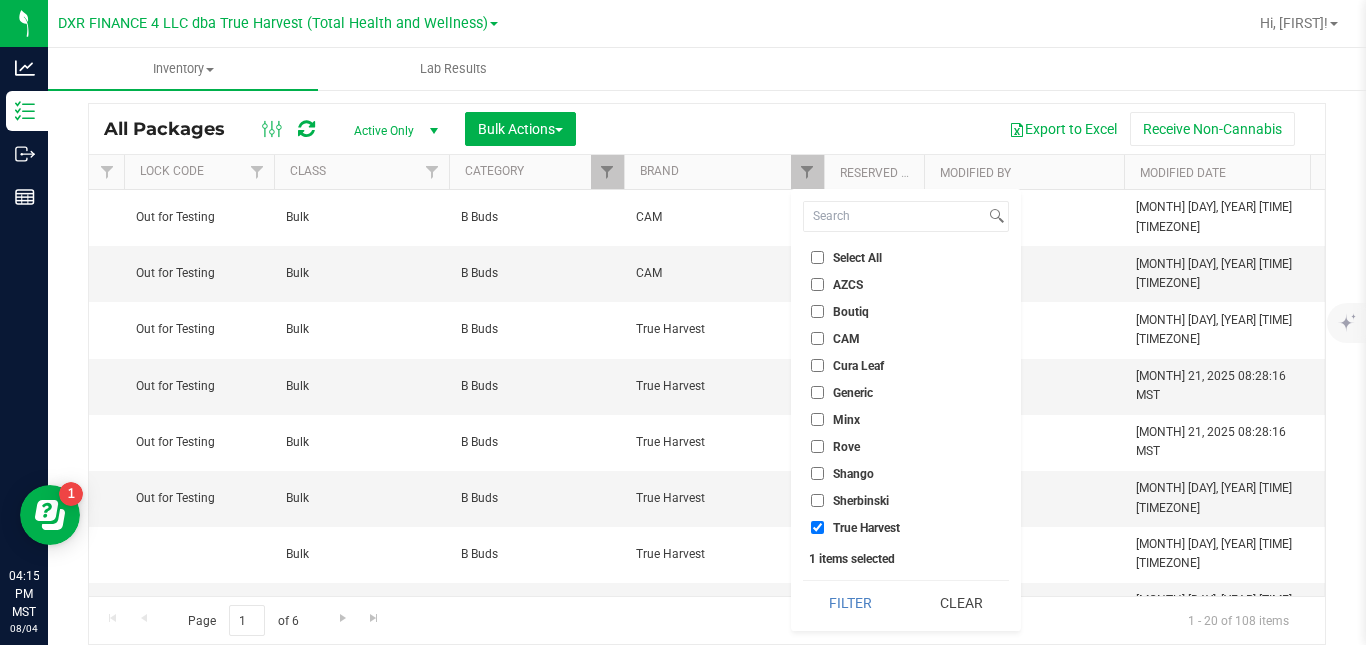click on "True Harvest" at bounding box center (866, 528) 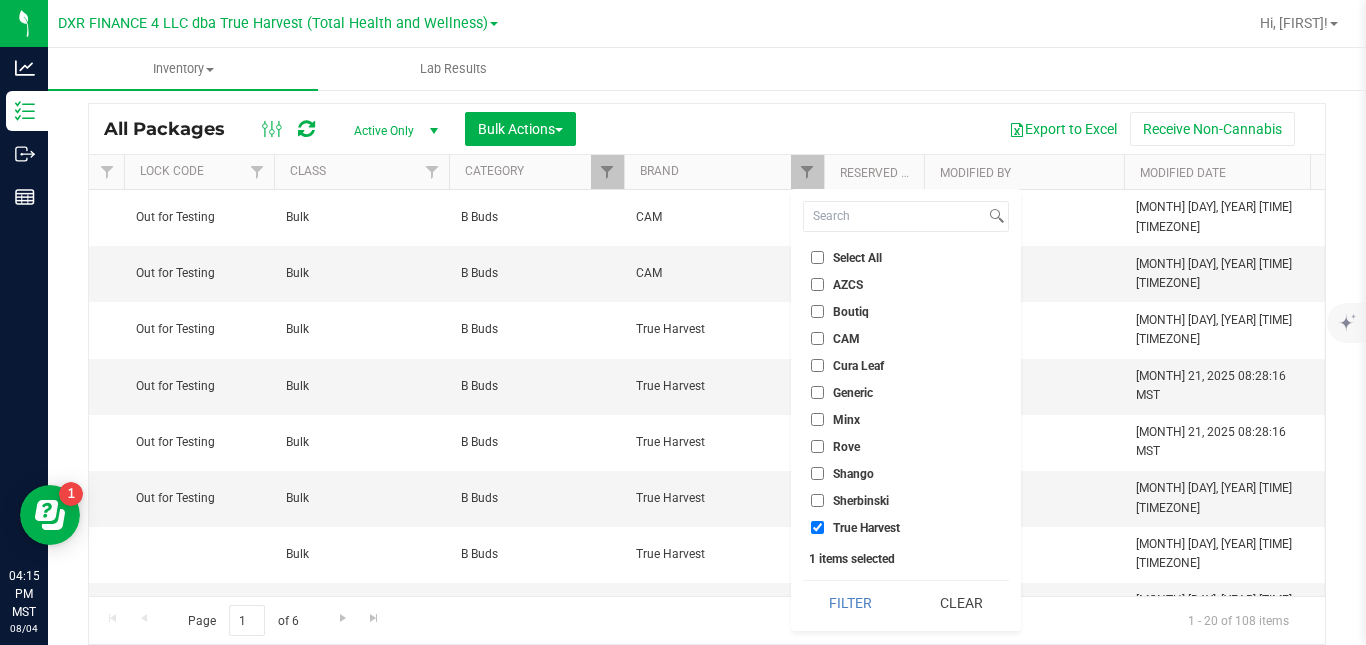 click on "True Harvest" at bounding box center (817, 527) 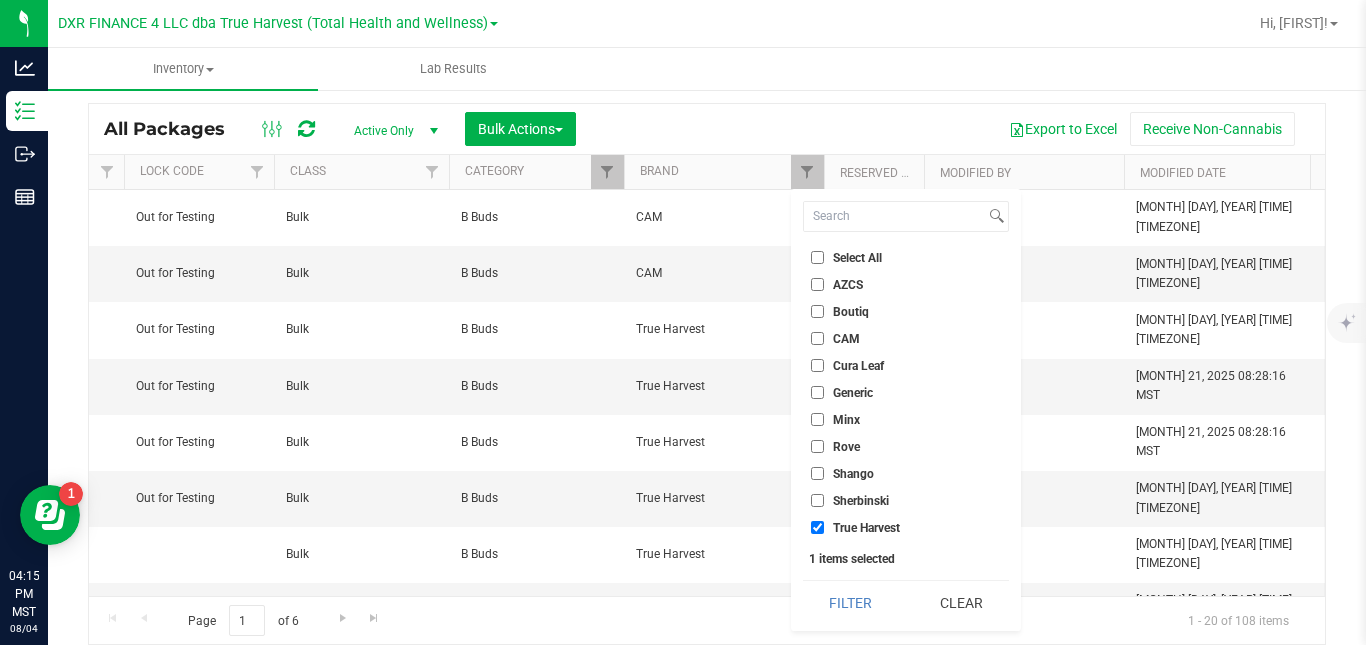 checkbox on "false" 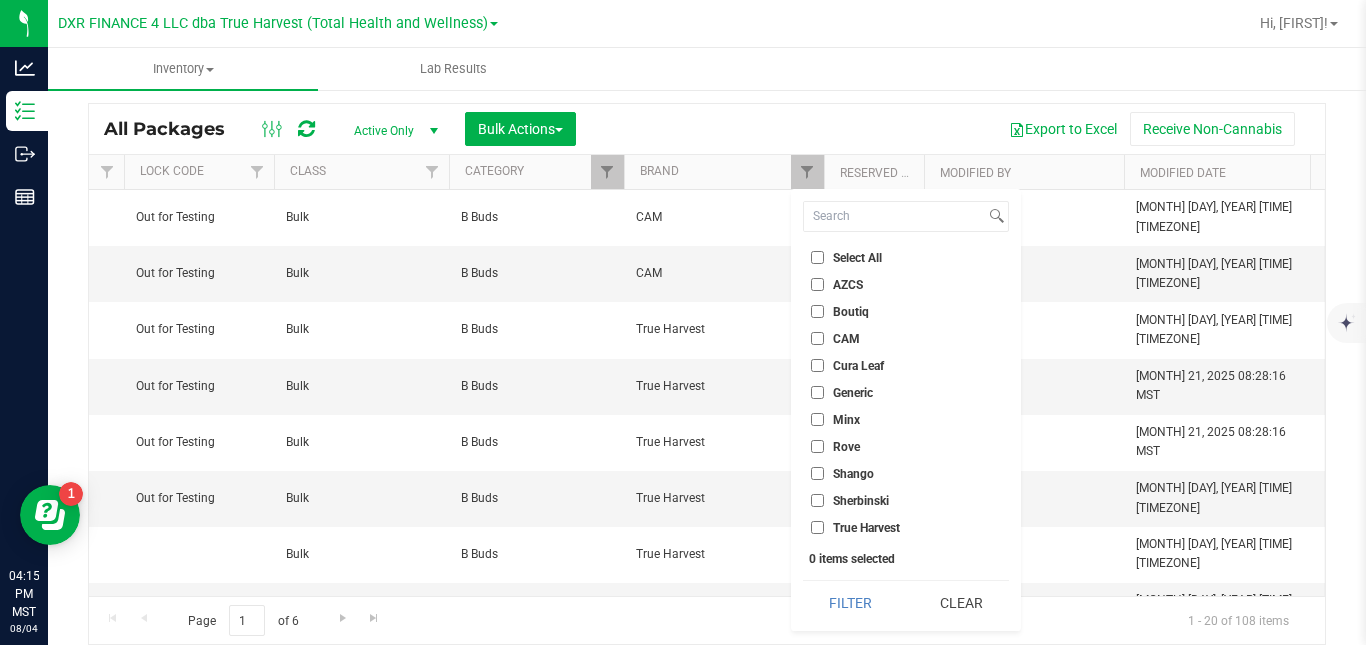 click on "Shango" at bounding box center (853, 474) 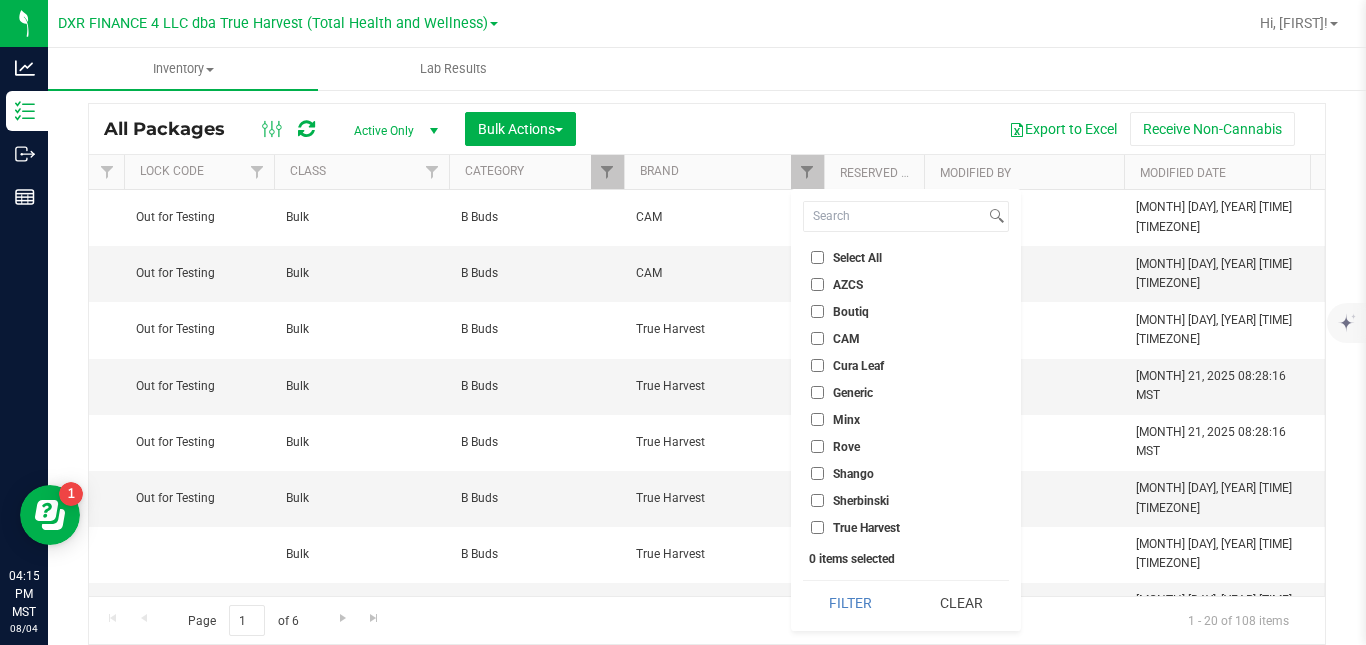 click on "Shango" at bounding box center (817, 473) 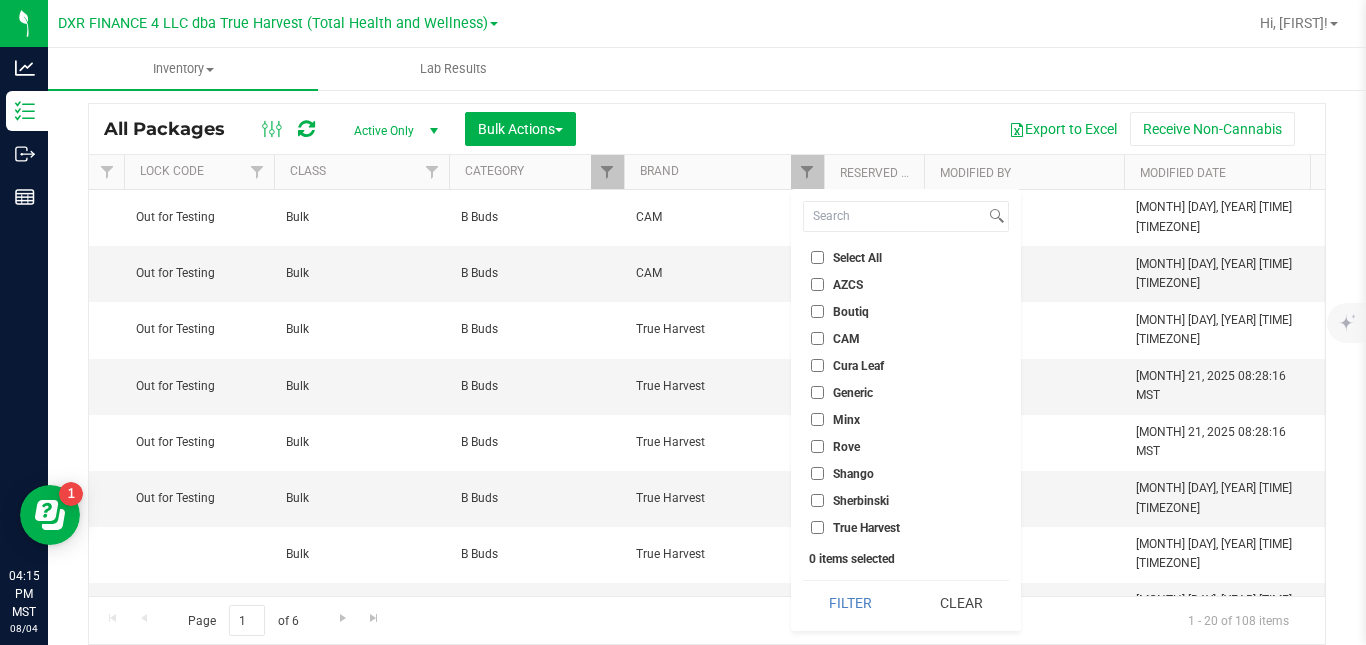 checkbox on "true" 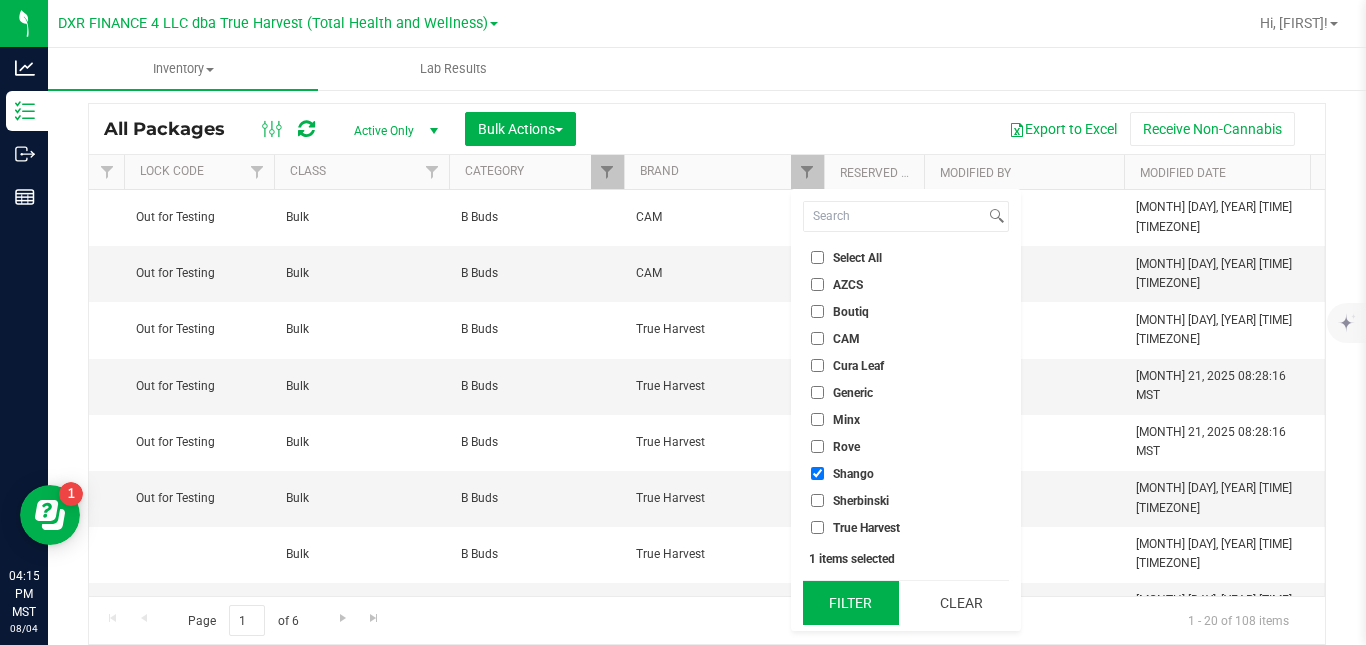 click on "Filter" at bounding box center [851, 603] 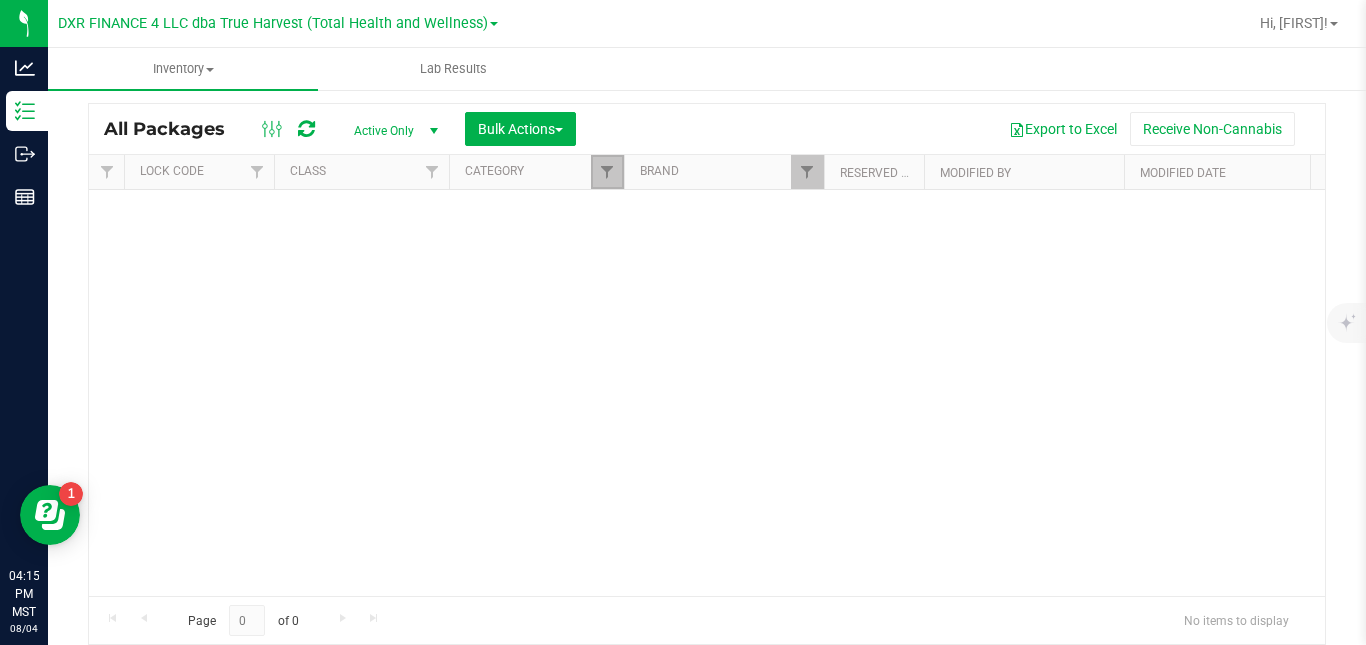 click at bounding box center (607, 172) 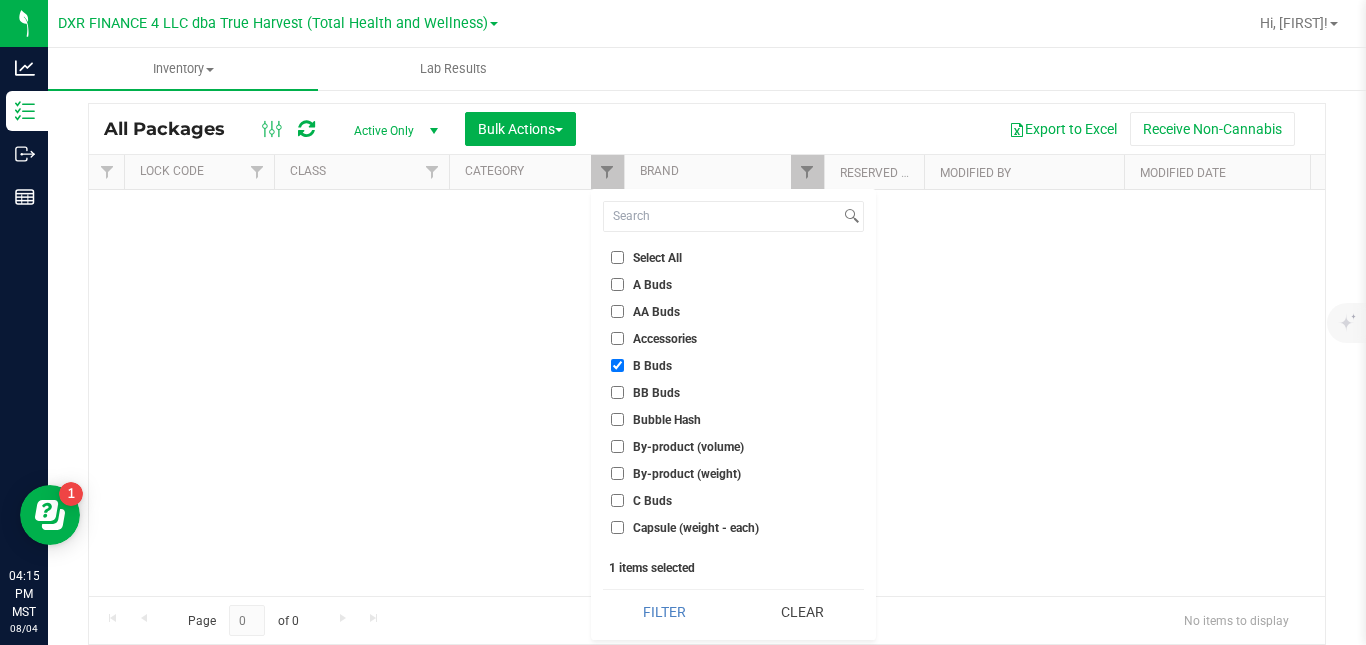 click on "B Buds" at bounding box center (652, 366) 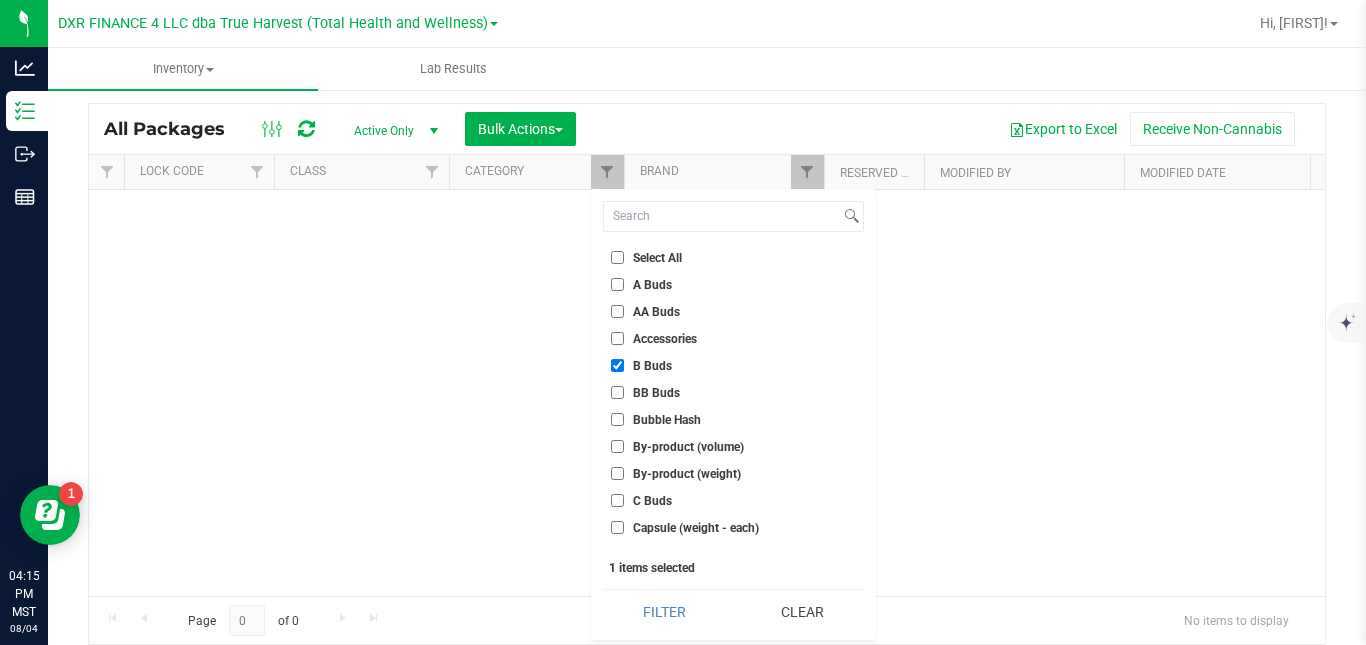 click on "B Buds" at bounding box center (617, 365) 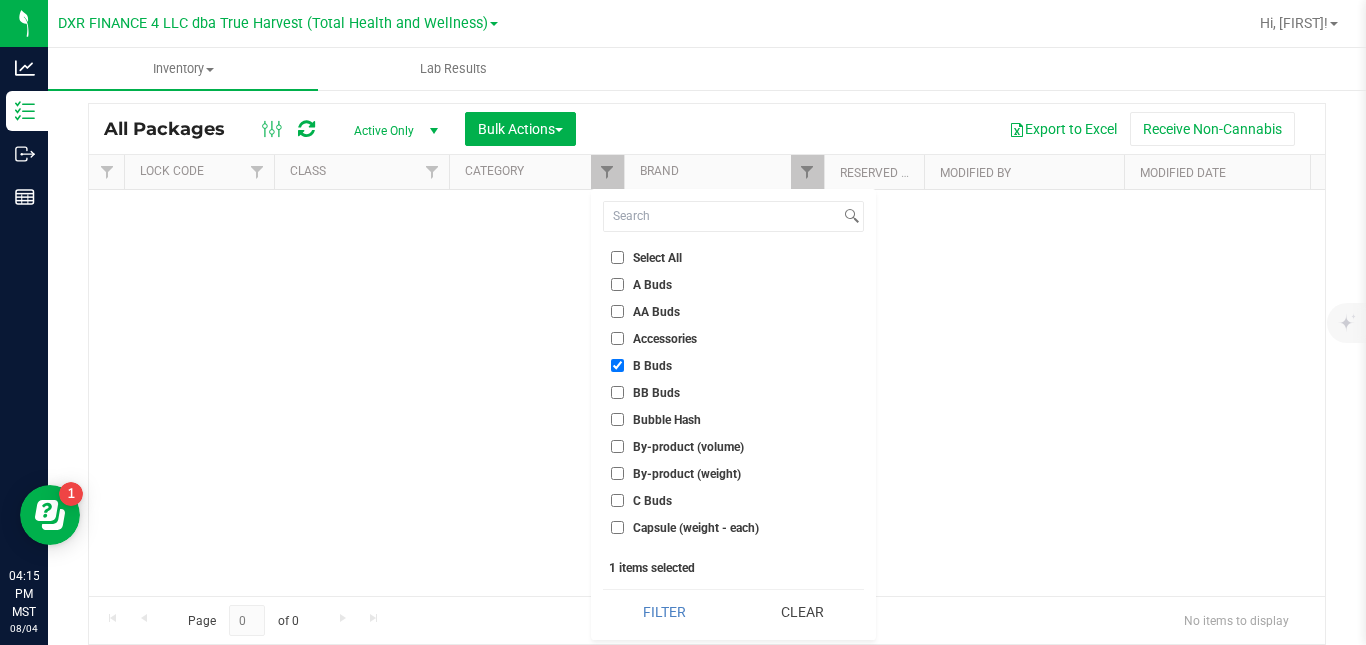 checkbox on "false" 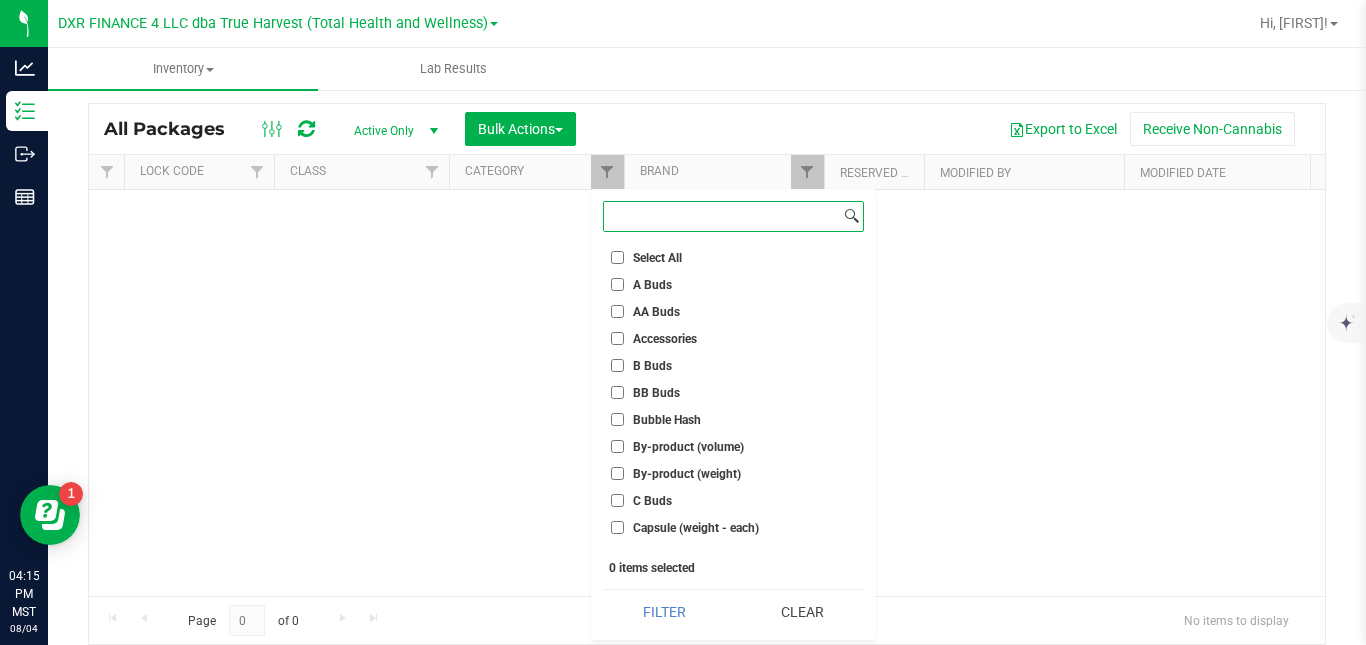 click at bounding box center (722, 216) 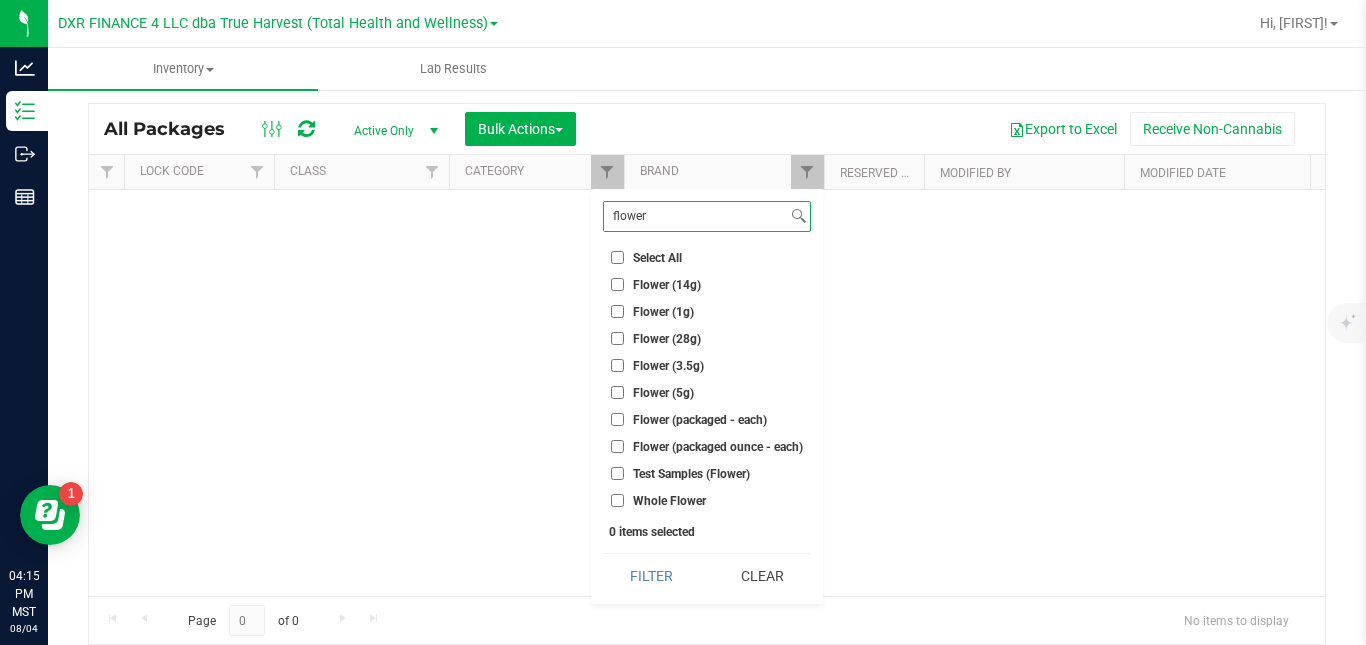 type on "flower" 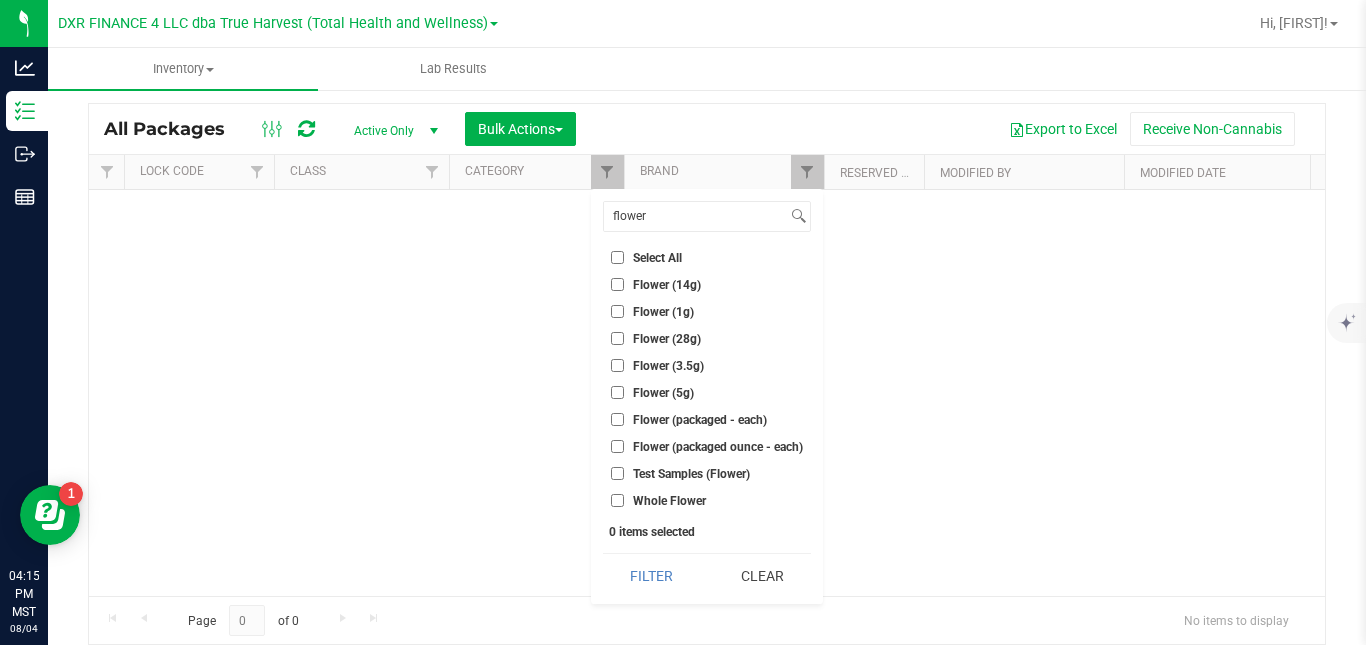 click on "Flower (3.5g)" at bounding box center (668, 366) 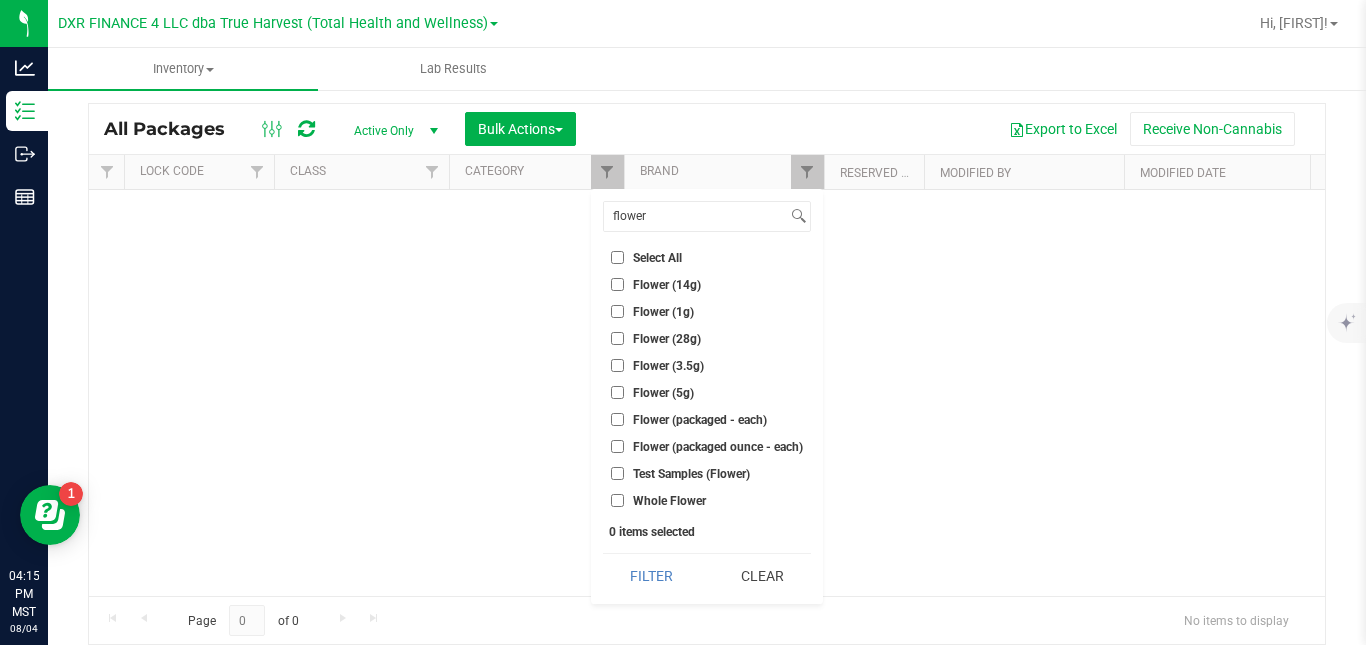 click on "Flower (3.5g)" at bounding box center [617, 365] 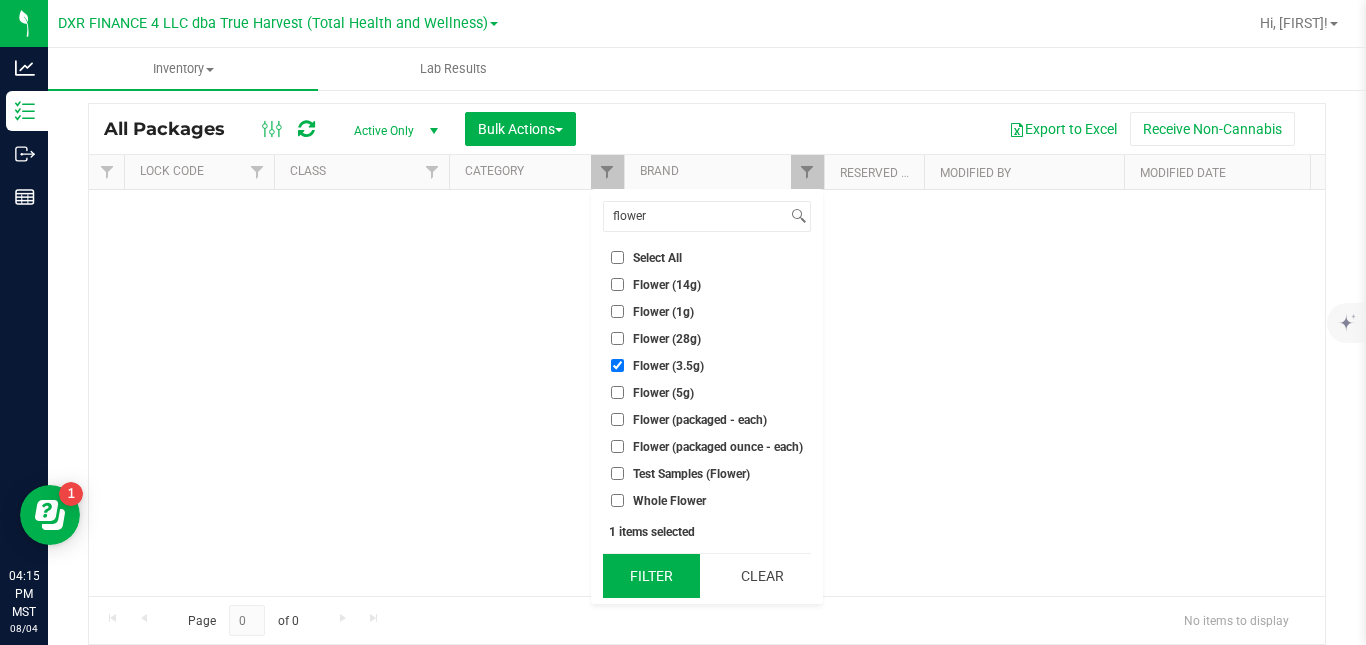 click on "Filter" at bounding box center (651, 576) 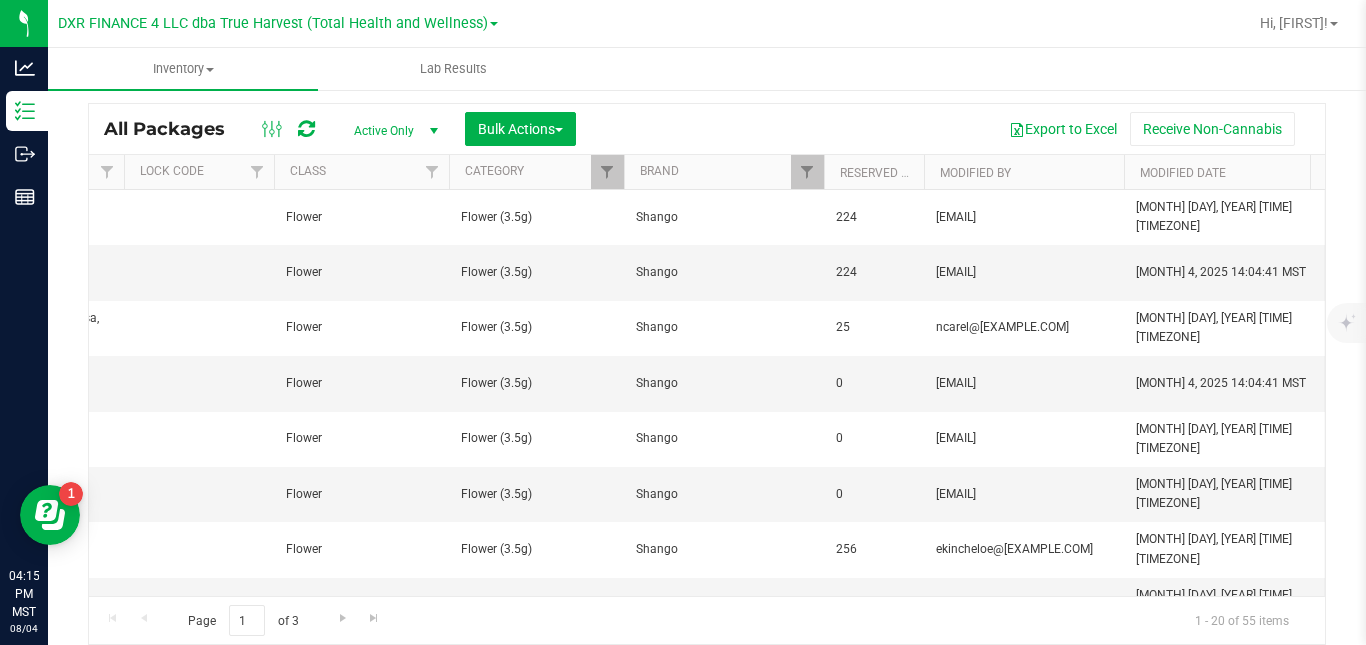 scroll, scrollTop: 0, scrollLeft: 833, axis: horizontal 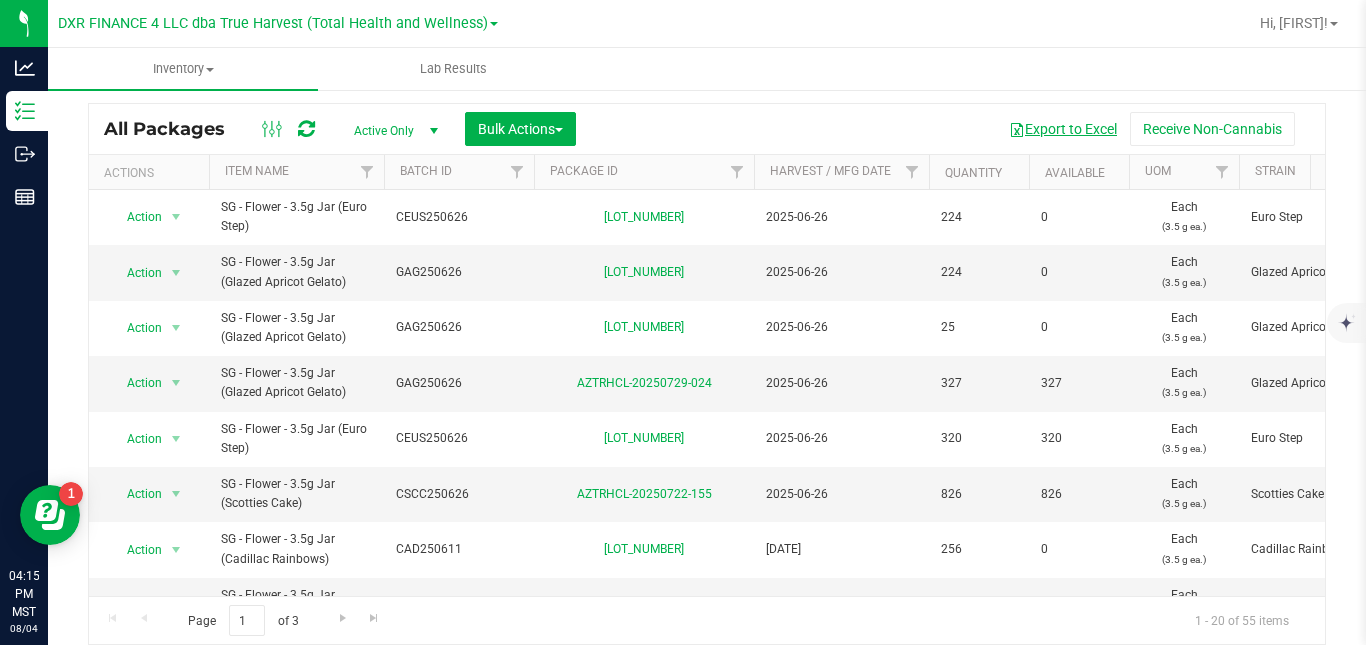 click on "Export to Excel" at bounding box center [1063, 129] 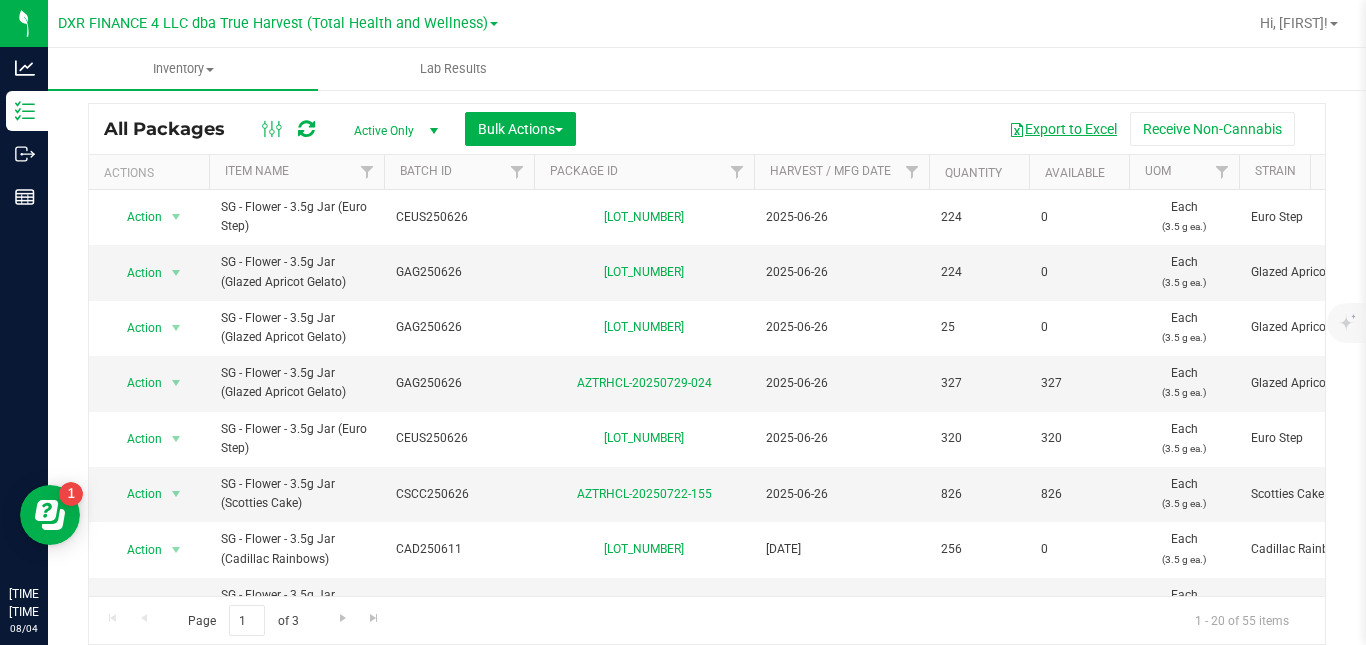 scroll, scrollTop: 0, scrollLeft: 1055, axis: horizontal 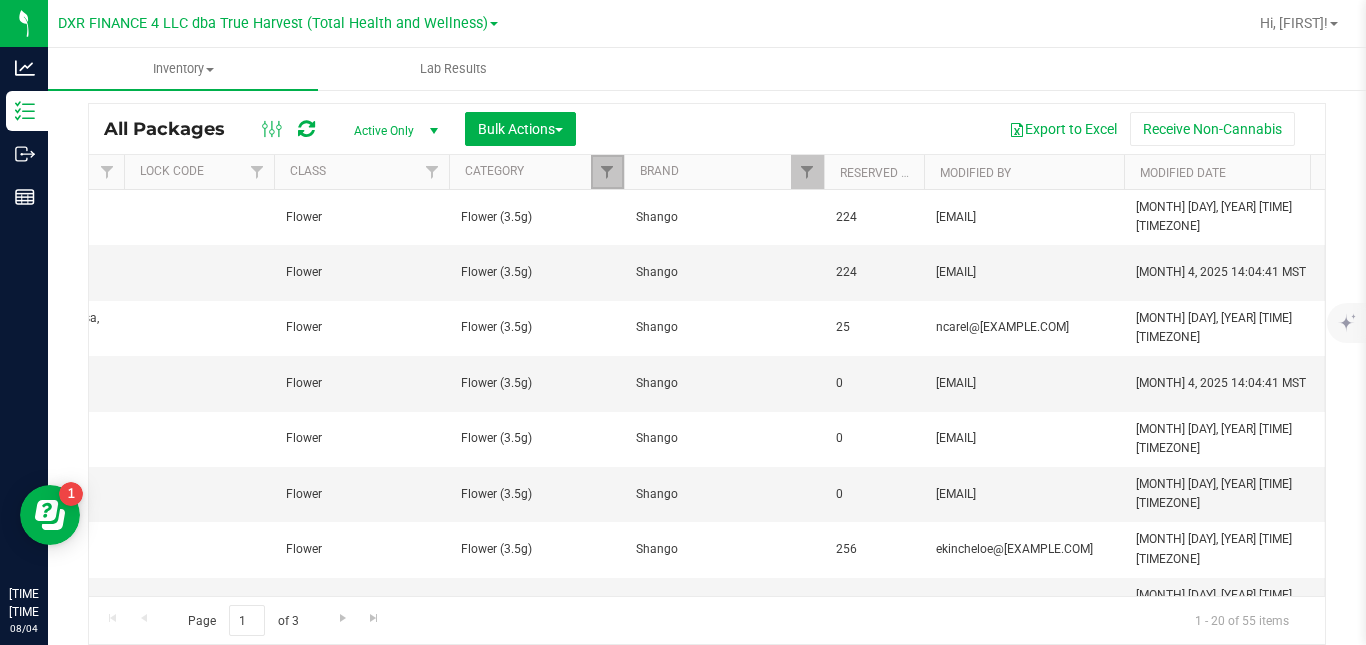 click at bounding box center [607, 172] 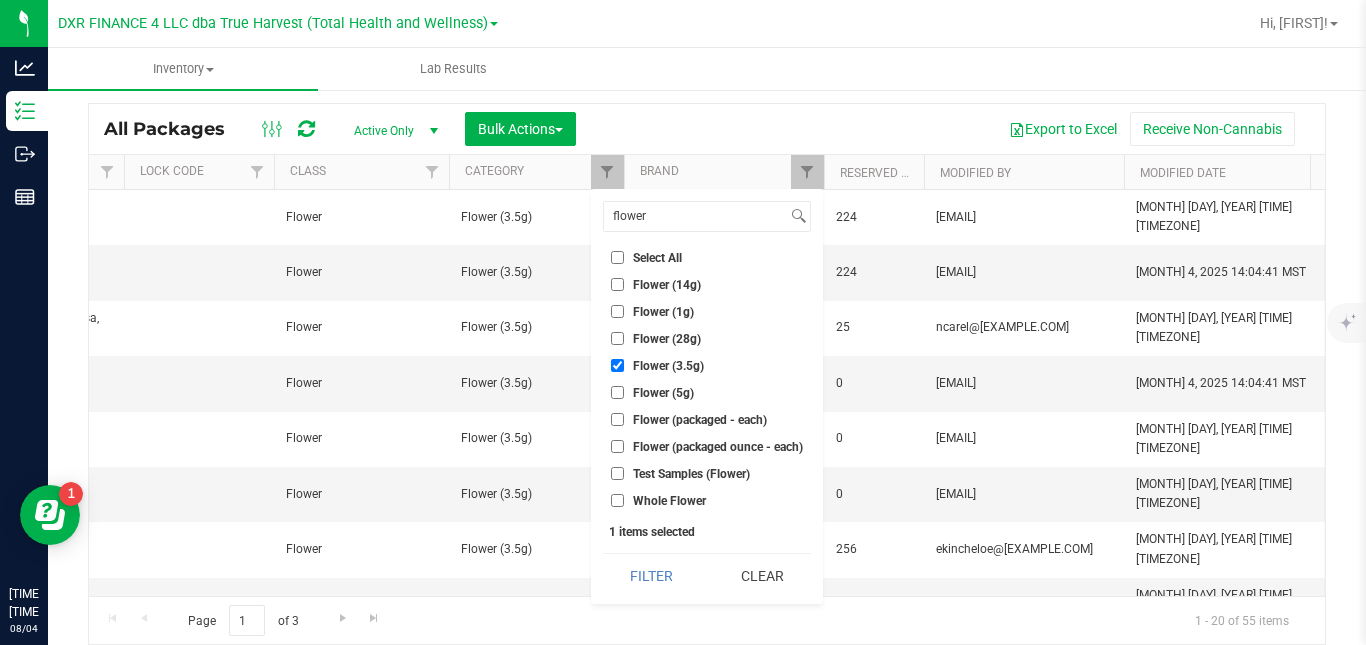 click on "Flower (3.5g)" at bounding box center [668, 366] 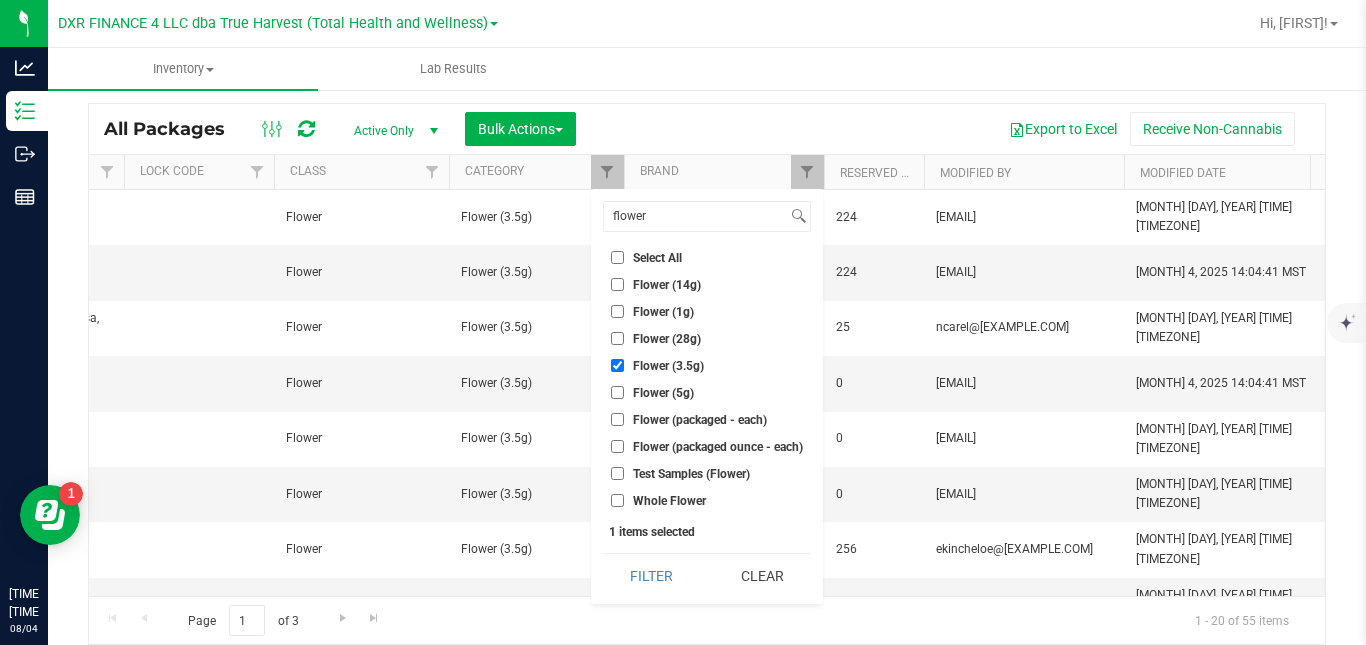 click on "Flower (3.5g)" at bounding box center [617, 365] 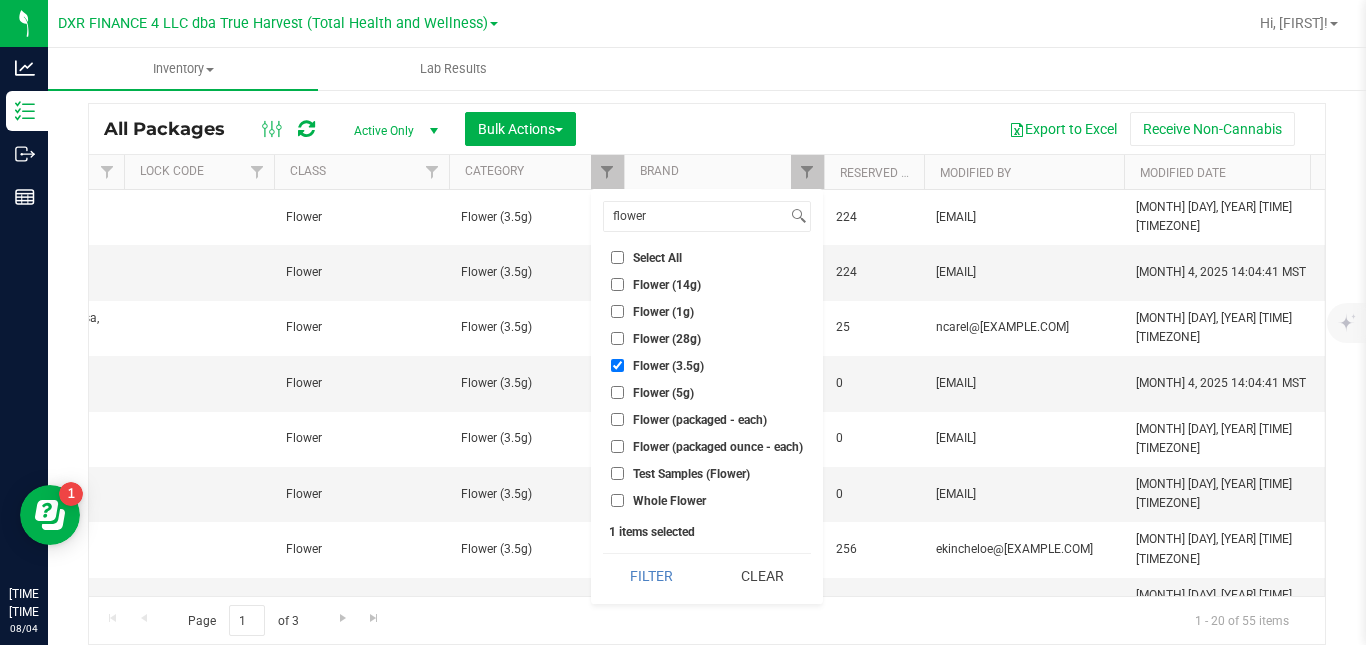 checkbox on "false" 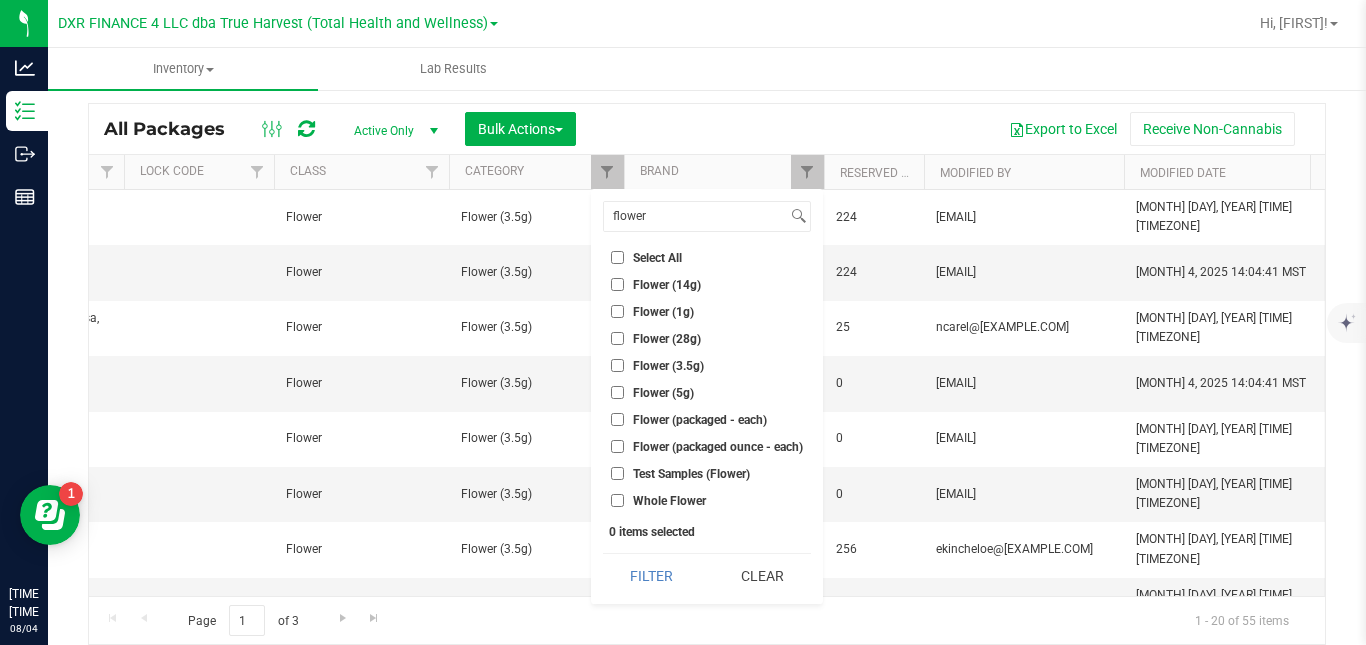 click on "Flower (14g)" at bounding box center (667, 285) 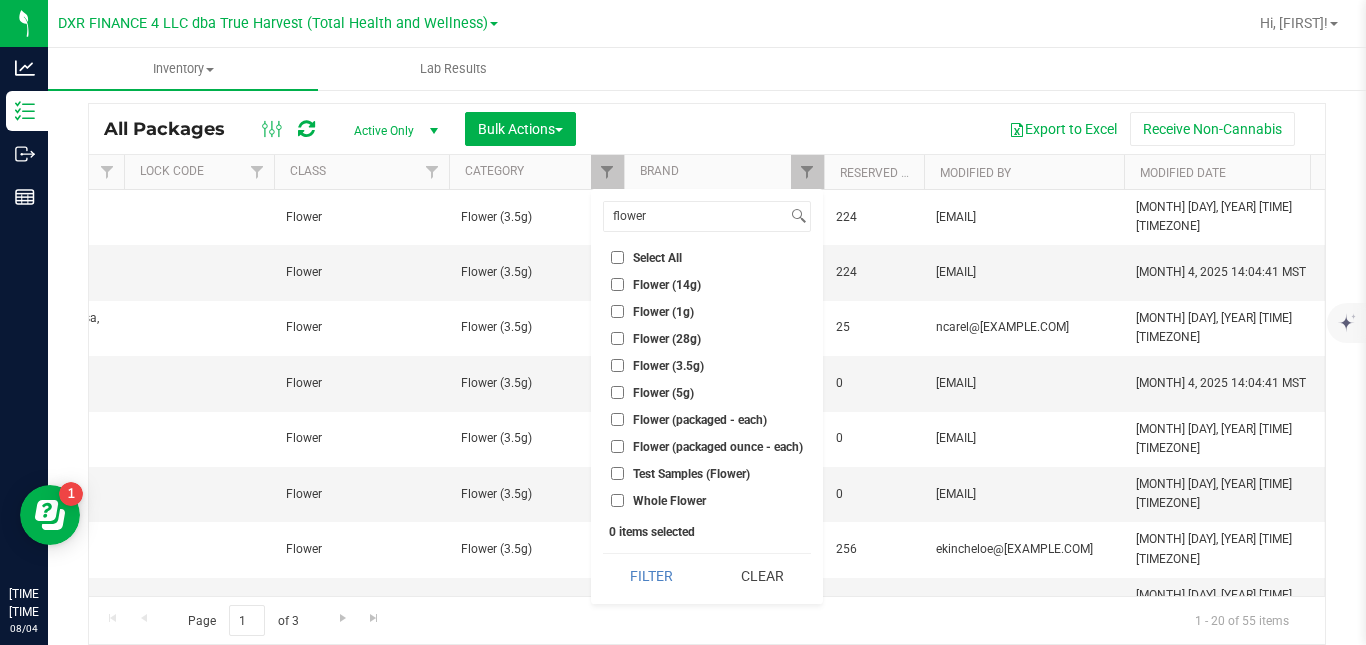 click on "Flower (14g)" at bounding box center (617, 284) 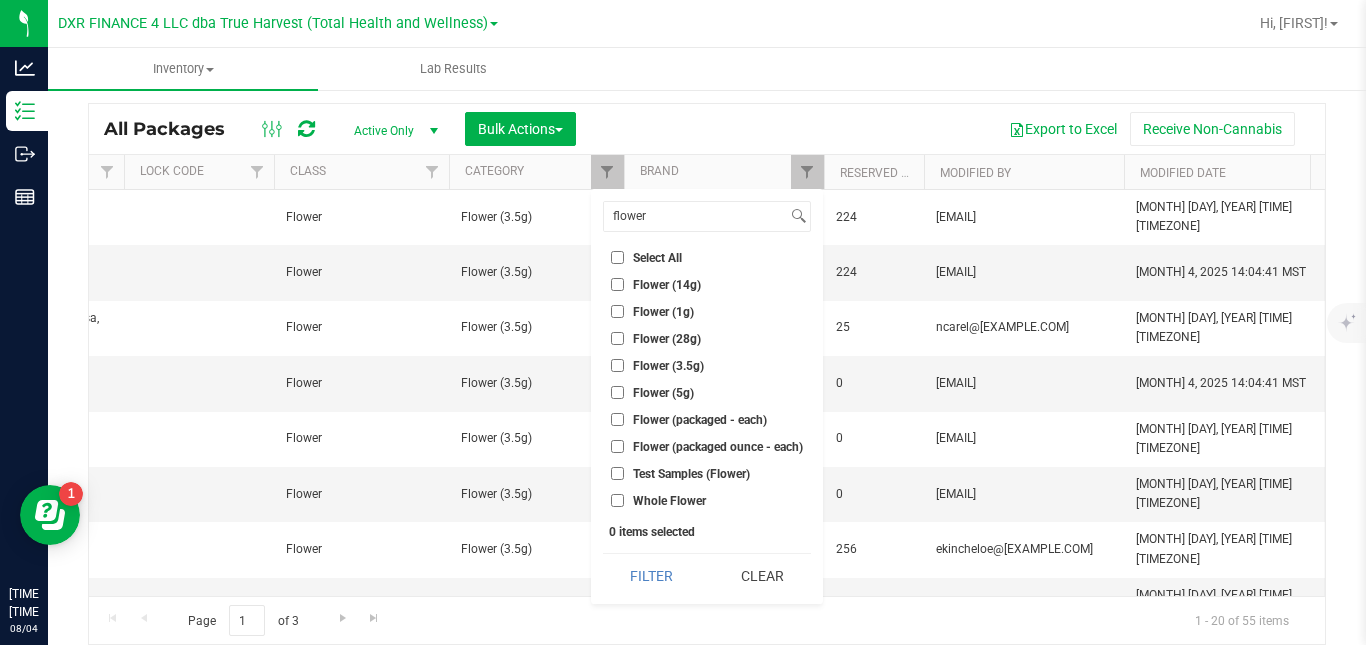 checkbox on "true" 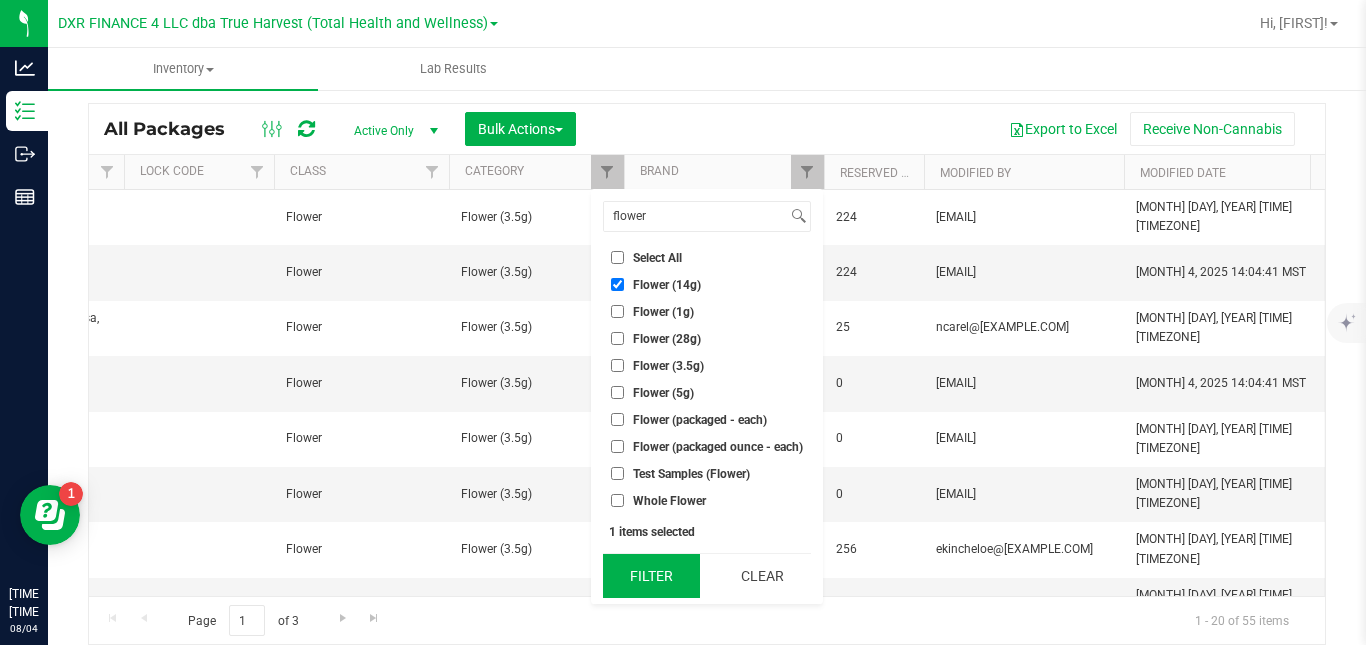 click on "Filter" at bounding box center (651, 576) 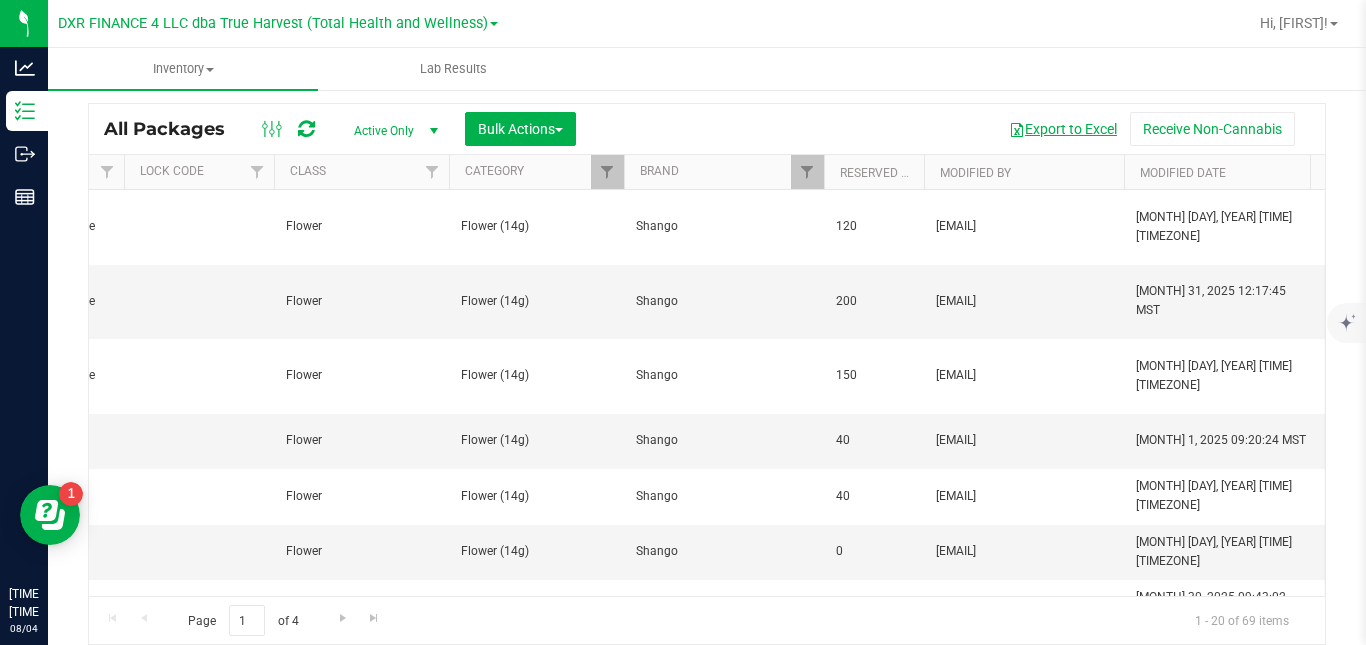 scroll, scrollTop: 0, scrollLeft: 0, axis: both 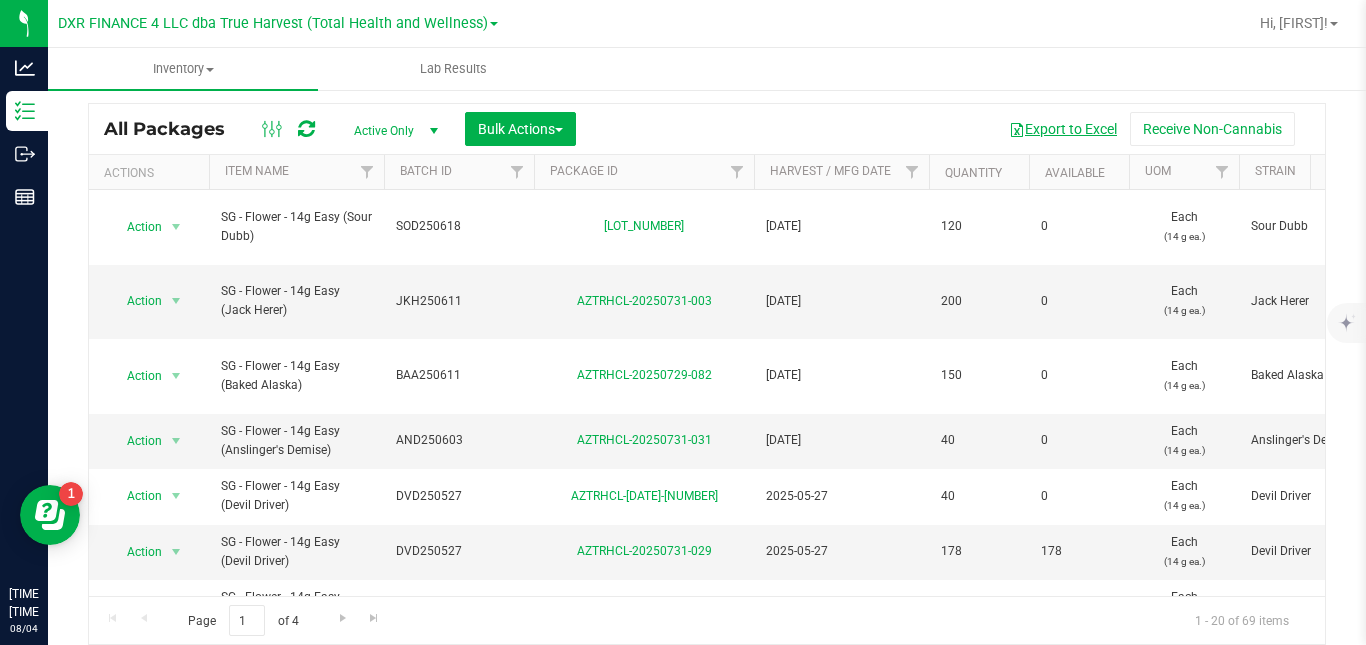 click on "Export to Excel" at bounding box center [1063, 129] 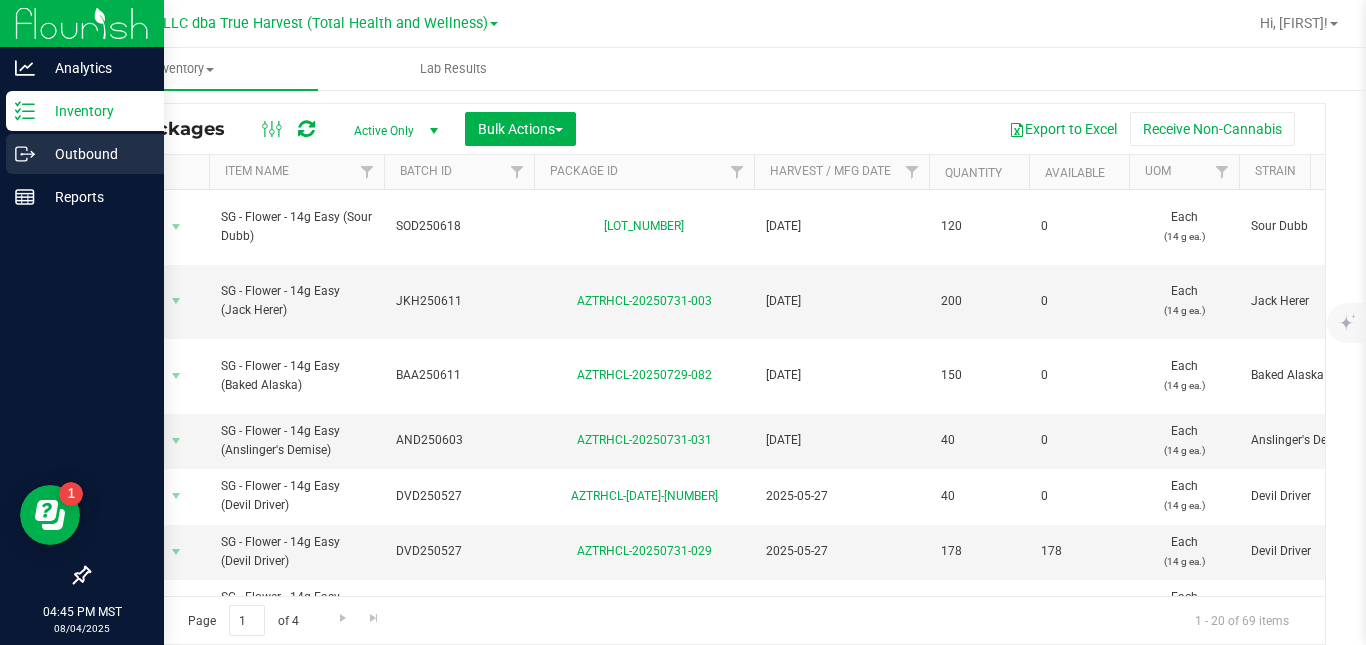 click 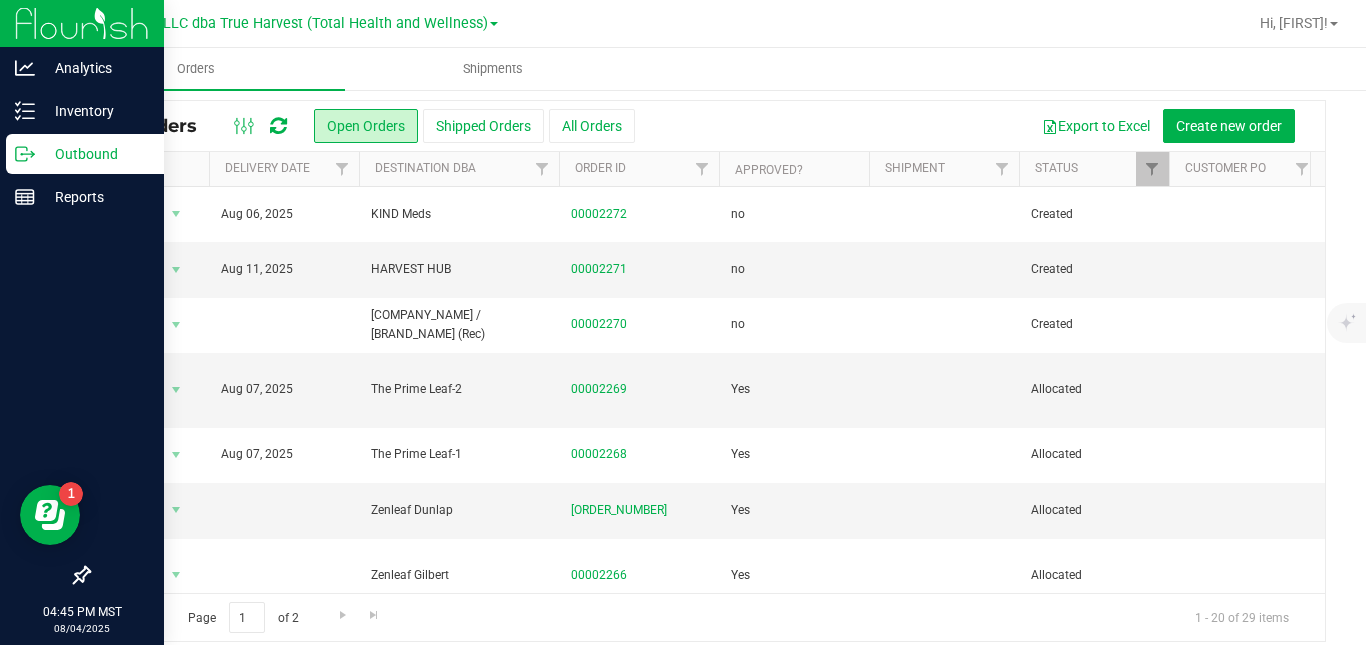 scroll, scrollTop: 0, scrollLeft: 0, axis: both 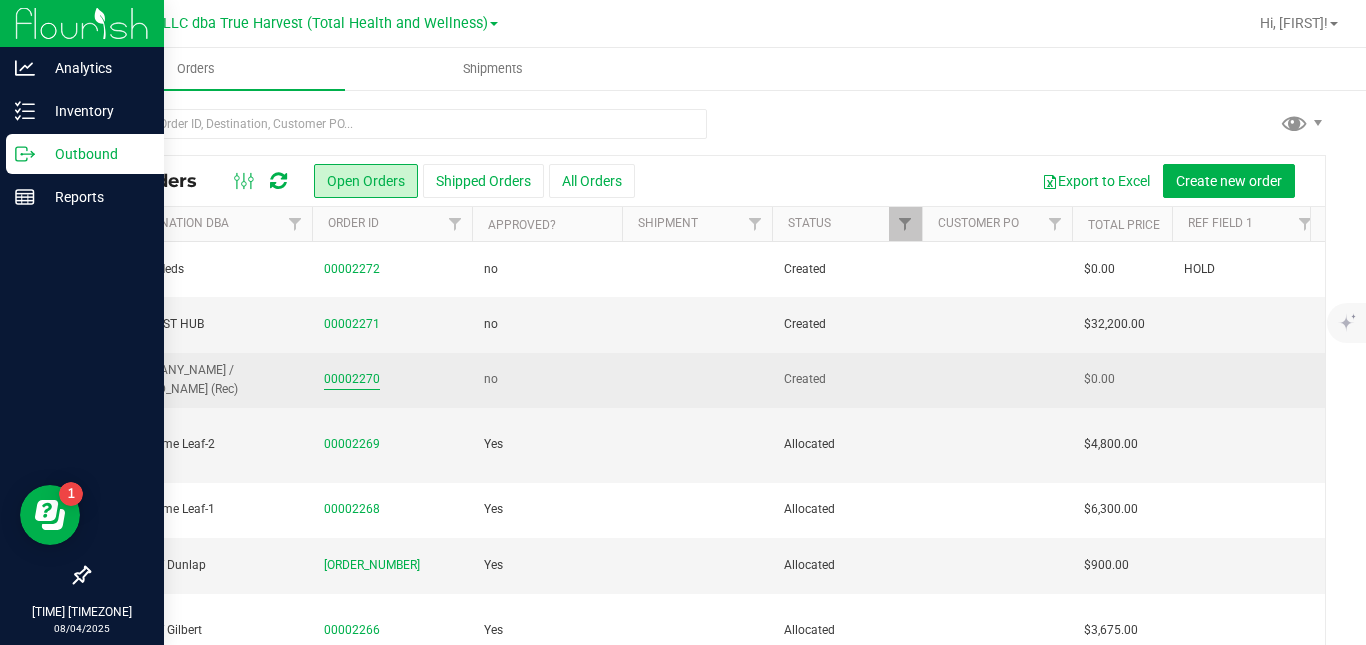 click on "00002270" at bounding box center (352, 379) 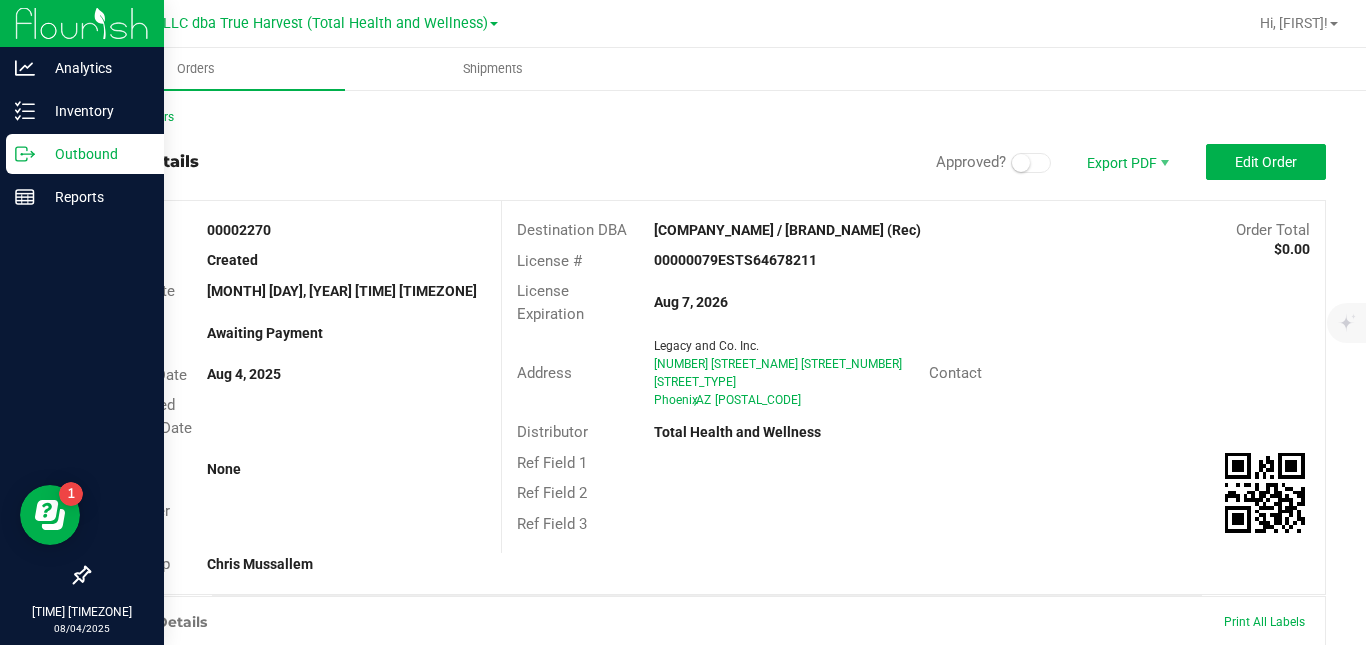 scroll, scrollTop: 522, scrollLeft: 0, axis: vertical 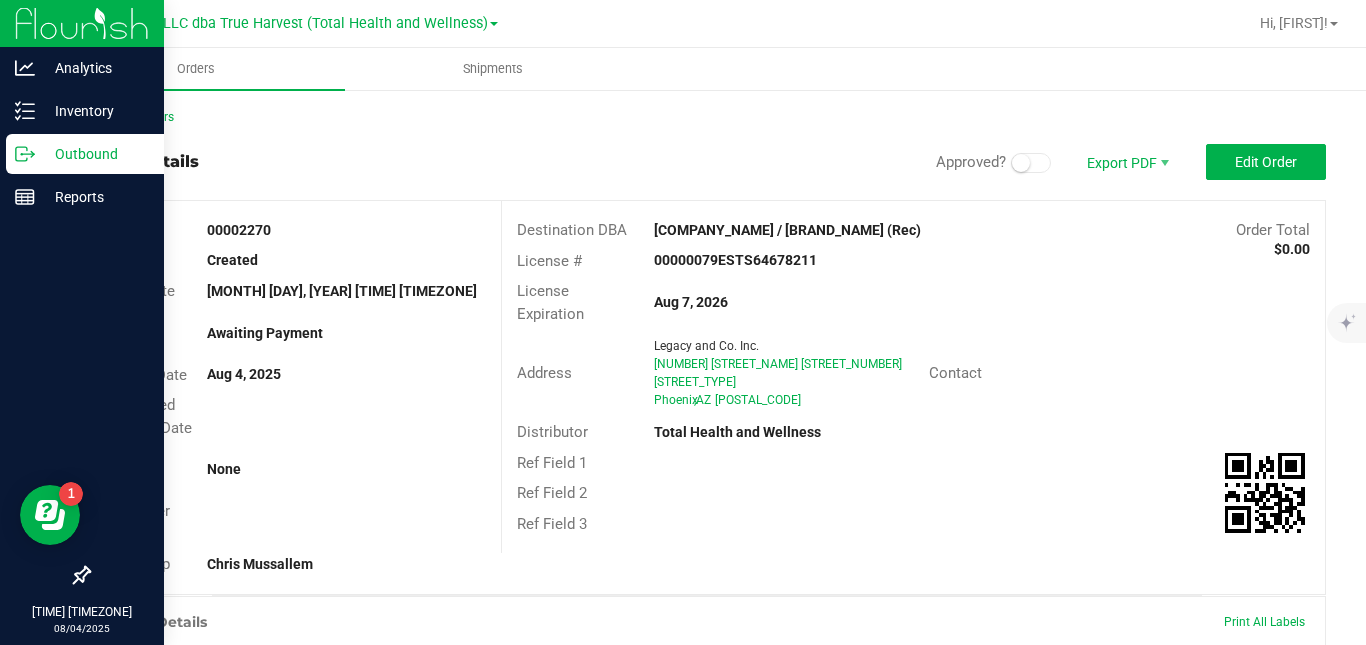click on "Outbound" at bounding box center (95, 154) 